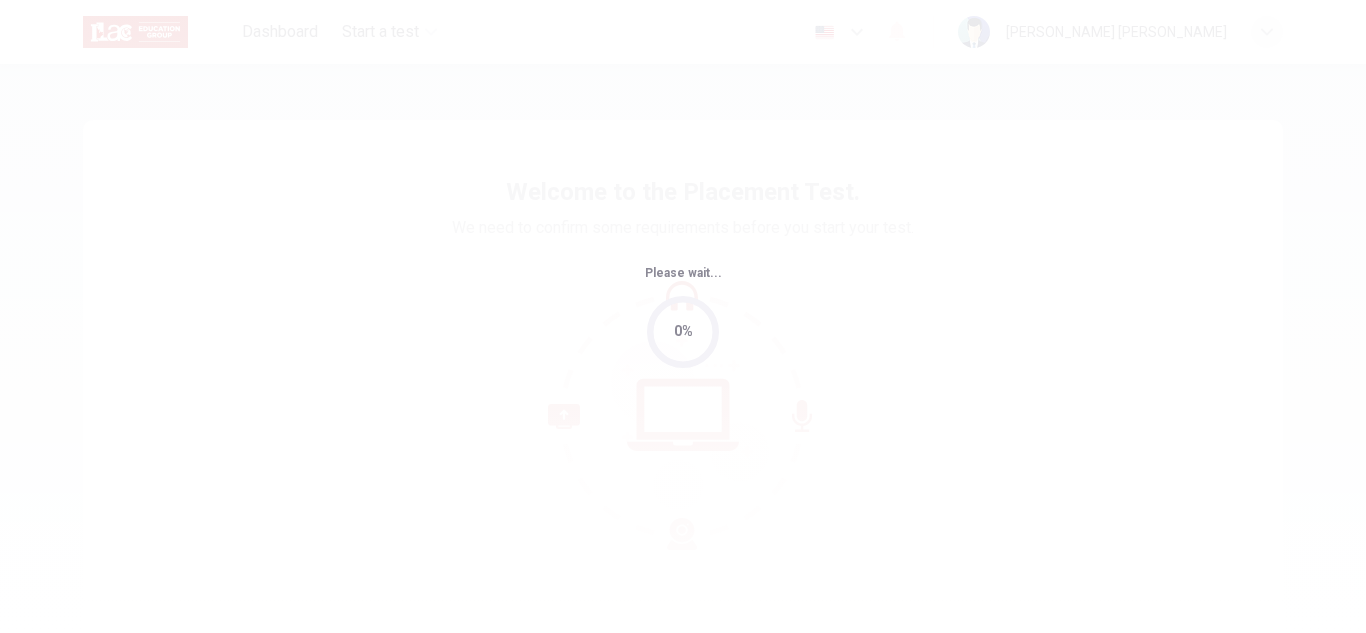 scroll, scrollTop: 0, scrollLeft: 0, axis: both 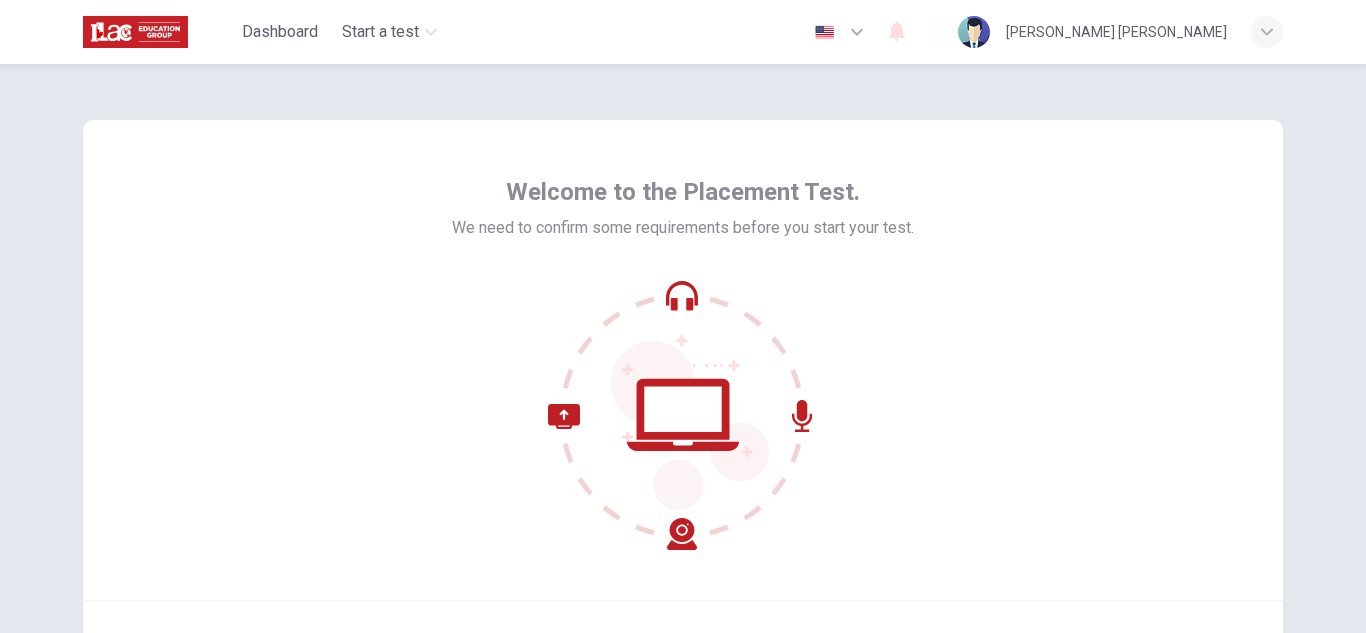 click on "Welcome to the Placement Test. We need to confirm some requirements before you start your test." at bounding box center (683, 360) 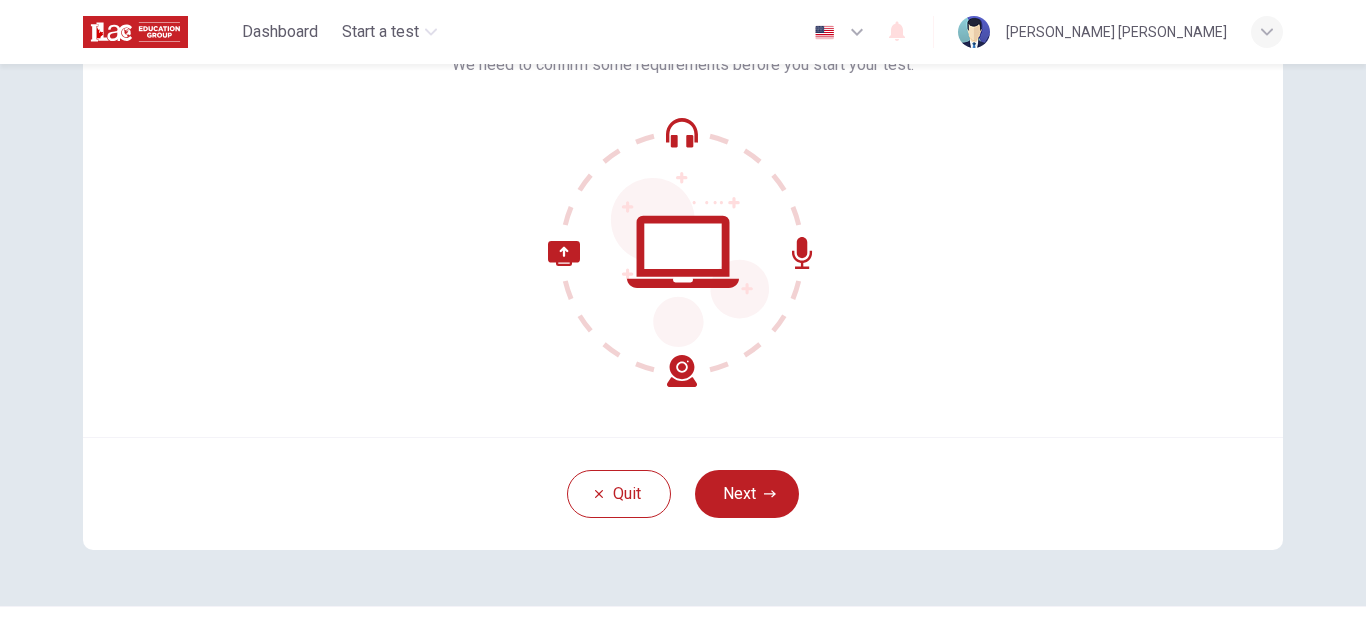 scroll, scrollTop: 200, scrollLeft: 0, axis: vertical 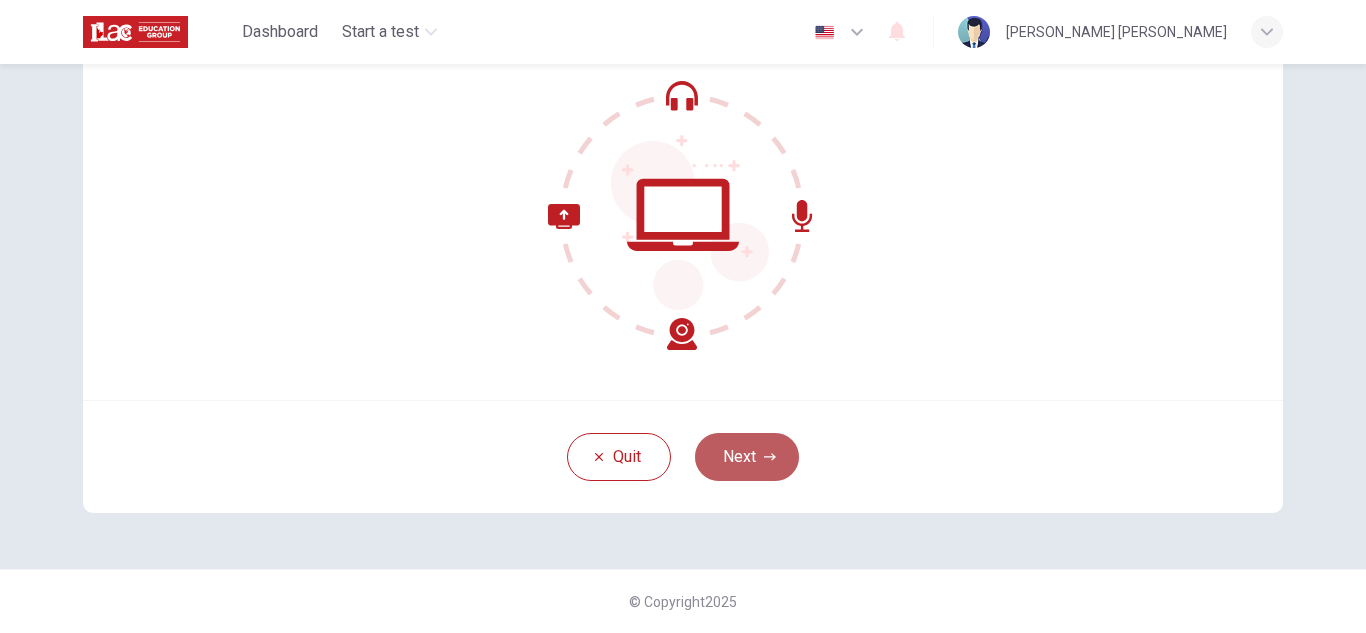 click on "Next" at bounding box center [747, 457] 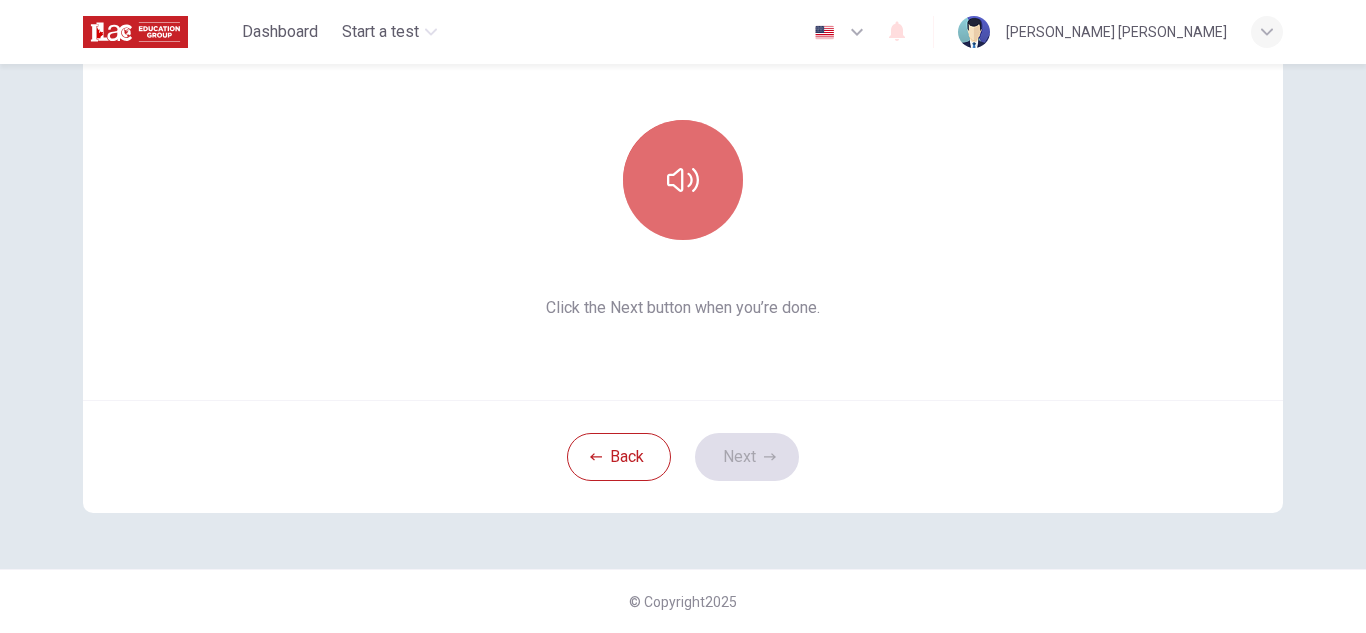 click 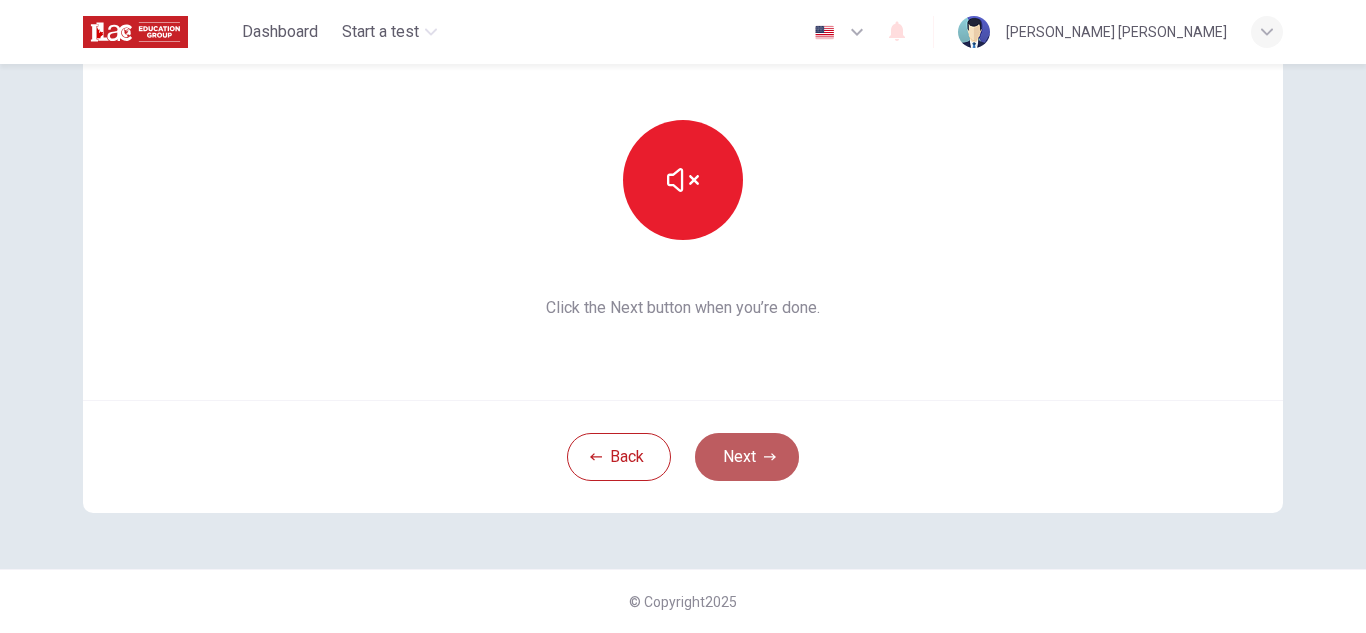 click on "Next" at bounding box center (747, 457) 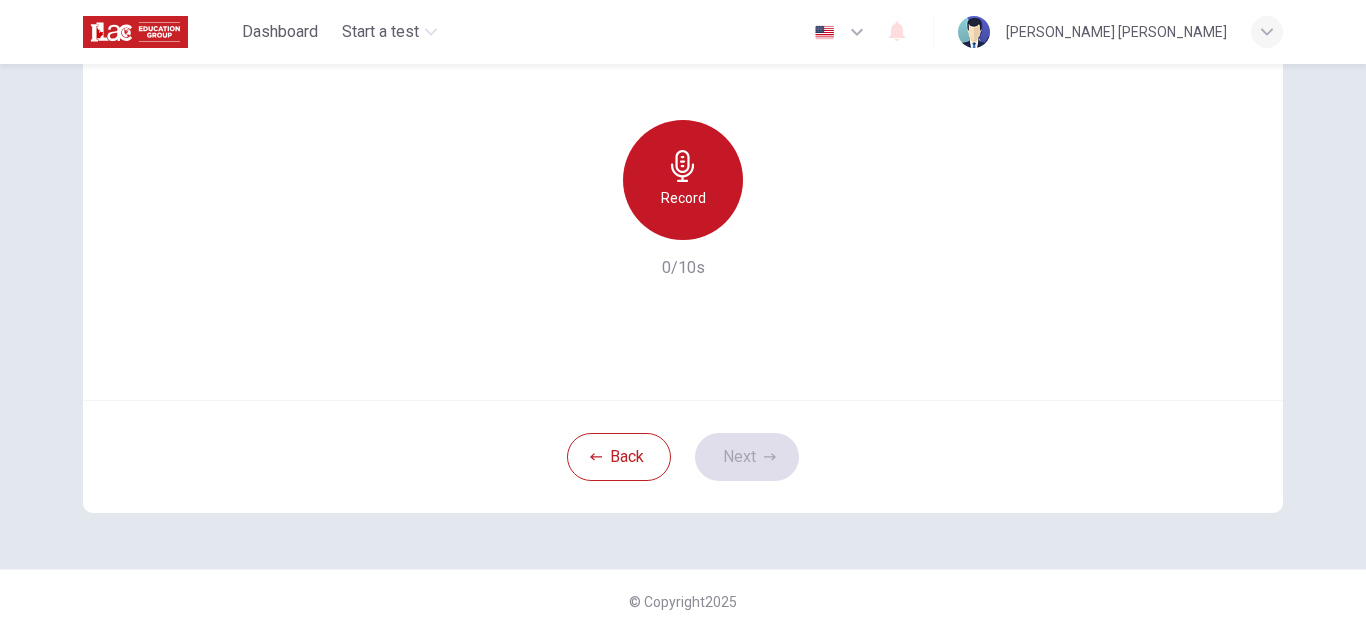 click on "Record" at bounding box center [683, 198] 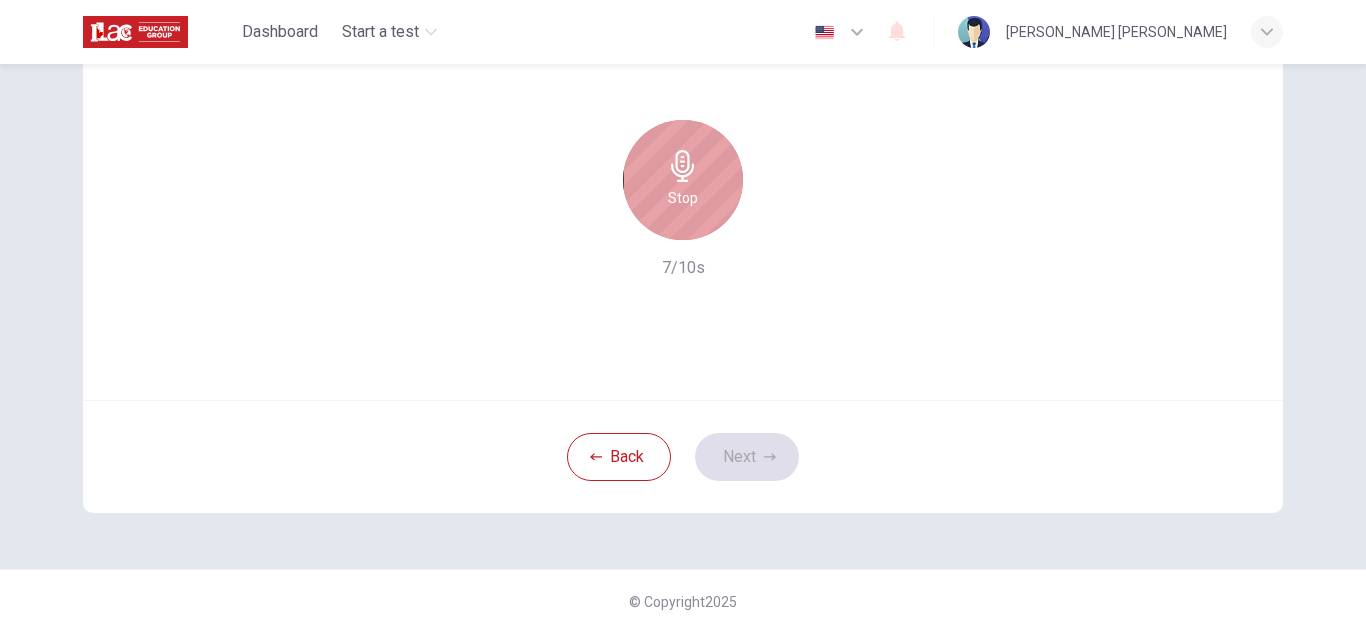 click on "Stop" at bounding box center [683, 180] 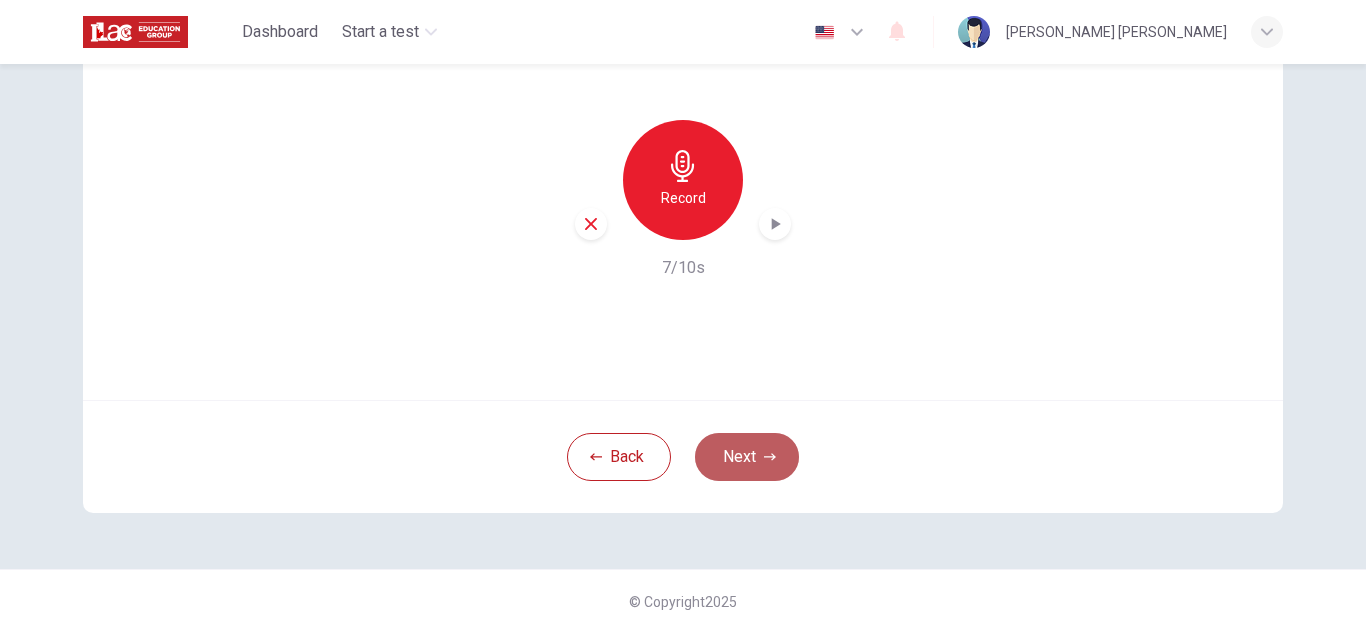click on "Next" at bounding box center (747, 457) 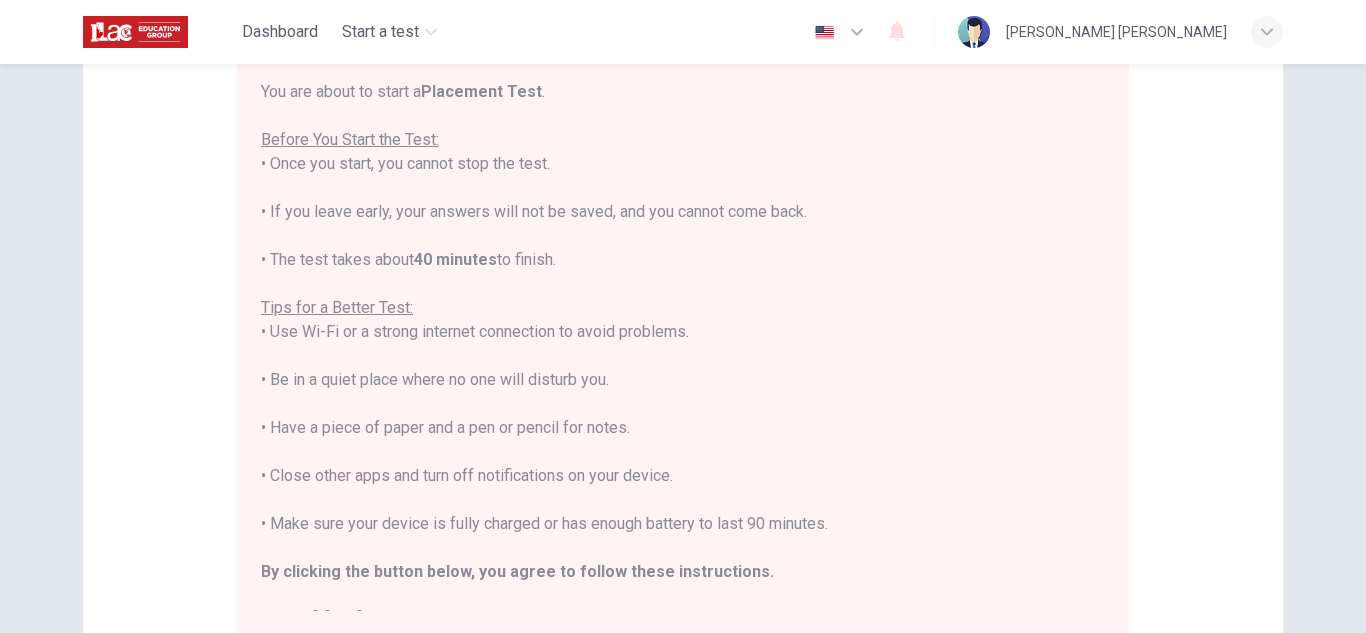 click on "Disclaimer: You are about to start a  Placement Test .
Before You Start the Test:
• Once you start, you cannot stop the test.
• If you leave early, your answers will not be saved, and you cannot come back.
• The test takes about  40 minutes  to finish.
Tips for a Better Test:
• Use Wi-Fi or a strong internet connection to avoid problems.
• Be in a quiet place where no one will disturb you.
• Have a piece of paper and a pen or pencil for notes.
• Close other apps and turn off notifications on your device.
• Make sure your device is fully charged or has enough battery to last 90 minutes.
By clicking the button below, you agree to follow these instructions.
Good luck!" at bounding box center (683, 299) 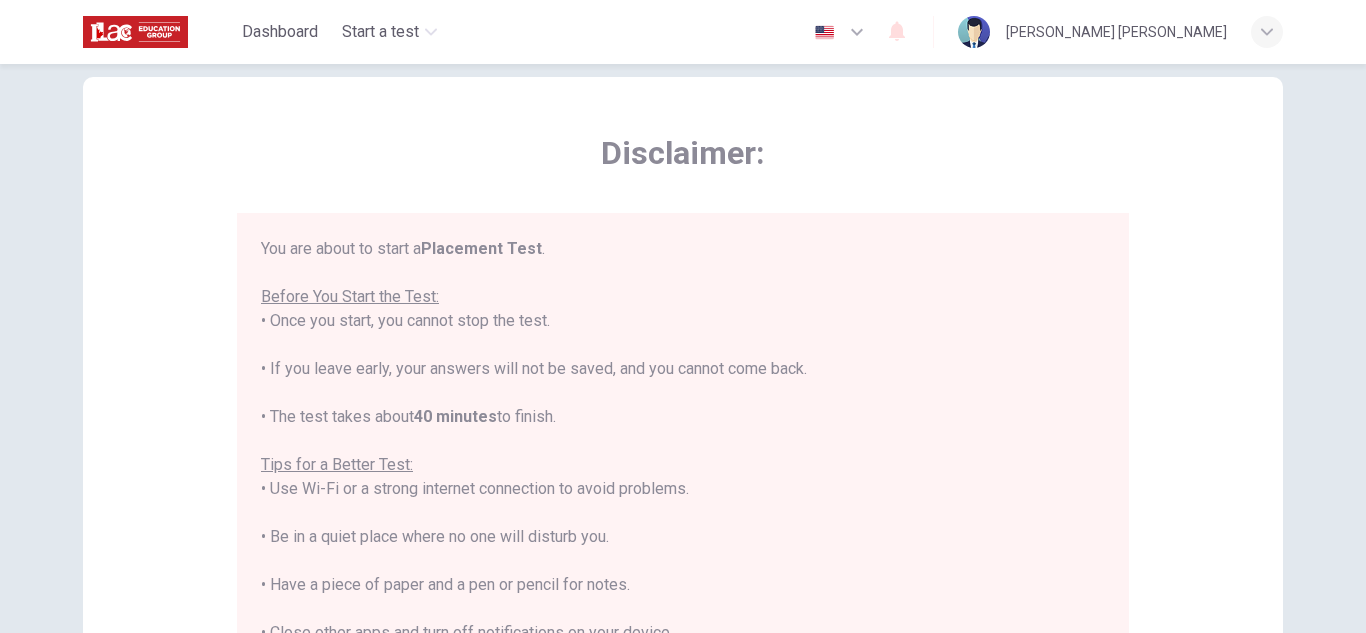 scroll, scrollTop: 40, scrollLeft: 0, axis: vertical 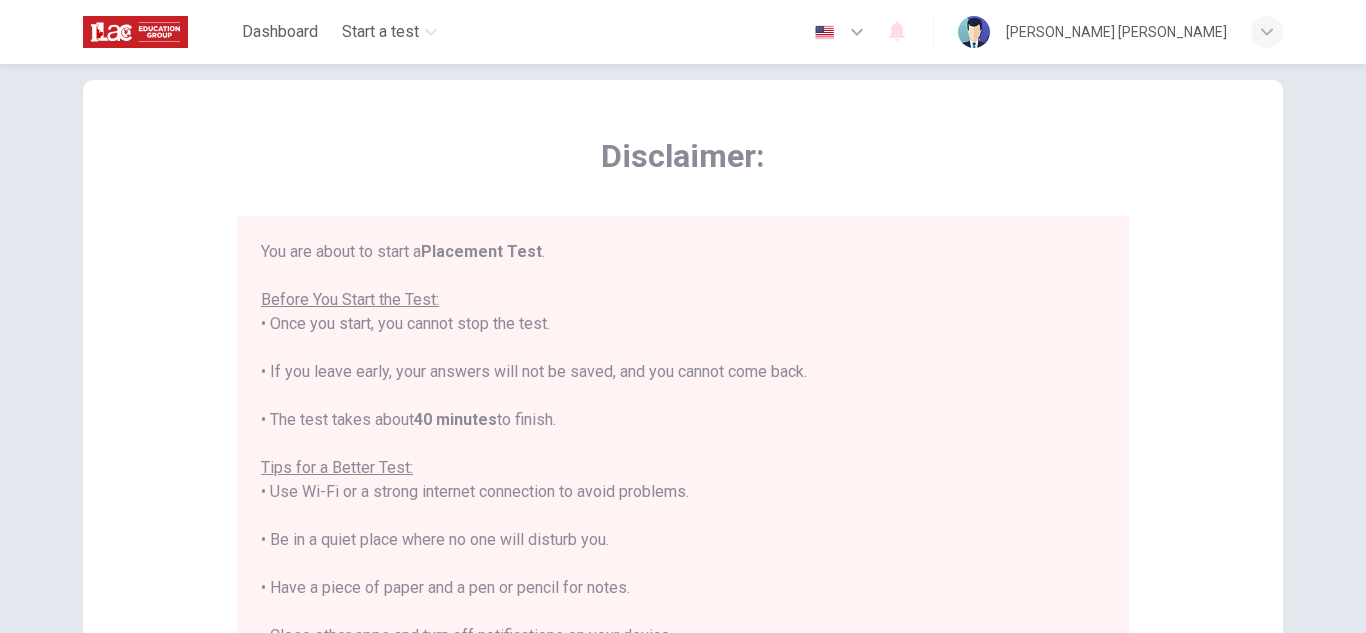 click on "Disclaimer: You are about to start a  Placement Test .
Before You Start the Test:
• Once you start, you cannot stop the test.
• If you leave early, your answers will not be saved, and you cannot come back.
• The test takes about  40 minutes  to finish.
Tips for a Better Test:
• Use Wi-Fi or a strong internet connection to avoid problems.
• Be in a quiet place where no one will disturb you.
• Have a piece of paper and a pen or pencil for notes.
• Close other apps and turn off notifications on your device.
• Make sure your device is fully charged or has enough battery to last 90 minutes.
By clicking the button below, you agree to follow these instructions.
Good luck!" at bounding box center (683, 459) 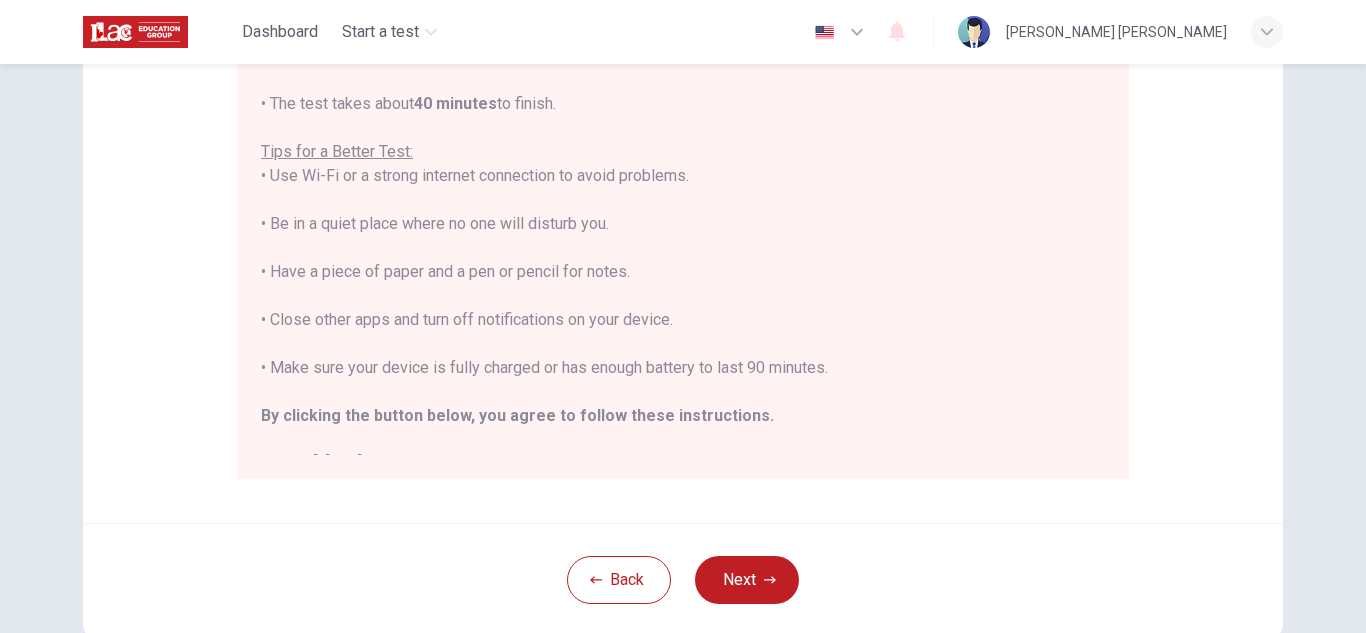 scroll, scrollTop: 360, scrollLeft: 0, axis: vertical 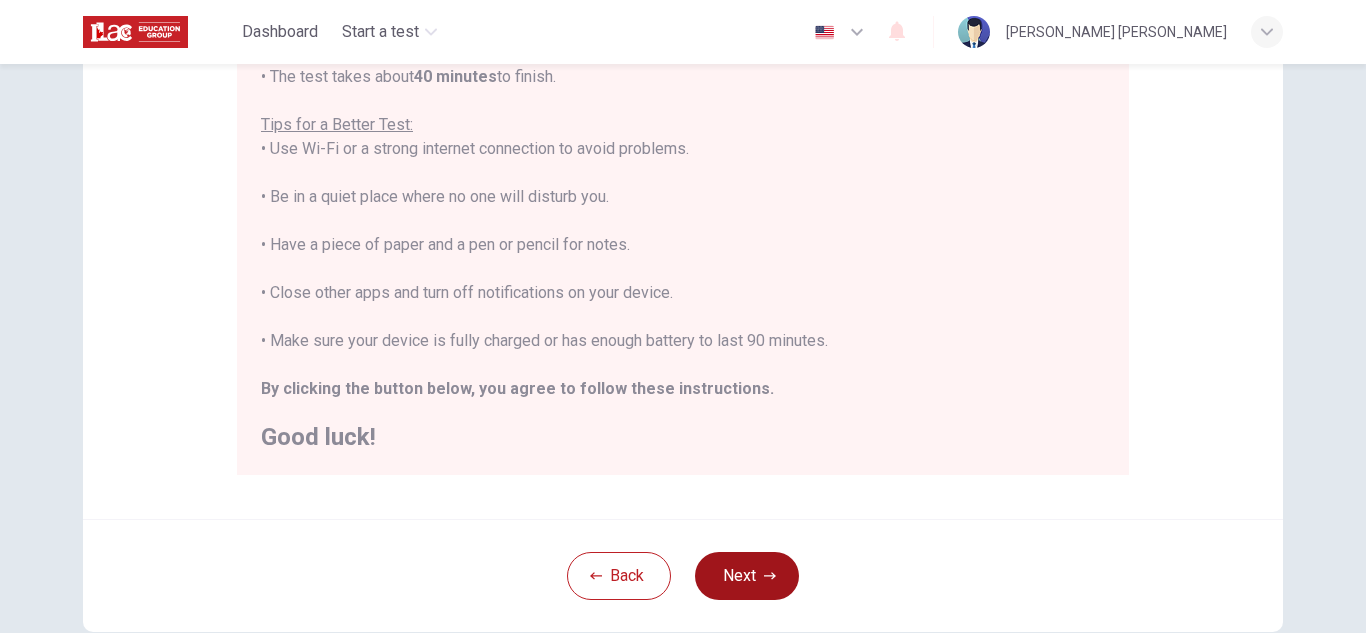 click 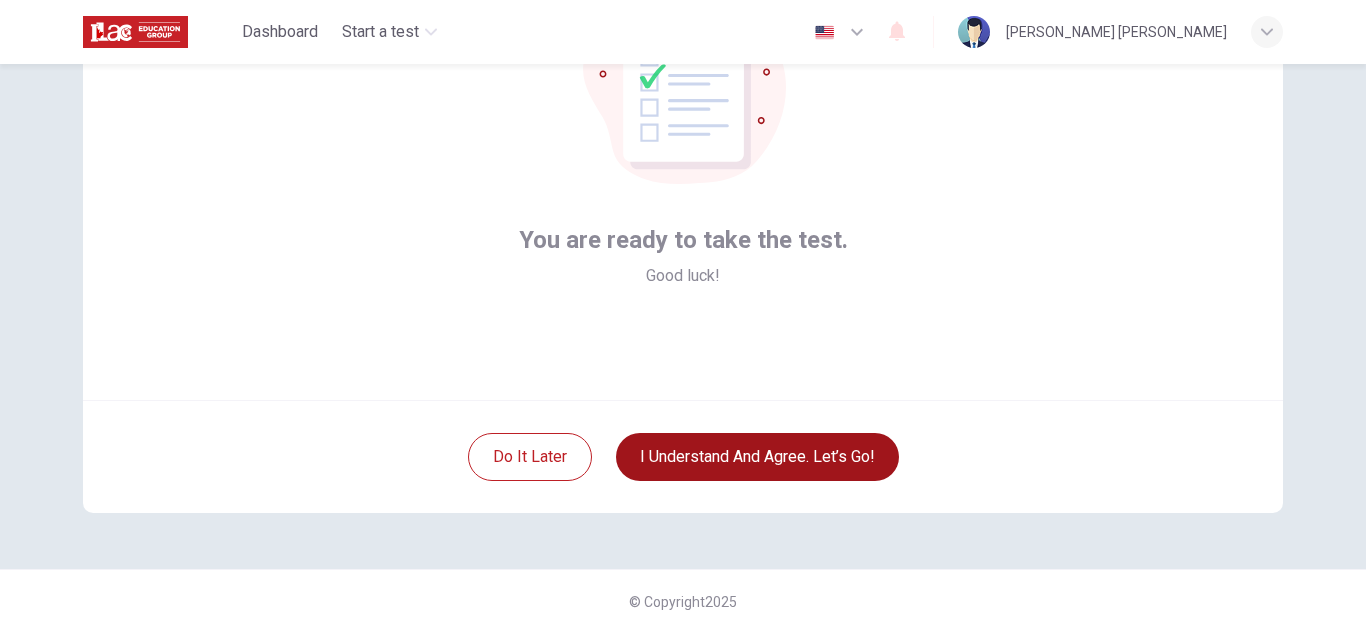scroll, scrollTop: 200, scrollLeft: 0, axis: vertical 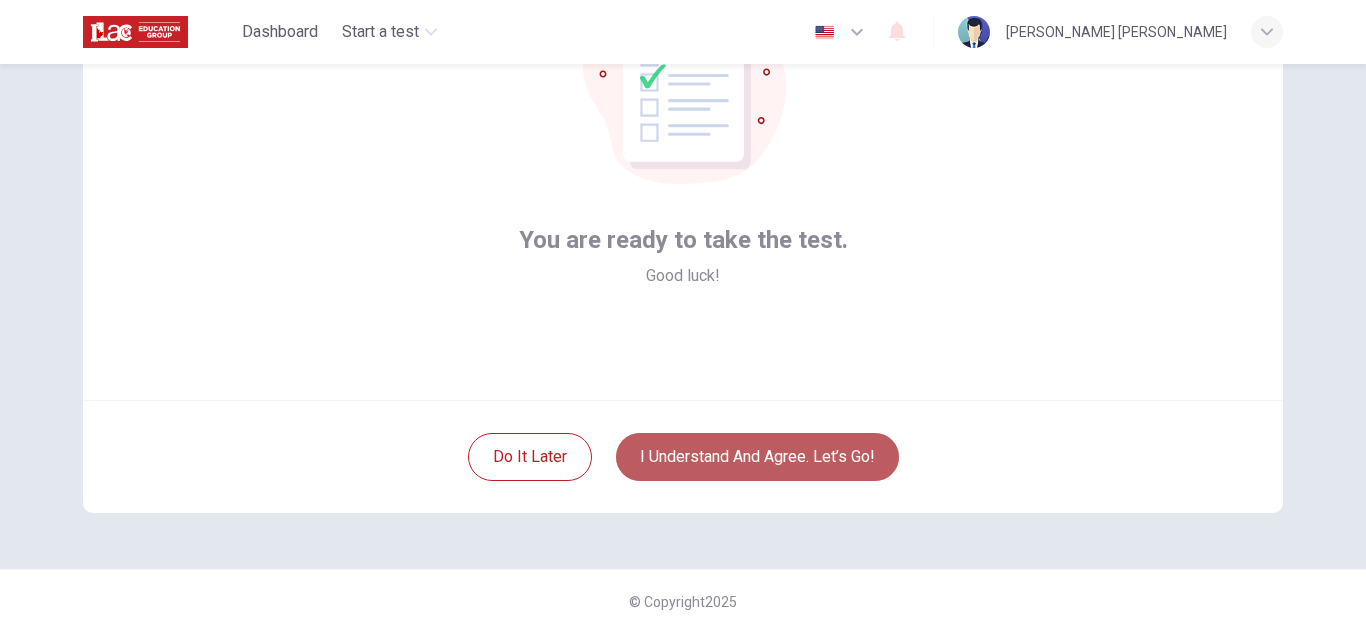 click on "I understand and agree. Let’s go!" at bounding box center [757, 457] 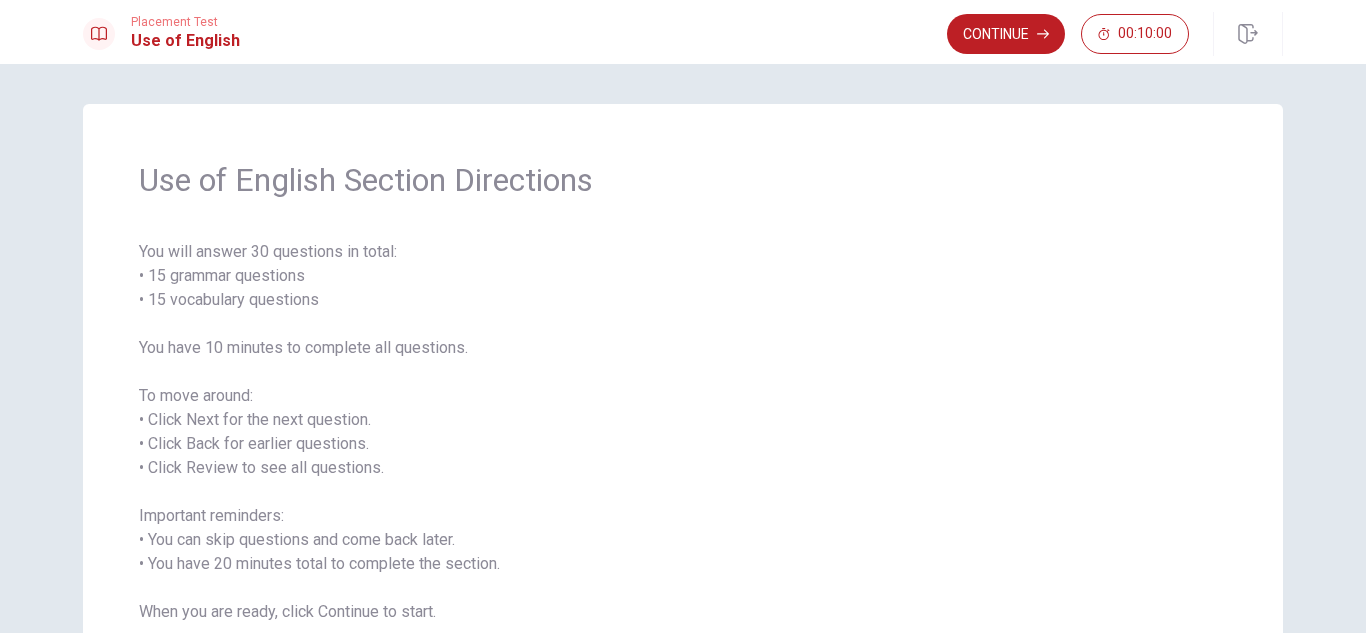 click on "You will answer 30 questions in total:
• 15 grammar questions
• 15 vocabulary questions
You have 10 minutes to complete all questions.
To move around:
• Click Next for the next question.
• Click Back for earlier questions.
• Click Review to see all questions.
Important reminders:
• You can skip questions and come back later.
• You have 20 minutes total to complete the section.
When you are ready, click Continue to start." at bounding box center (683, 432) 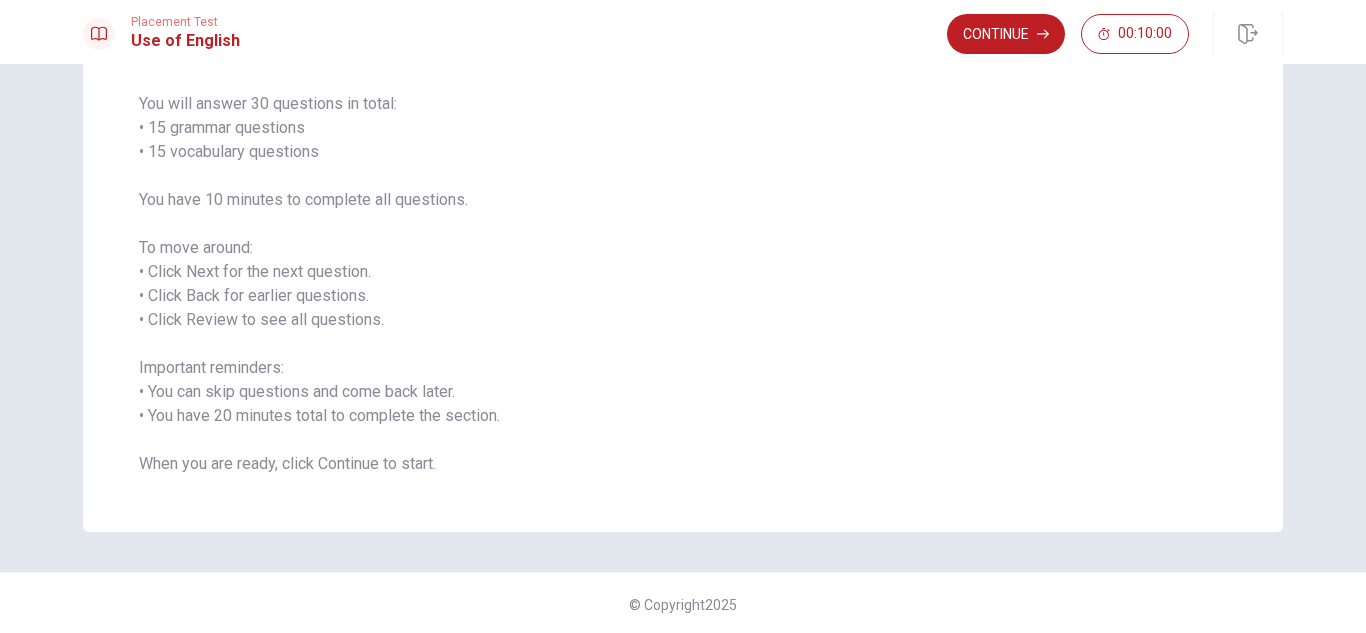 scroll, scrollTop: 151, scrollLeft: 0, axis: vertical 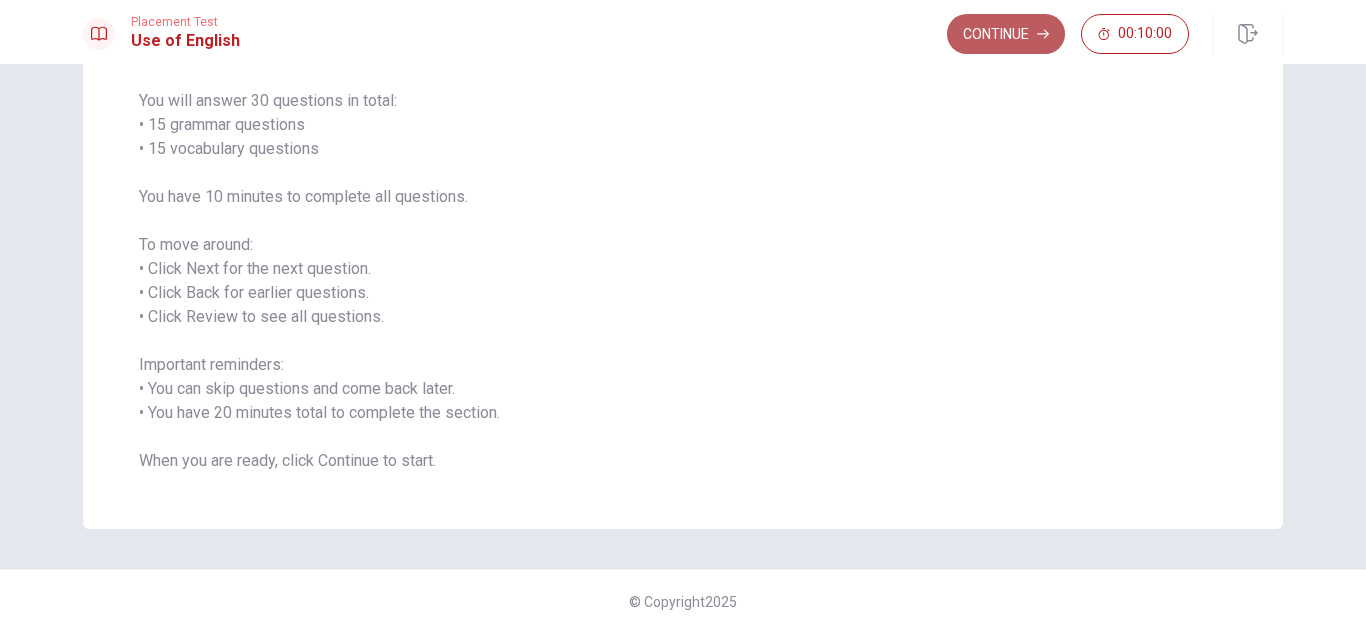 click on "Continue" at bounding box center (1006, 34) 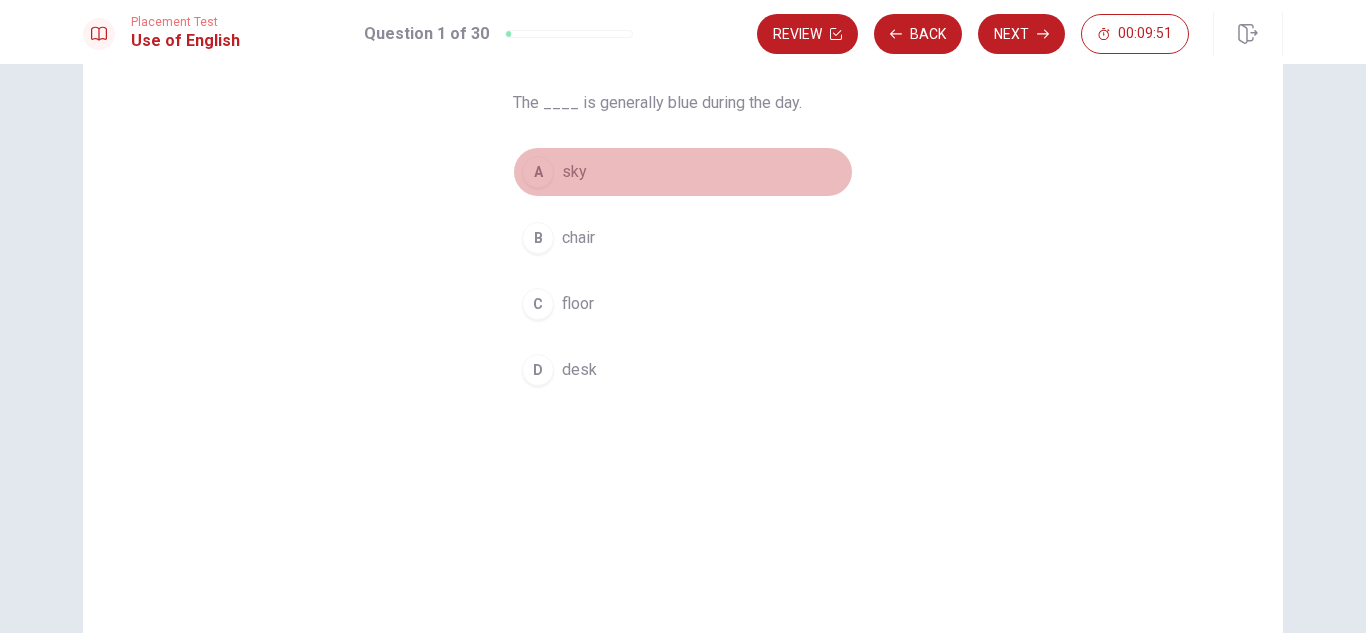click on "sky" at bounding box center (574, 172) 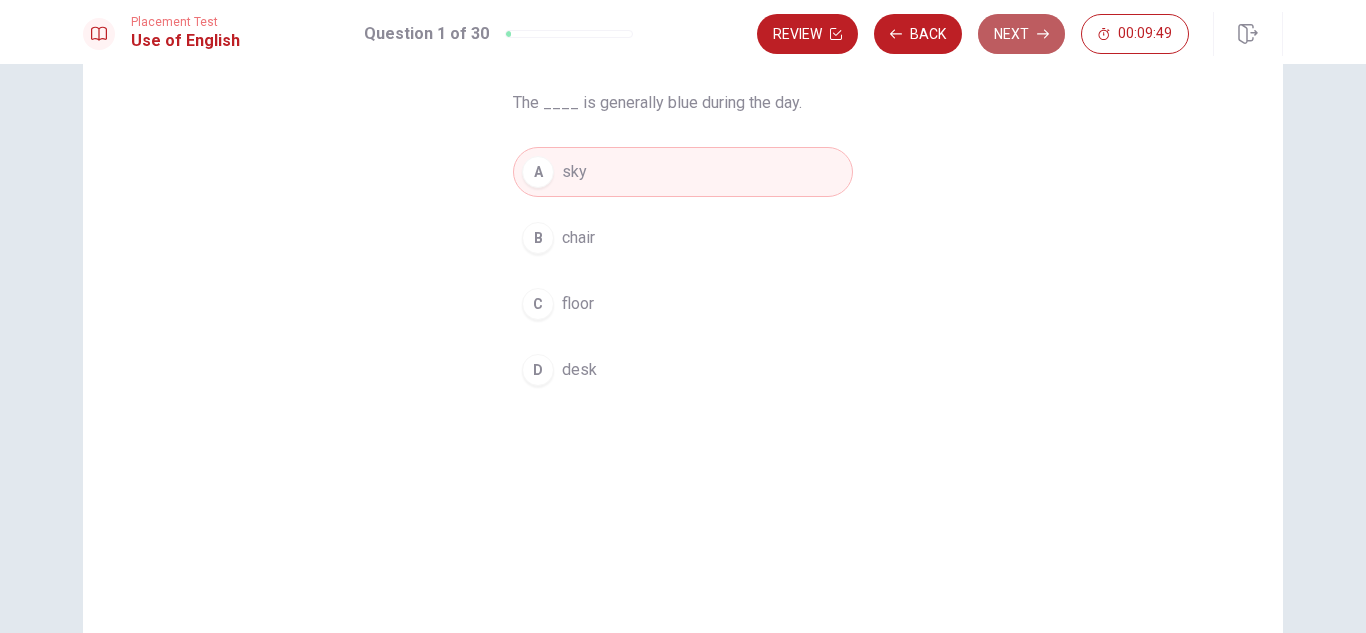 click on "Next" at bounding box center [1021, 34] 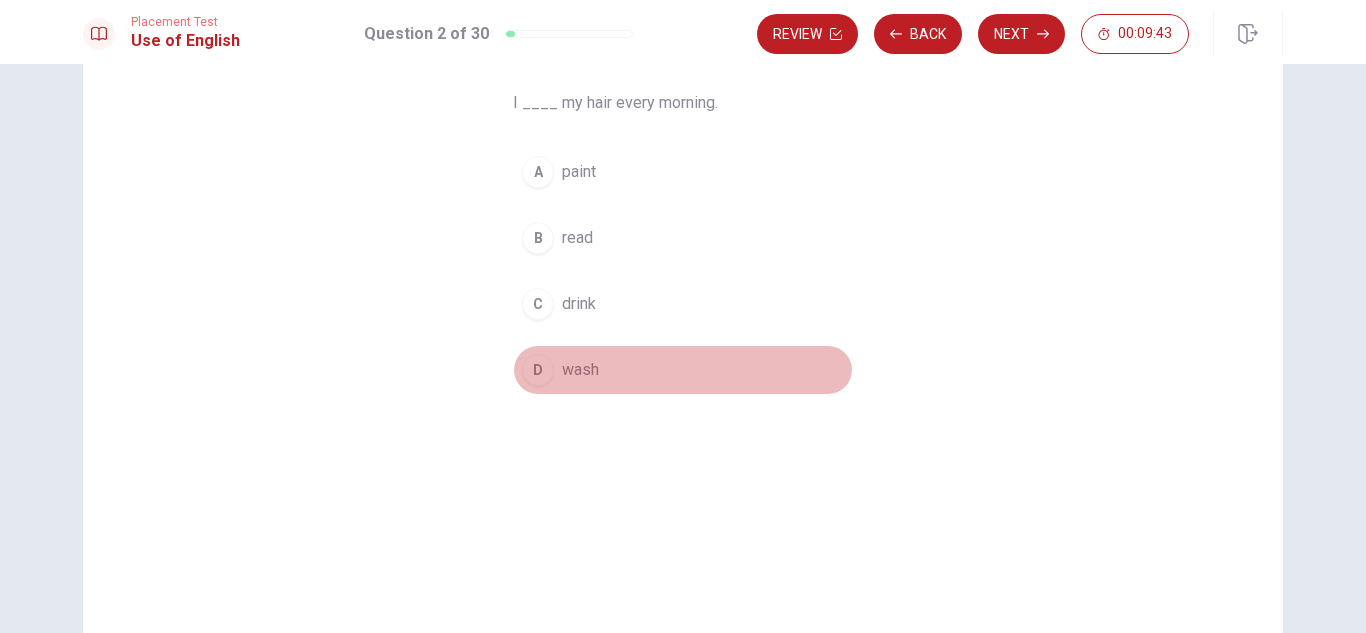 click on "wash" at bounding box center [580, 370] 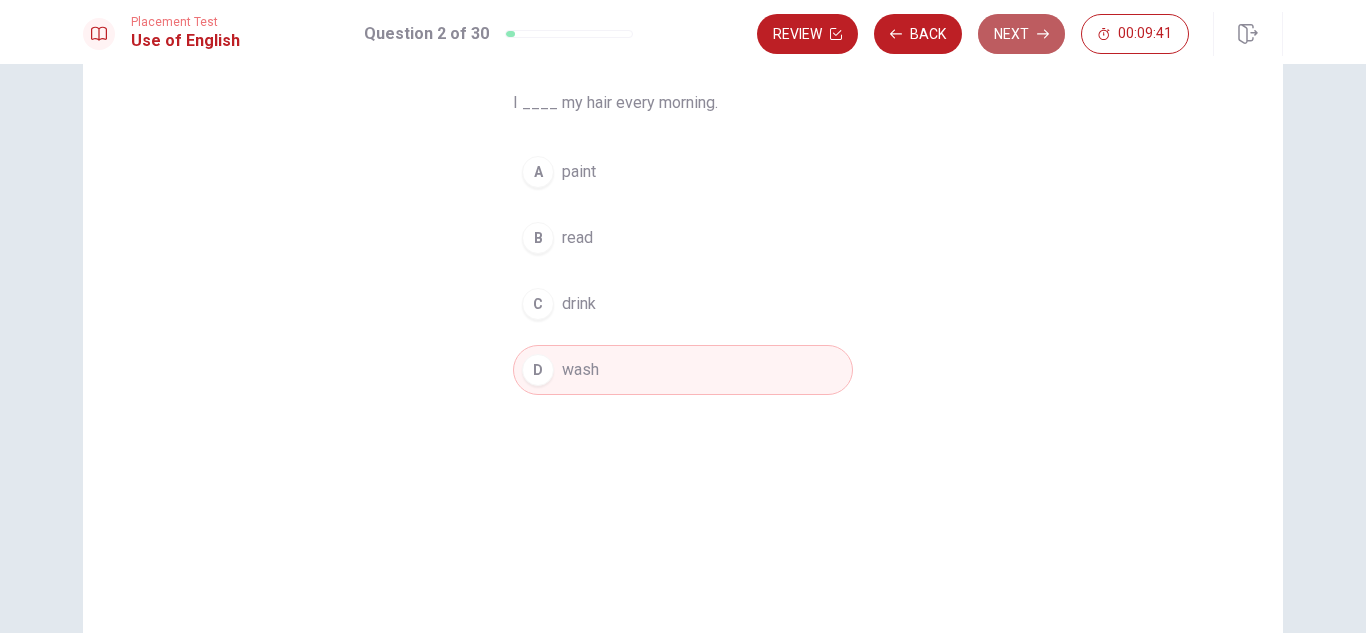 click on "Next" at bounding box center (1021, 34) 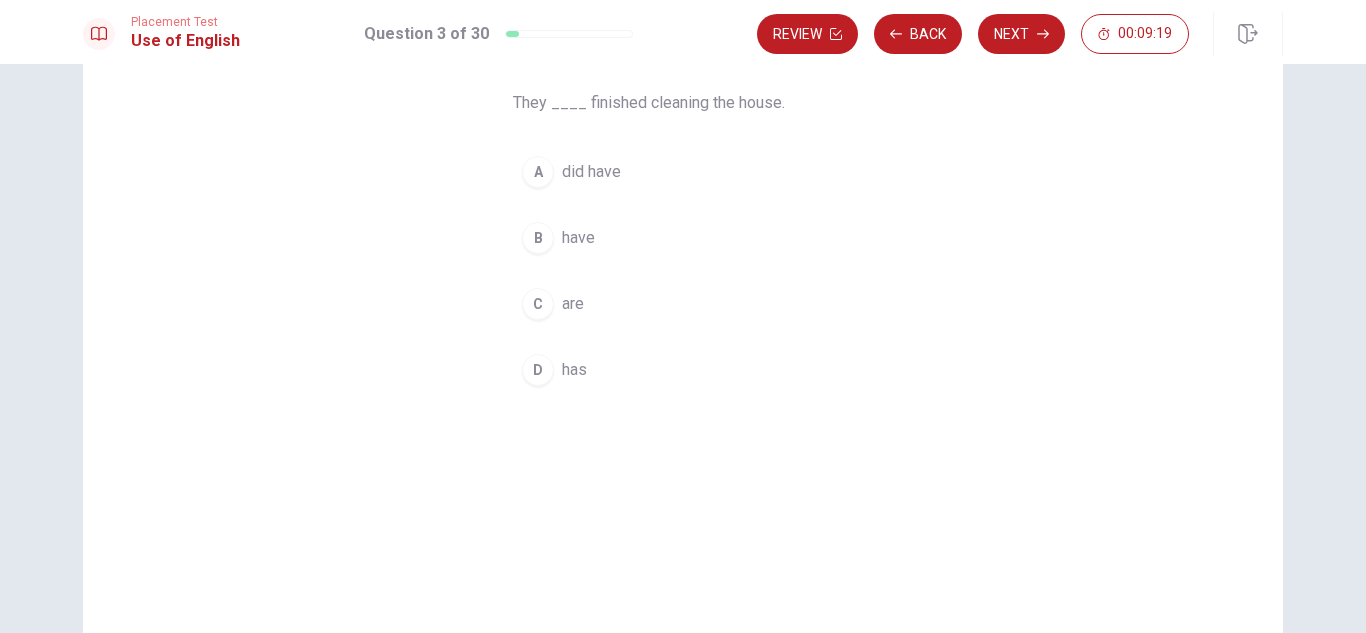 click on "have" at bounding box center (578, 238) 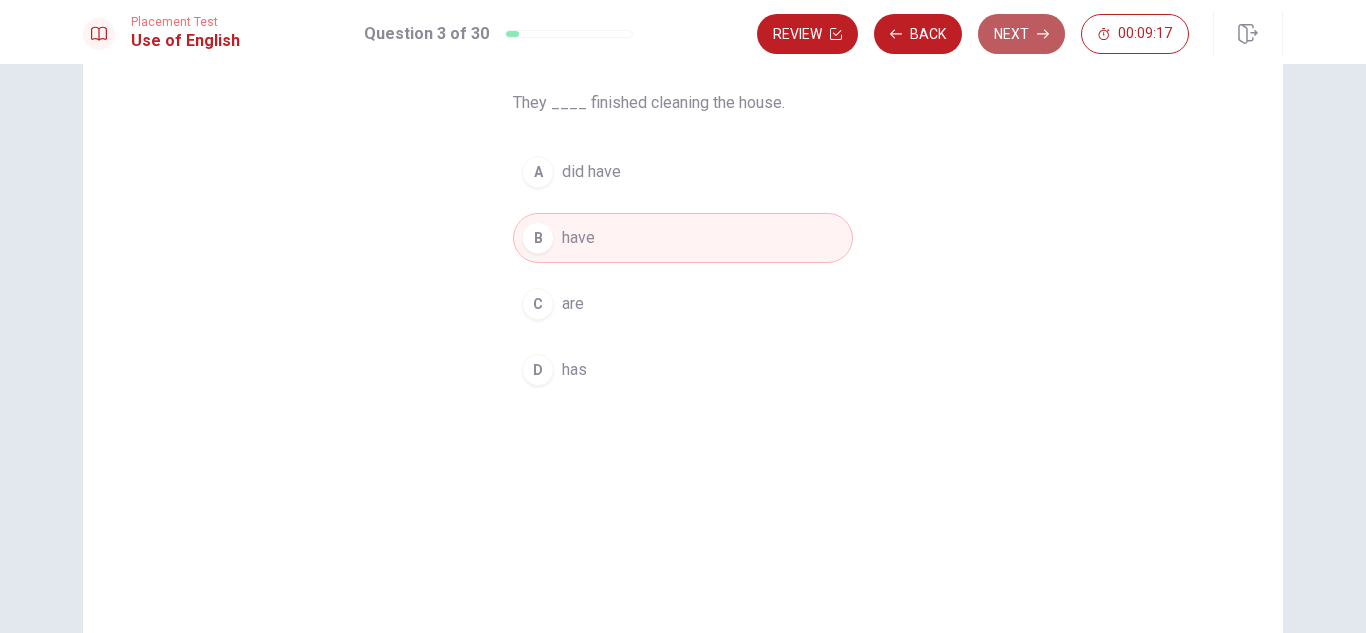 click on "Next" at bounding box center [1021, 34] 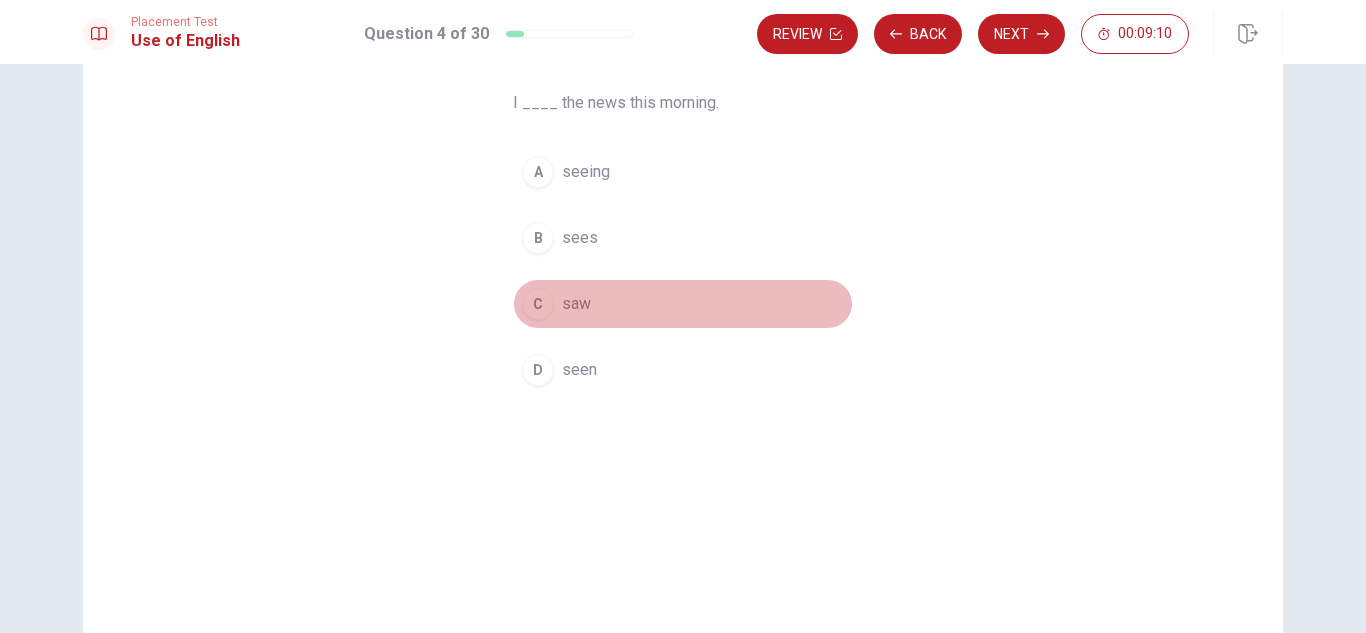 click on "saw" at bounding box center (576, 304) 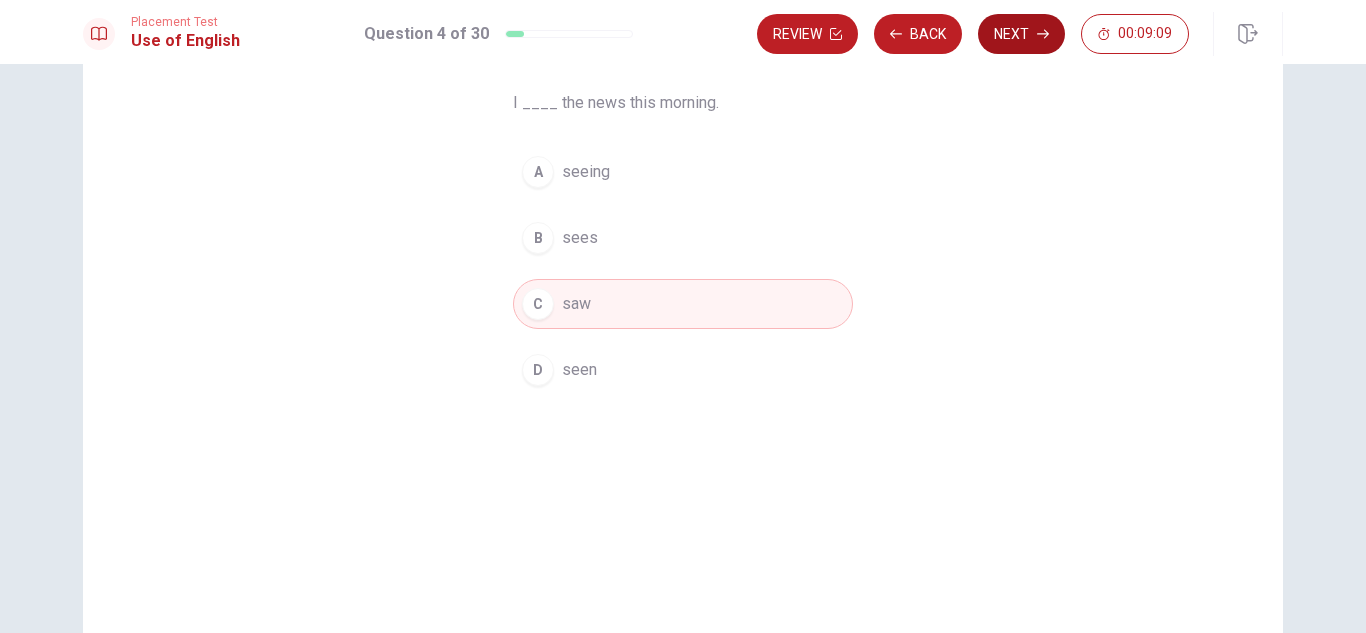 click on "Next" at bounding box center (1021, 34) 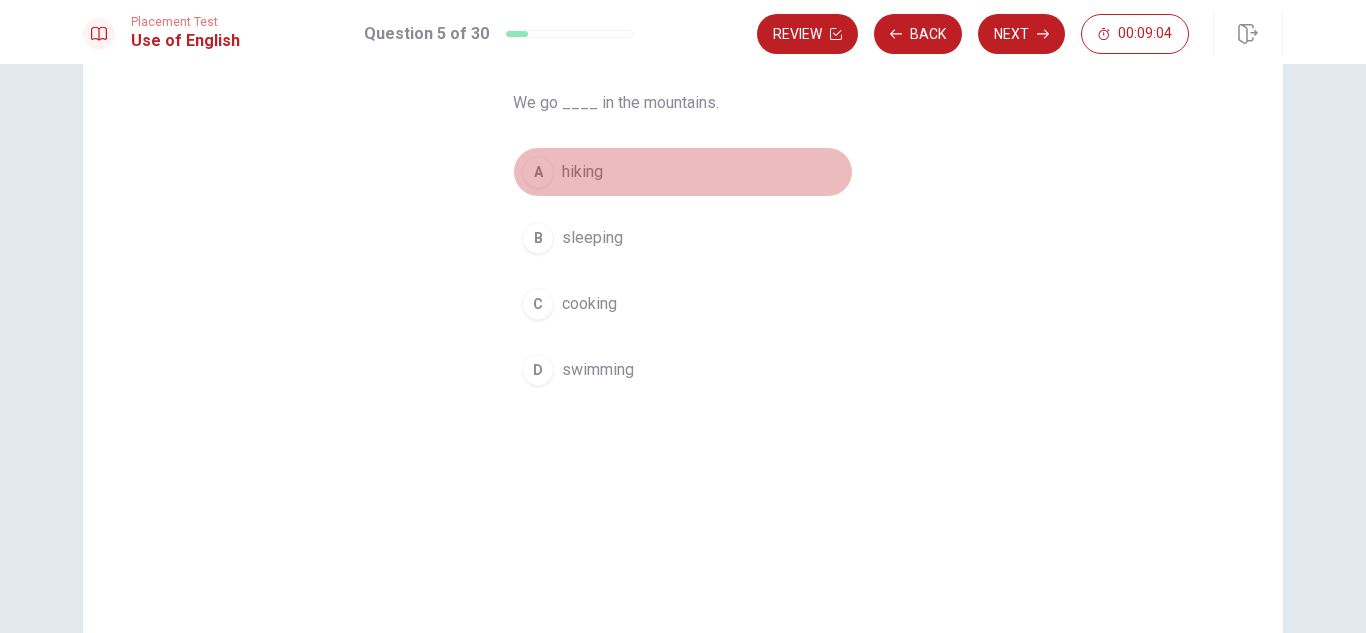 click on "A hiking" at bounding box center (683, 172) 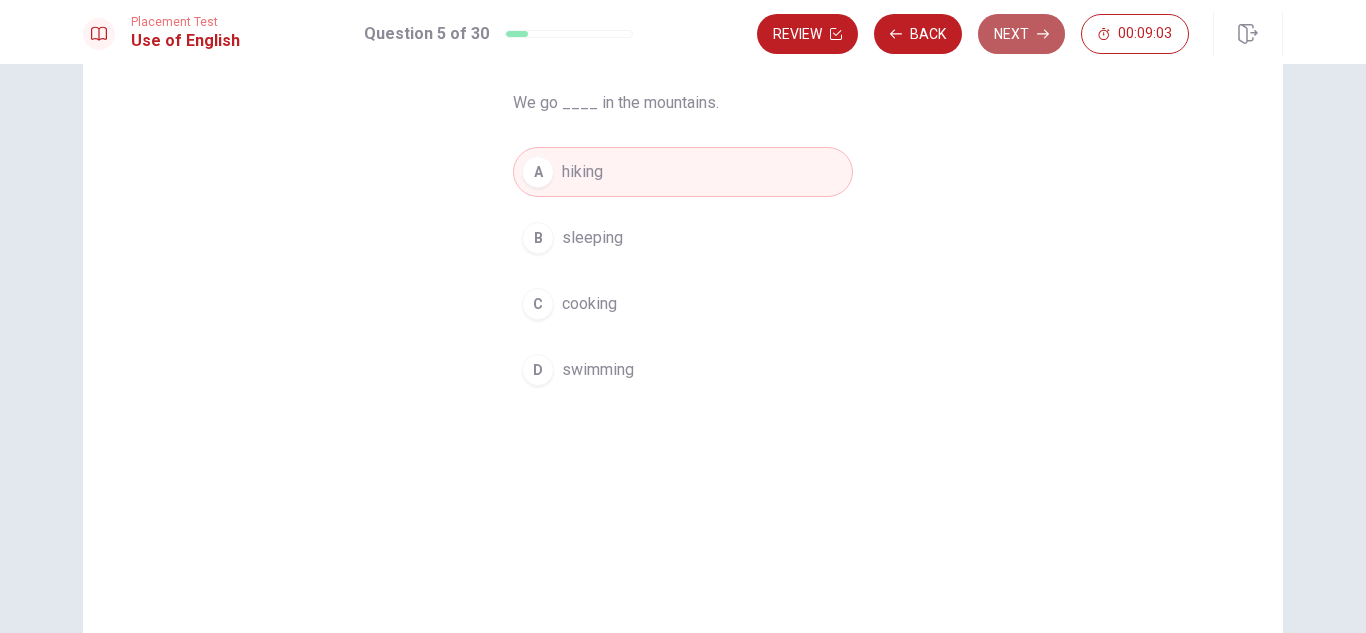 click on "Next" at bounding box center [1021, 34] 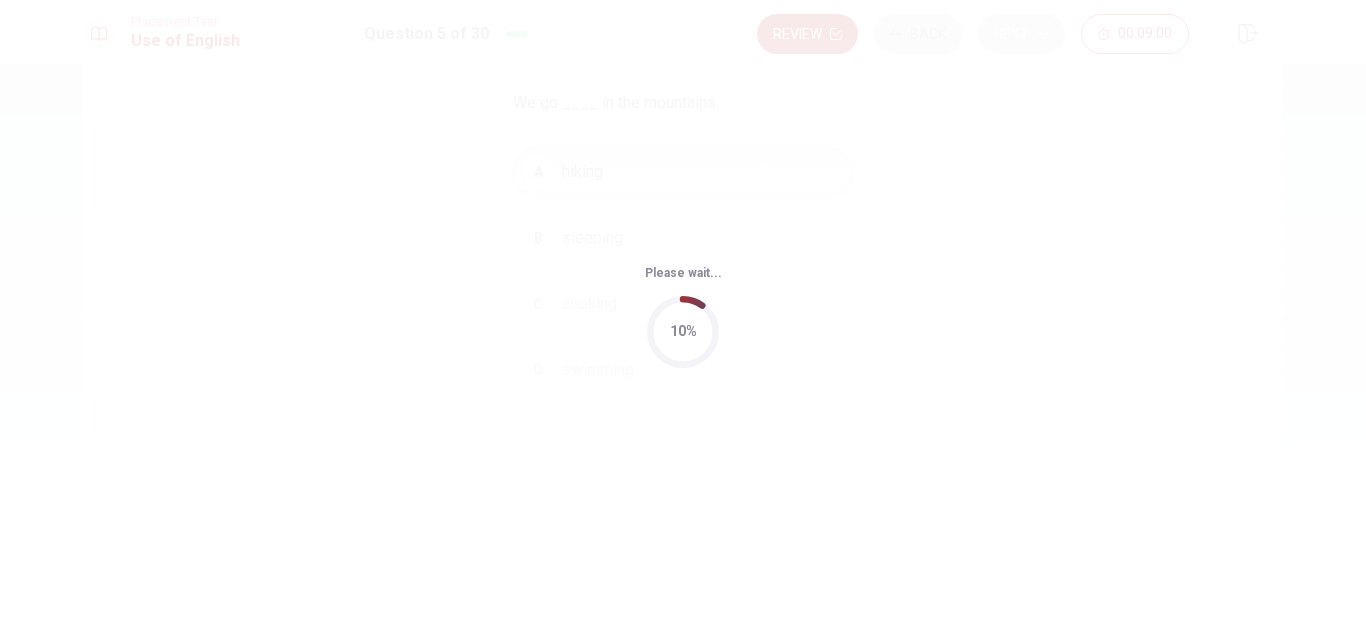 scroll, scrollTop: 0, scrollLeft: 0, axis: both 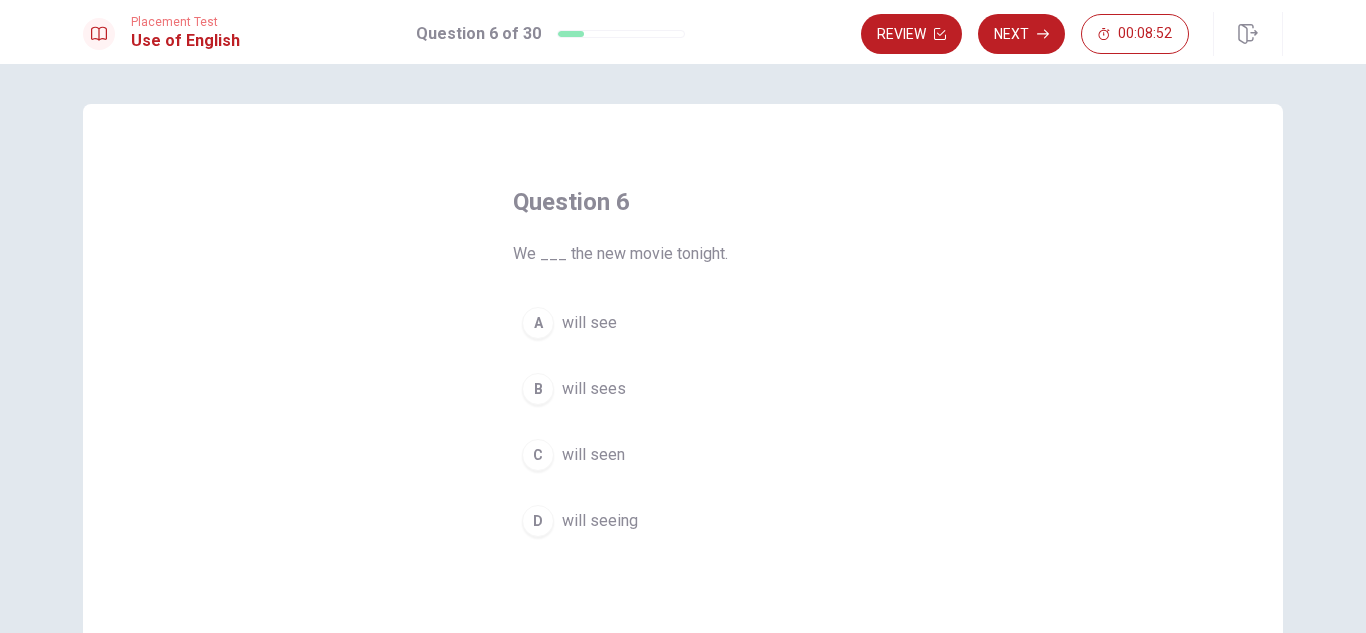 click on "will see" at bounding box center (589, 323) 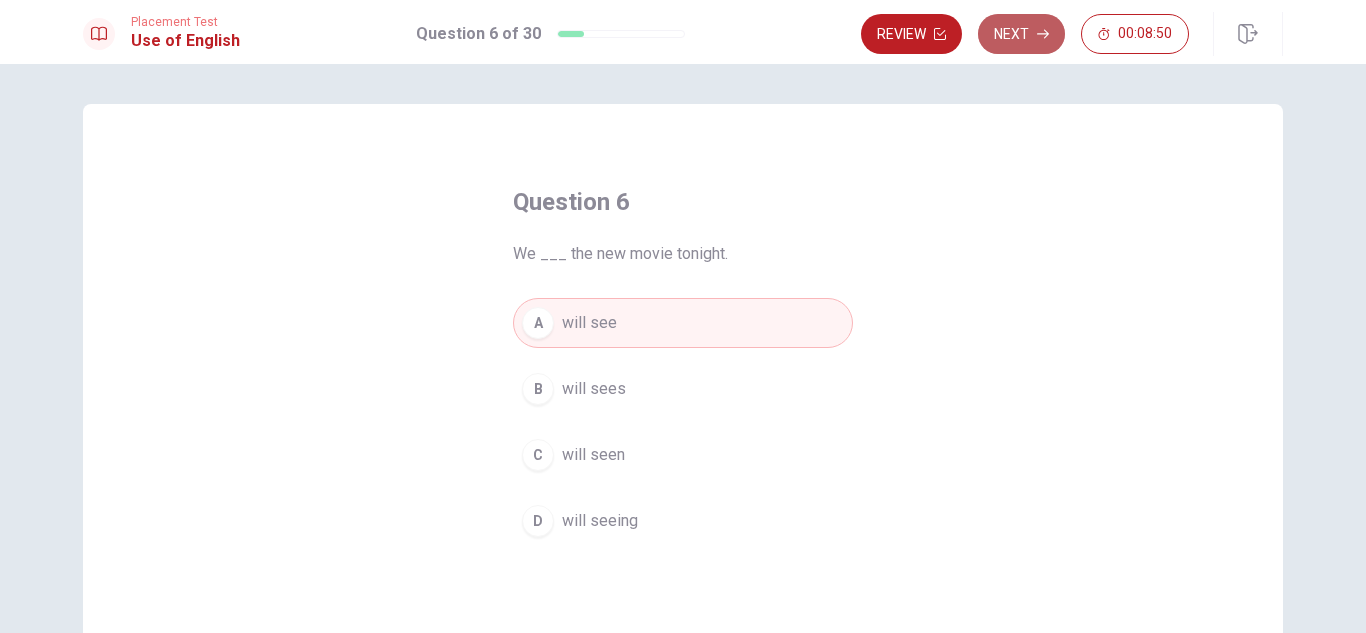 click on "Next" at bounding box center (1021, 34) 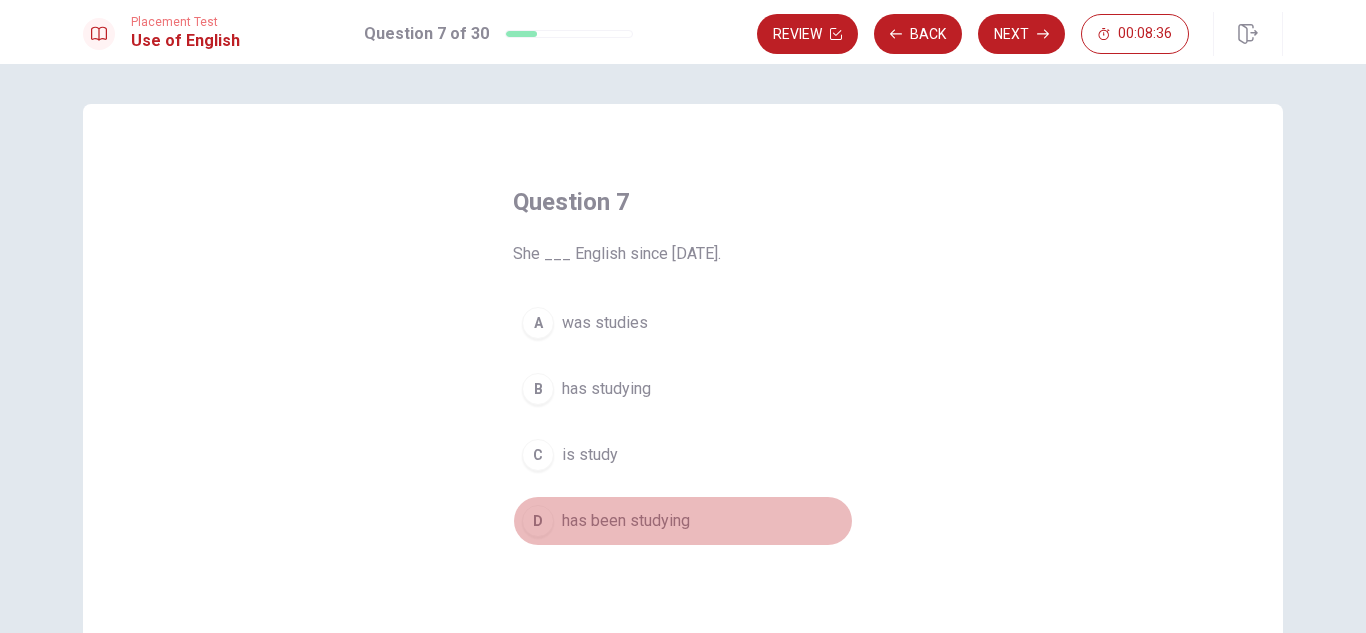 click on "has been studying" at bounding box center [626, 521] 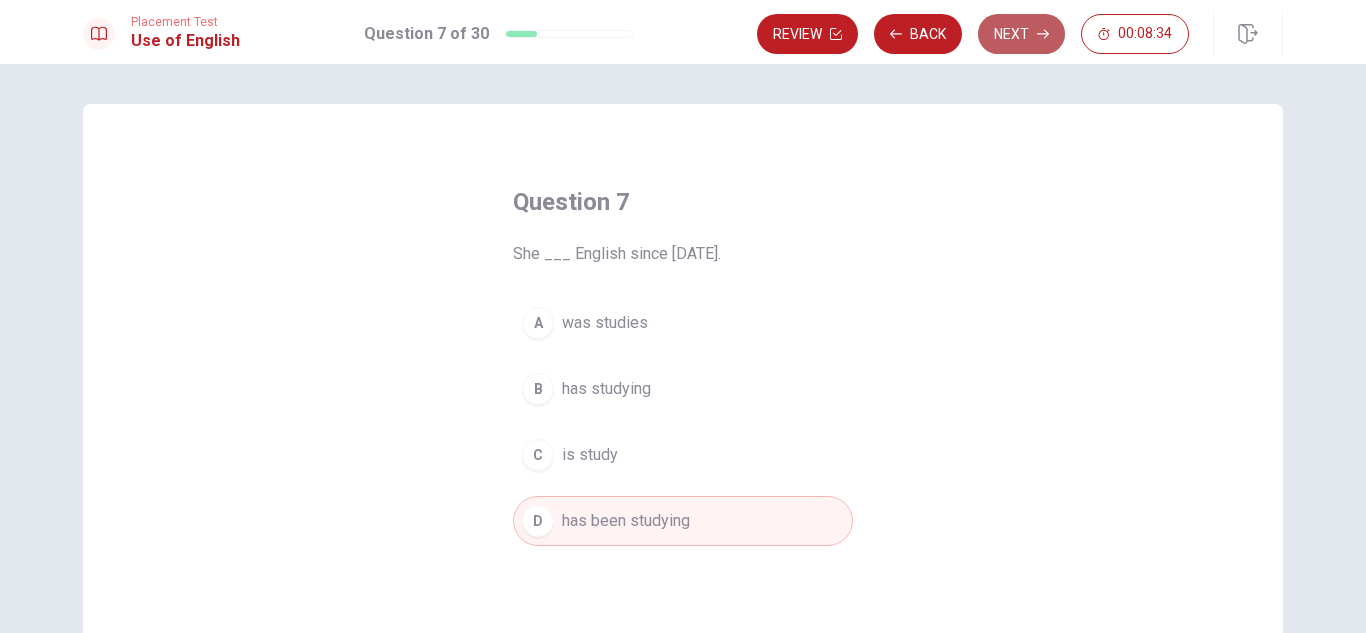click on "Next" at bounding box center (1021, 34) 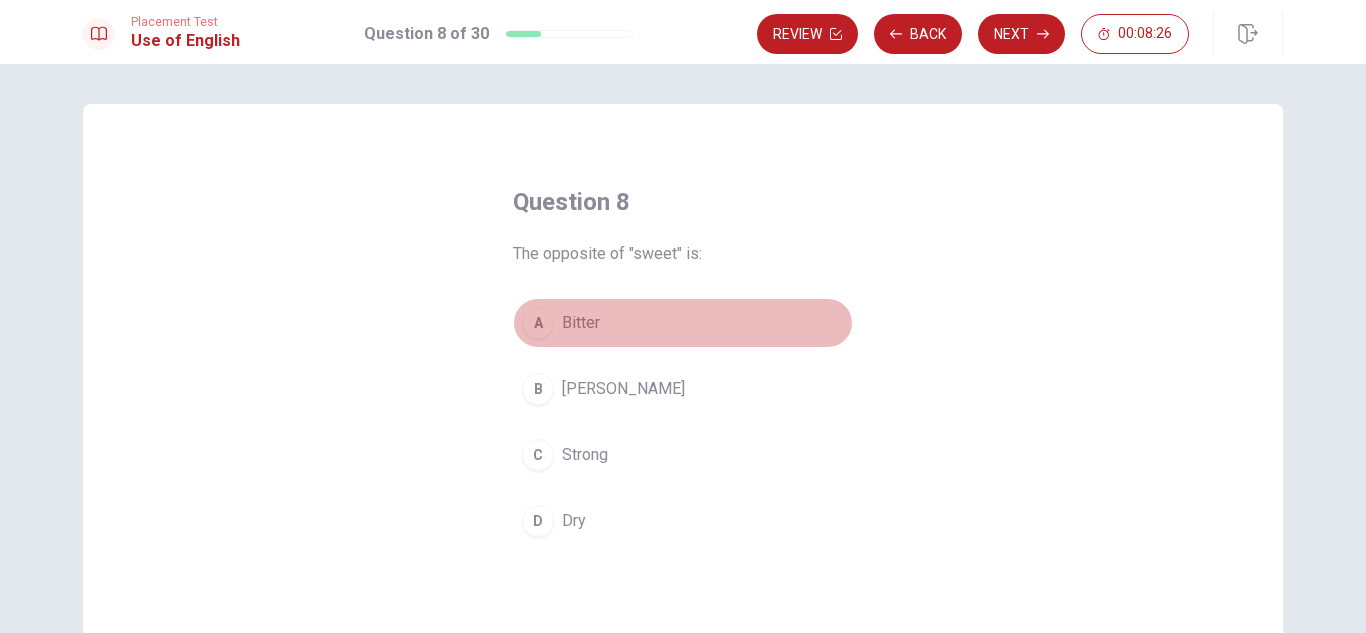 click on "Bitter" at bounding box center [581, 323] 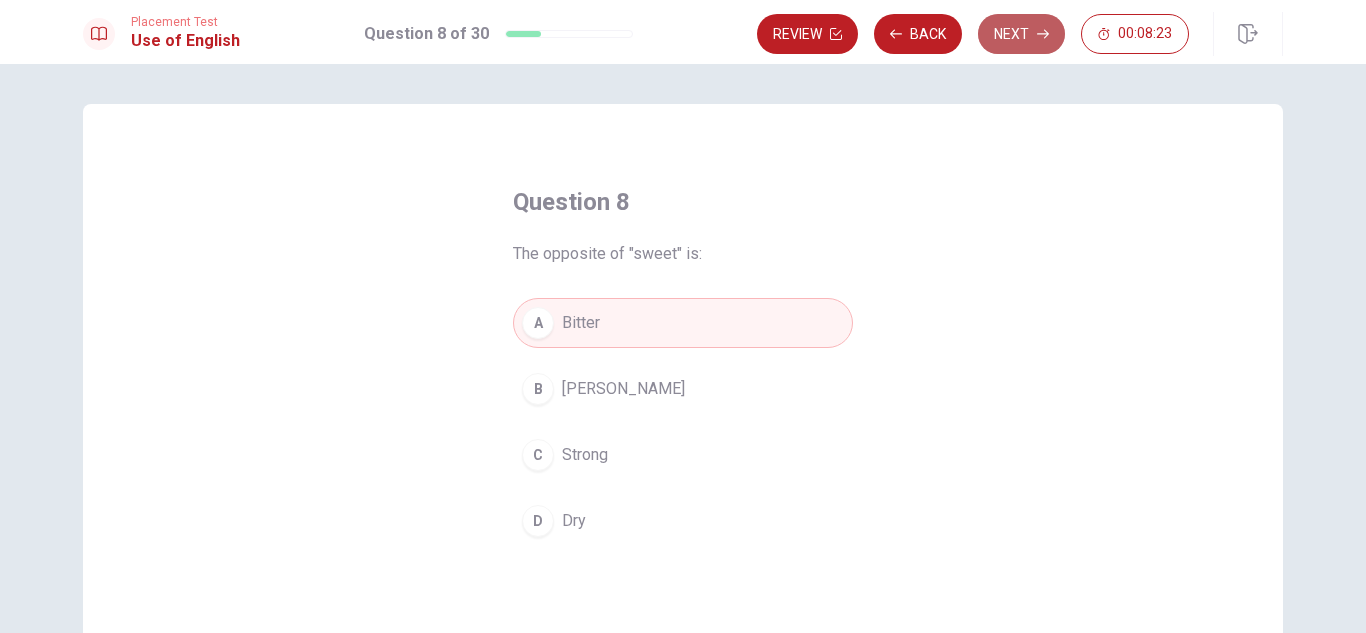 click on "Next" at bounding box center [1021, 34] 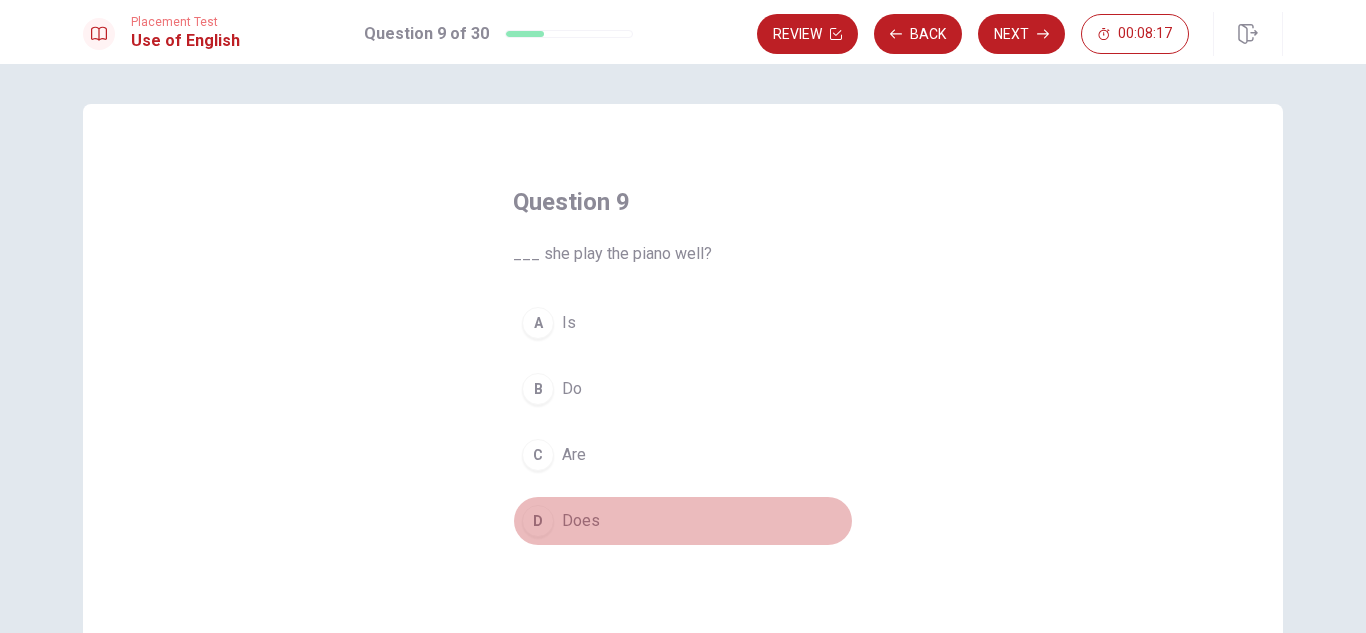 click on "Does" at bounding box center (581, 521) 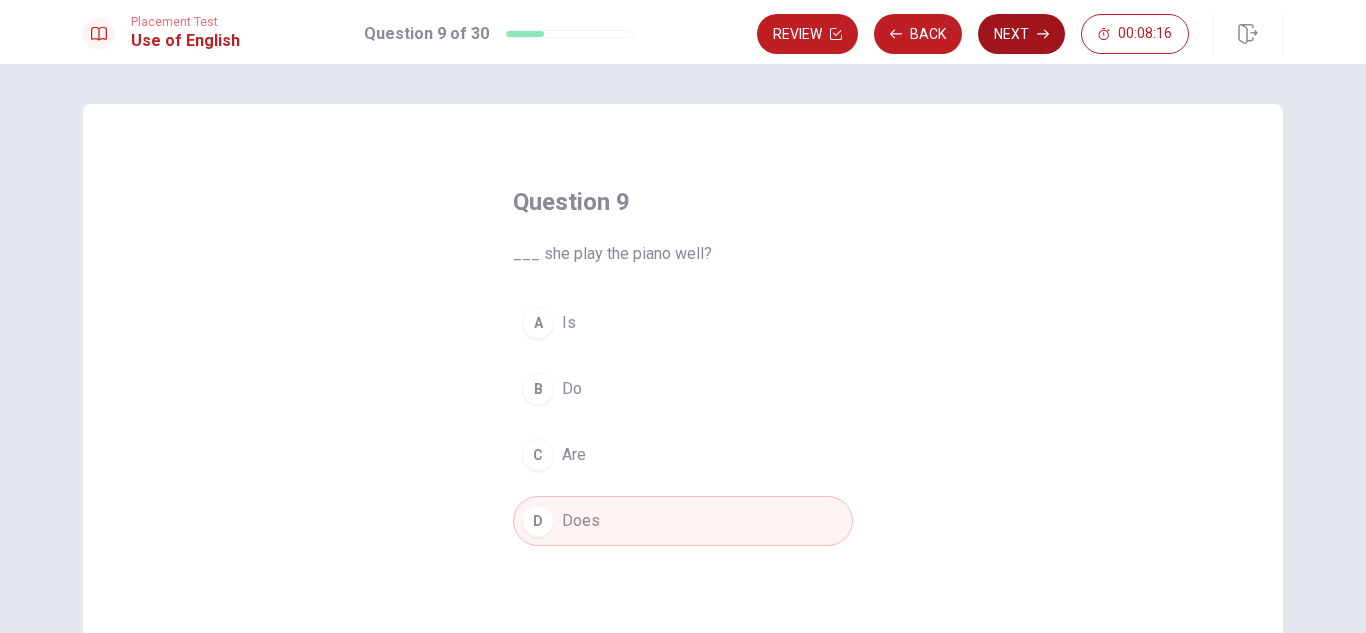 click on "Next" at bounding box center [1021, 34] 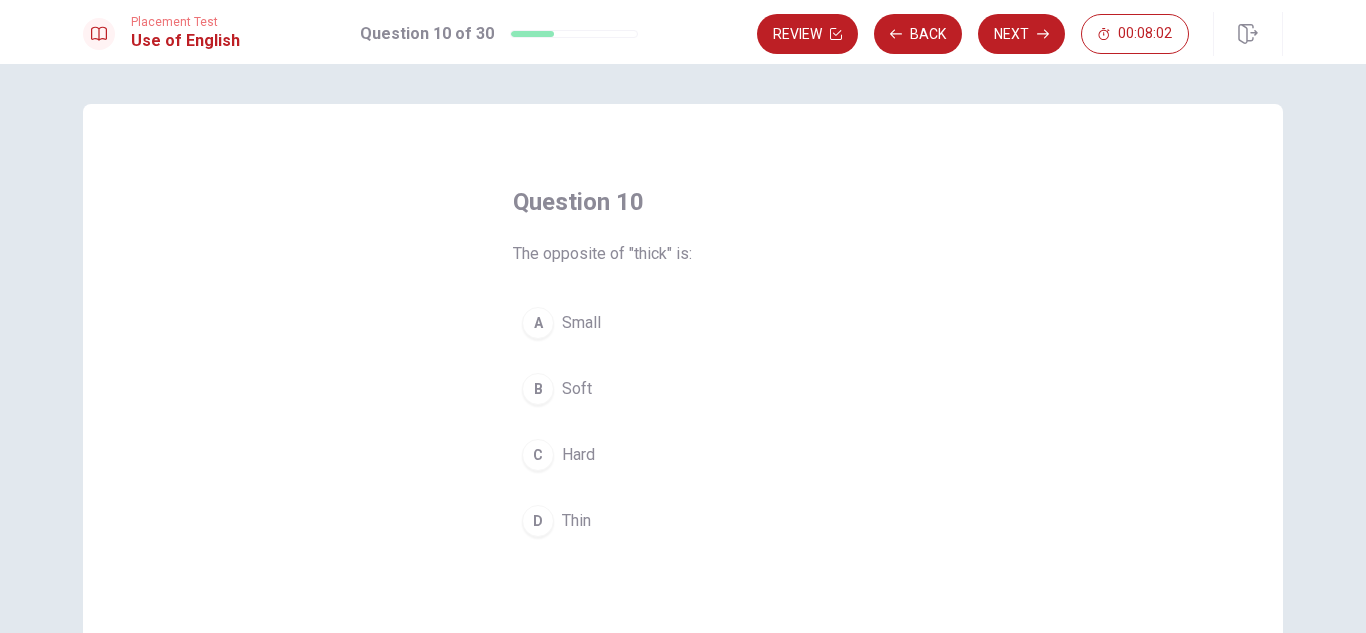 click on "Soft" at bounding box center (577, 389) 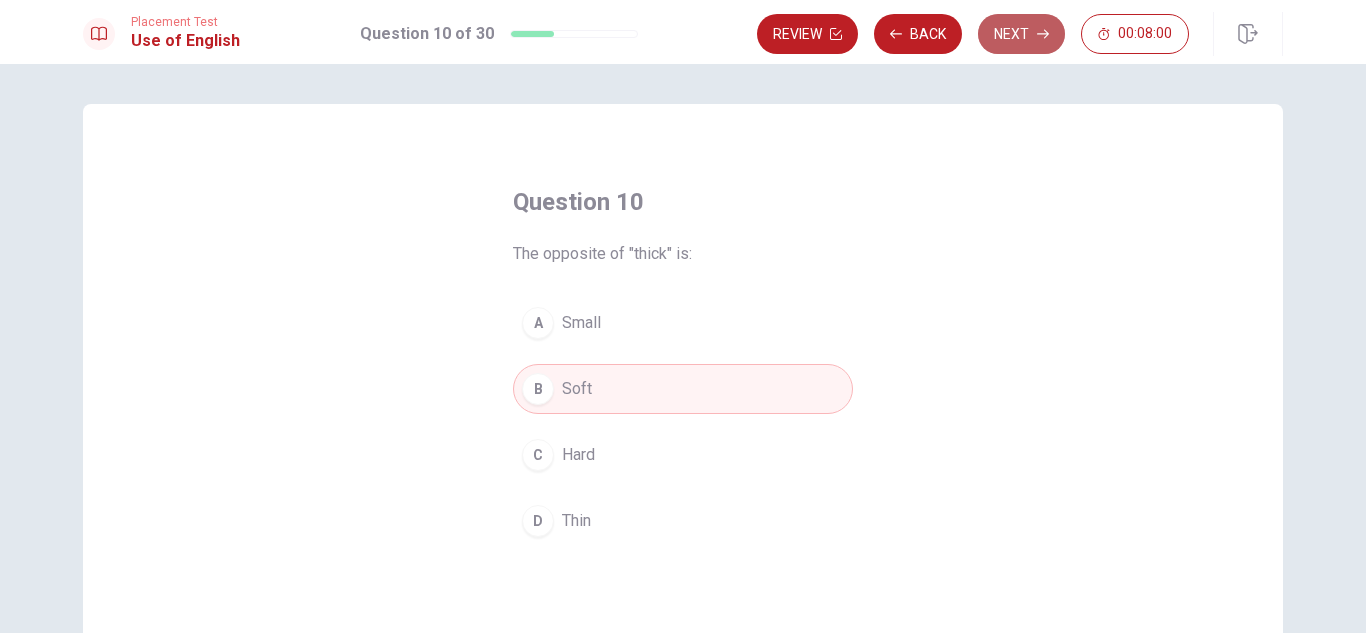 click on "Next" at bounding box center [1021, 34] 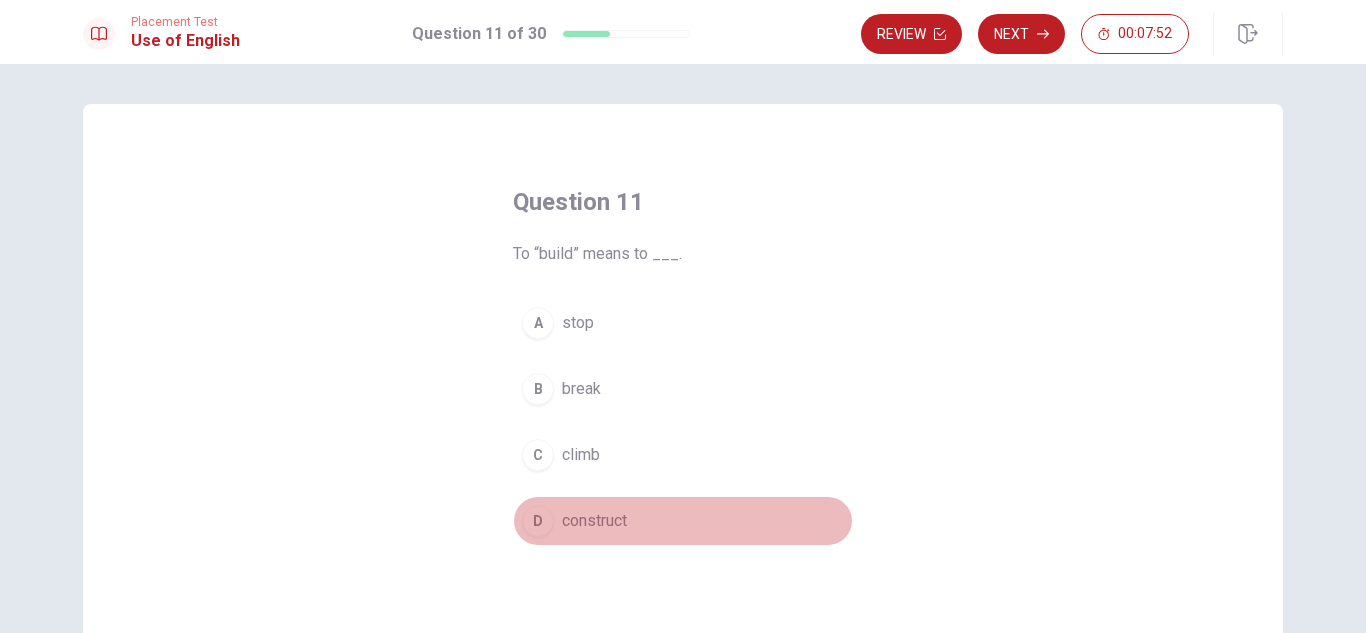 click on "construct" at bounding box center (594, 521) 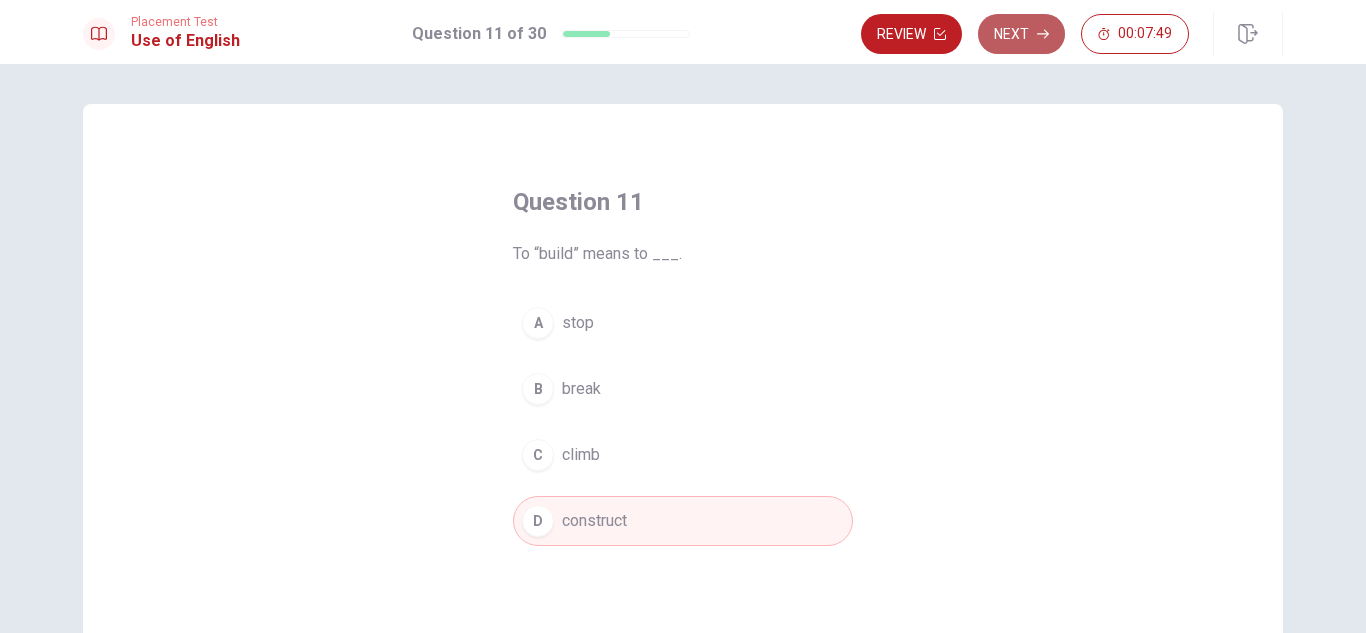 click on "Next" at bounding box center [1021, 34] 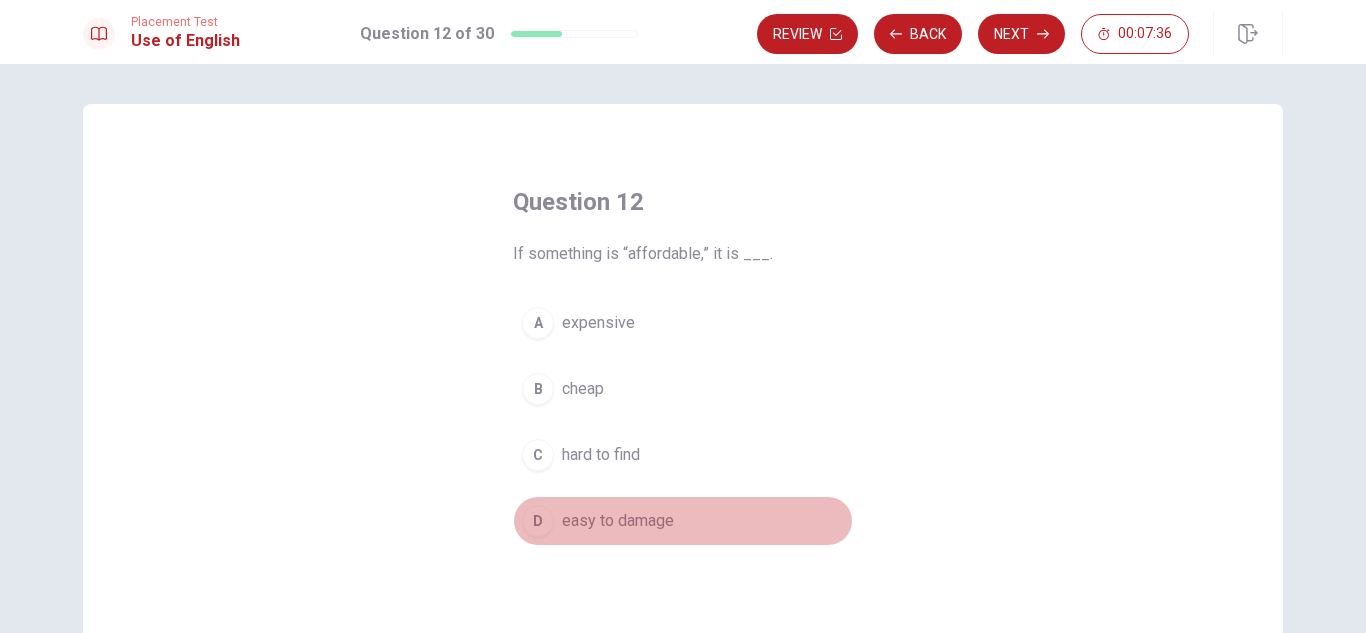 click on "easy to damage" at bounding box center (618, 521) 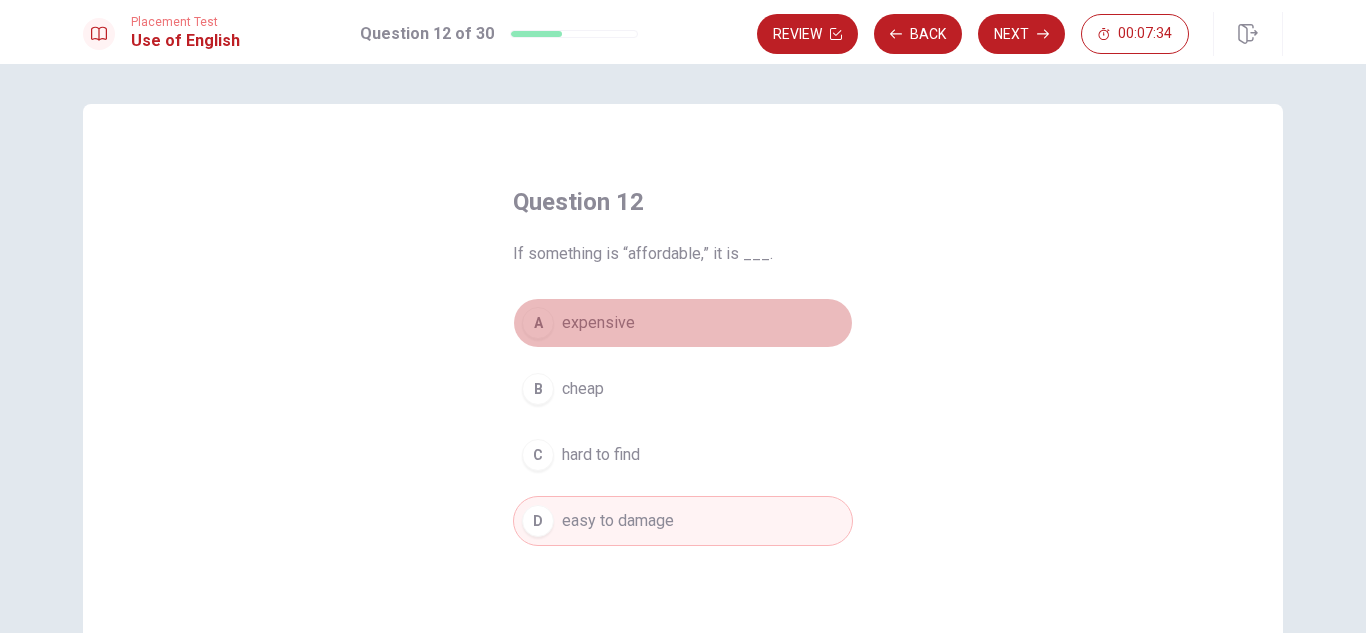 click on "expensive" at bounding box center (598, 323) 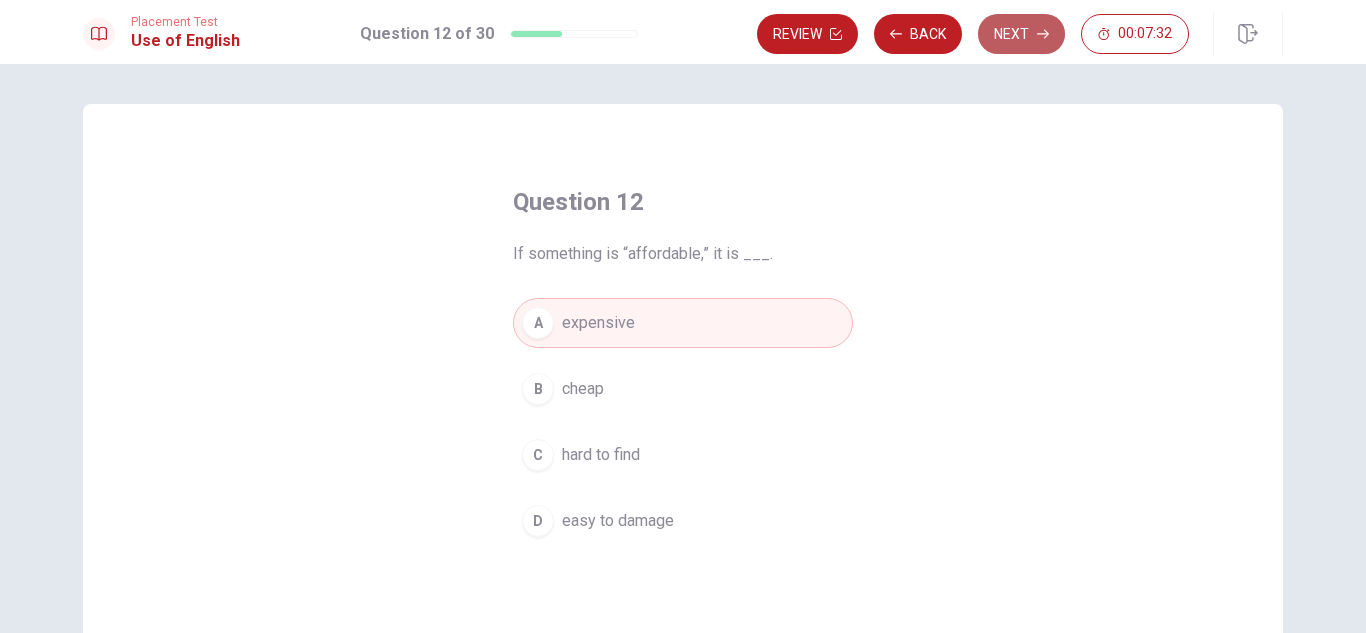 click on "Next" at bounding box center [1021, 34] 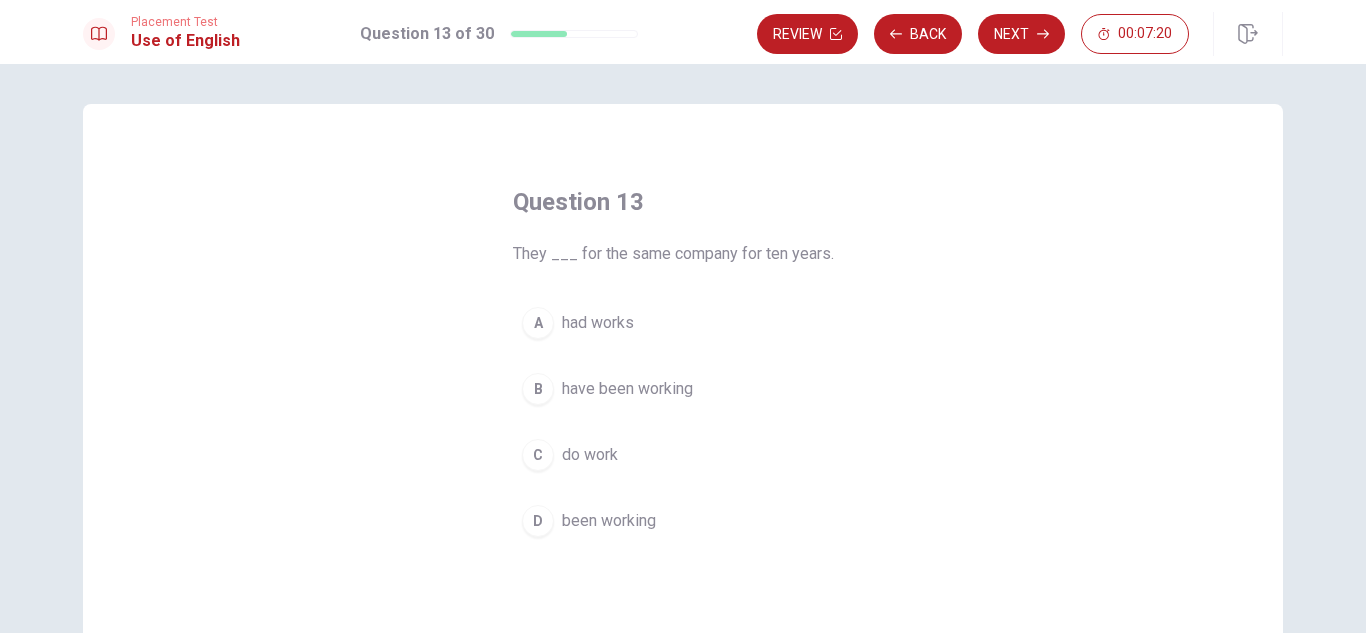 click on "have been working" at bounding box center [627, 389] 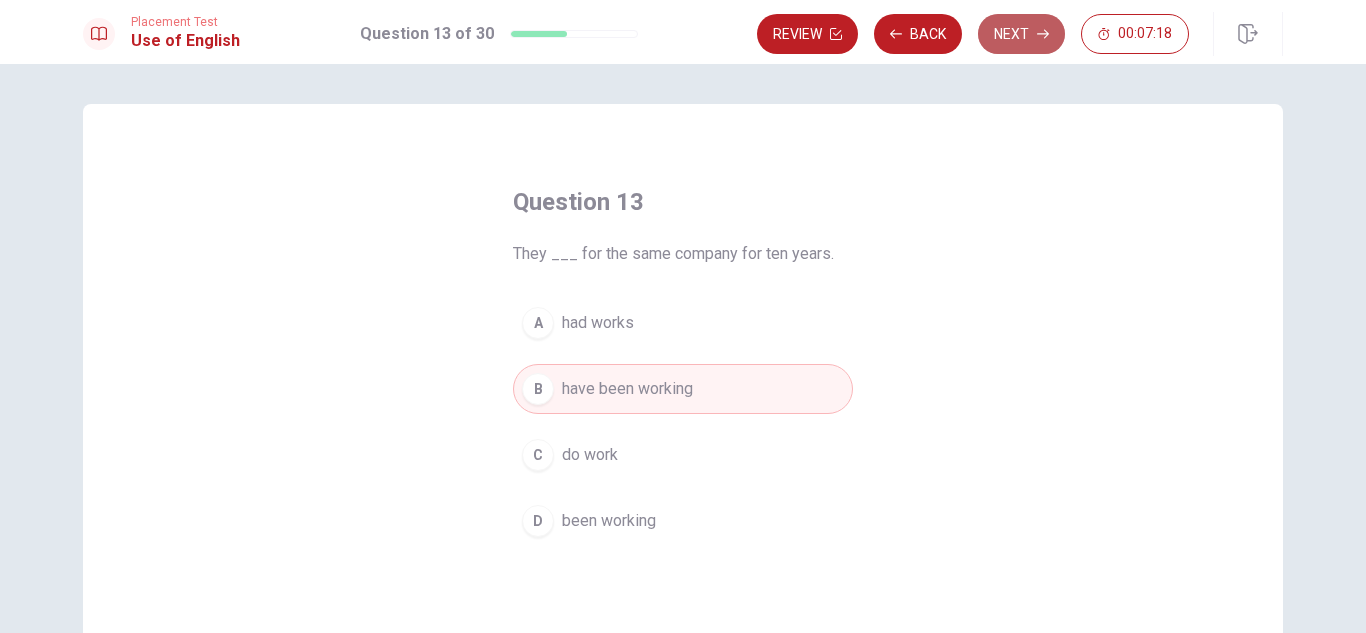 click on "Next" at bounding box center [1021, 34] 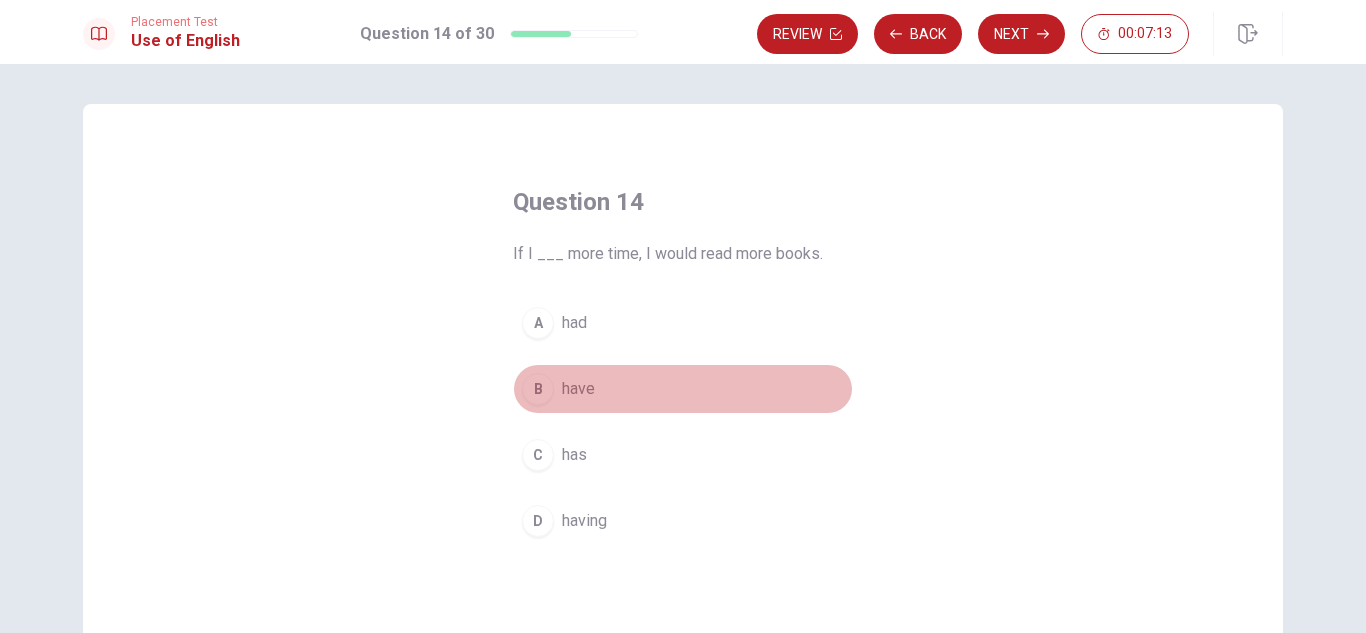 click on "B have" at bounding box center [683, 389] 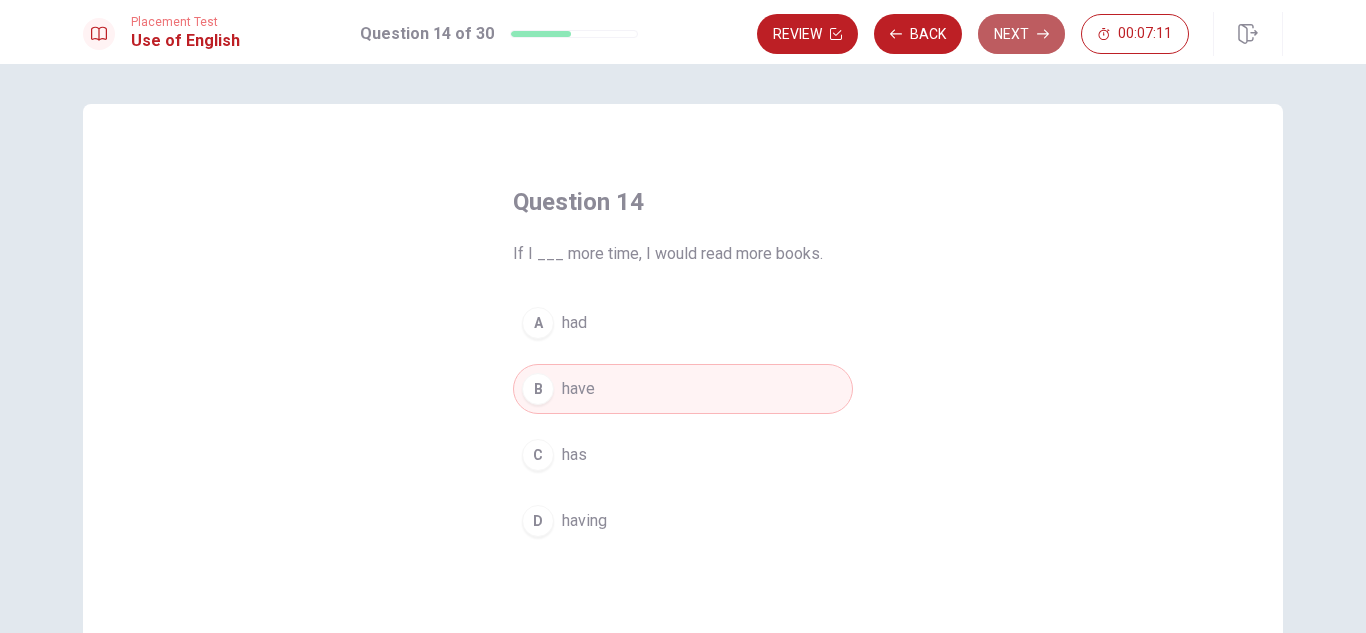 click on "Next" at bounding box center [1021, 34] 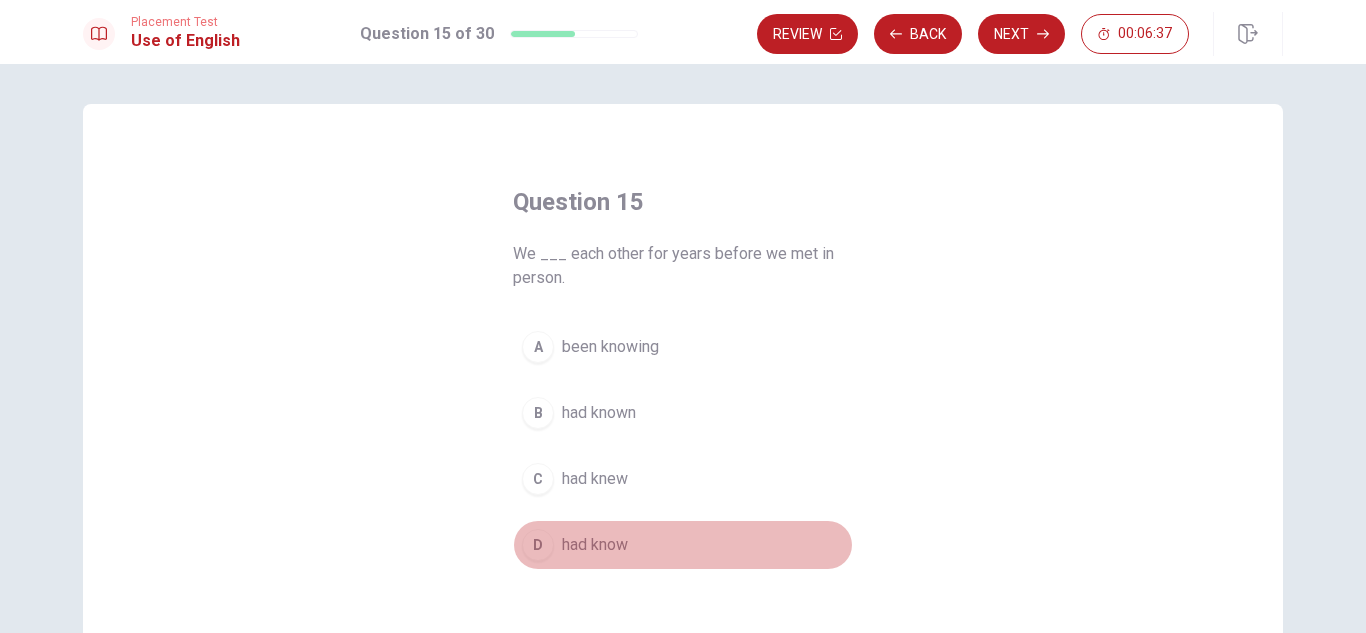 click on "had know" at bounding box center (595, 545) 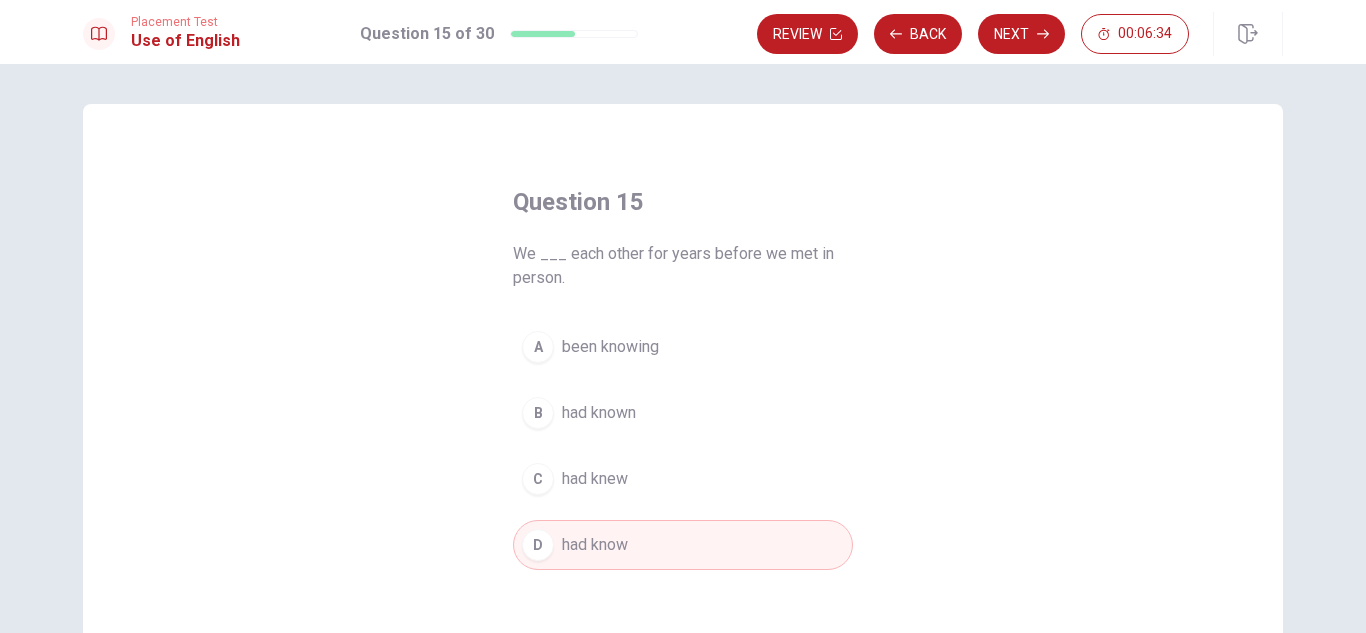 click on "Review Back Next 00:06:34" at bounding box center [1020, 34] 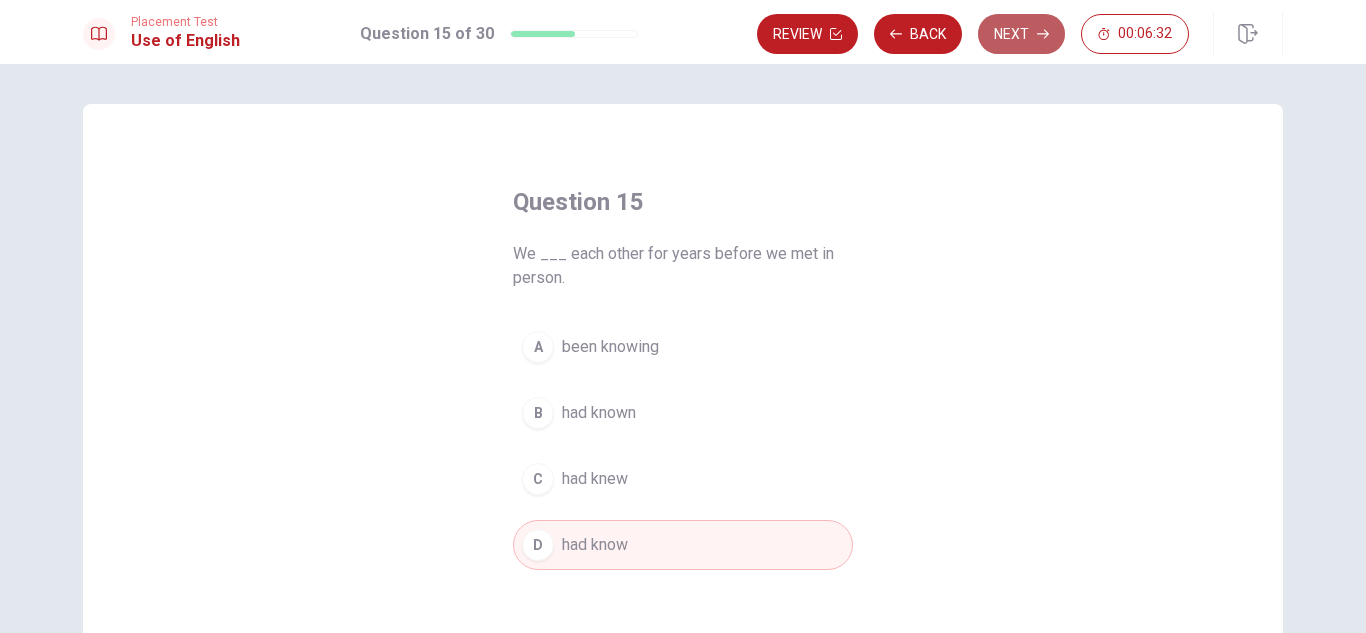 click on "Next" at bounding box center (1021, 34) 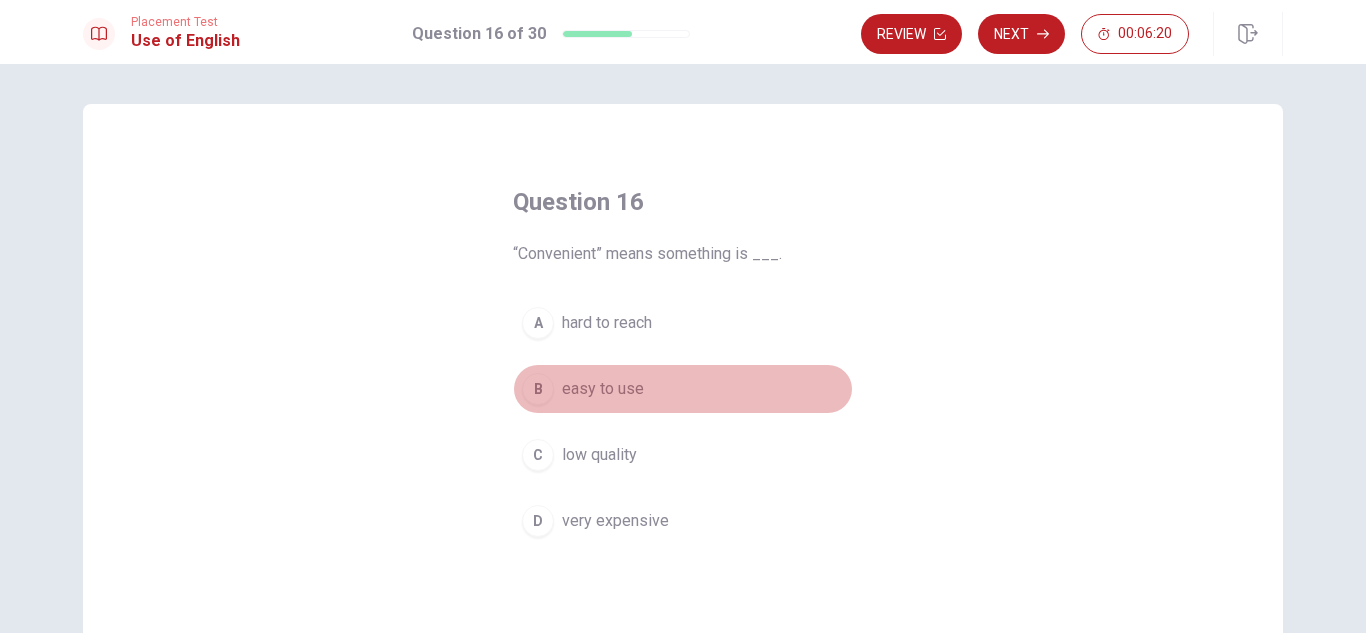 click on "easy to use" at bounding box center (603, 389) 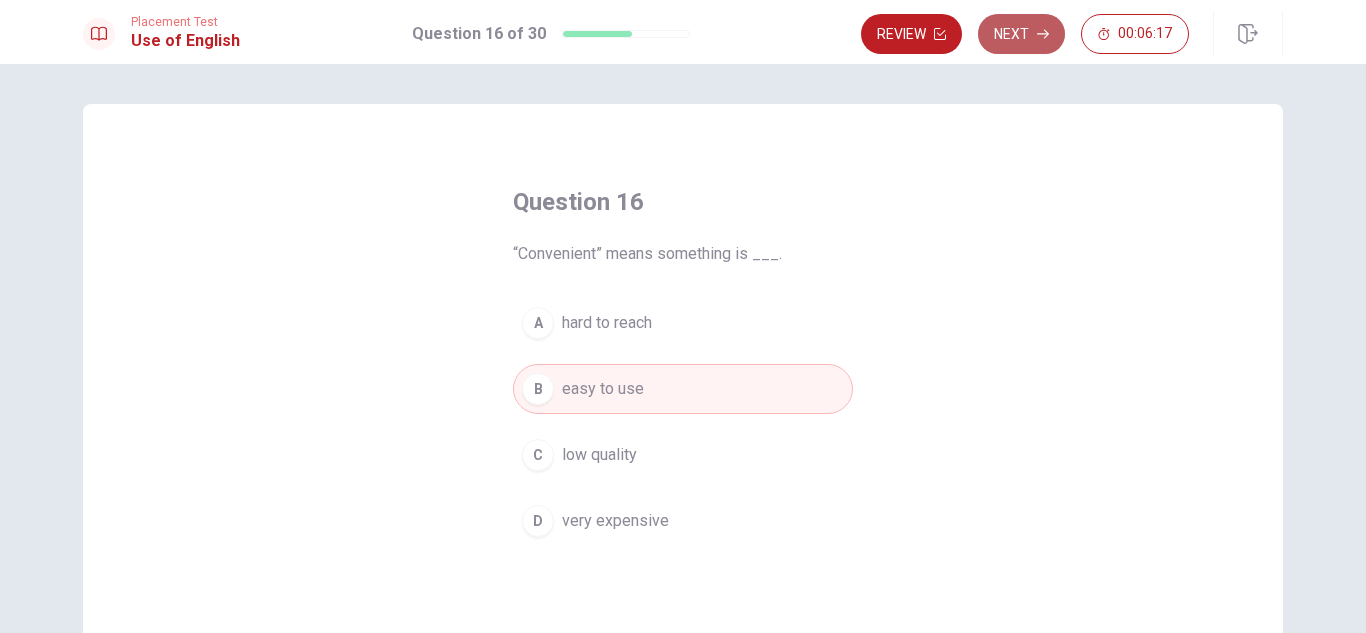 click on "Next" at bounding box center [1021, 34] 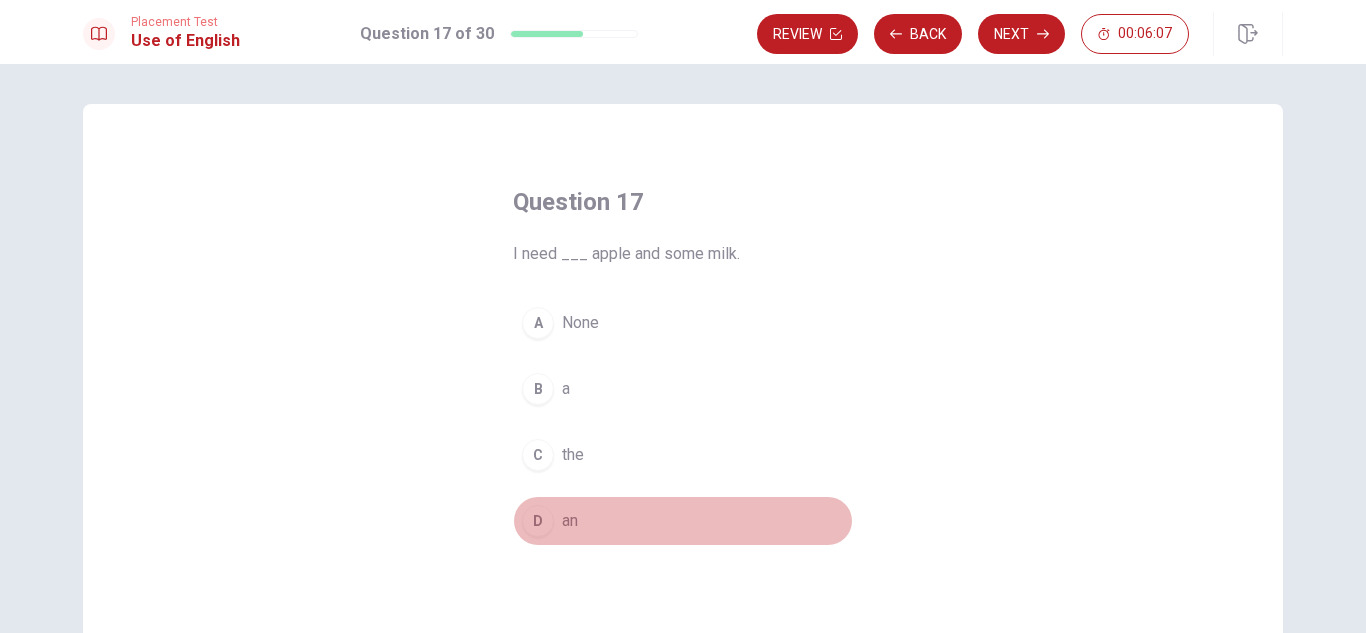 click on "an" at bounding box center [570, 521] 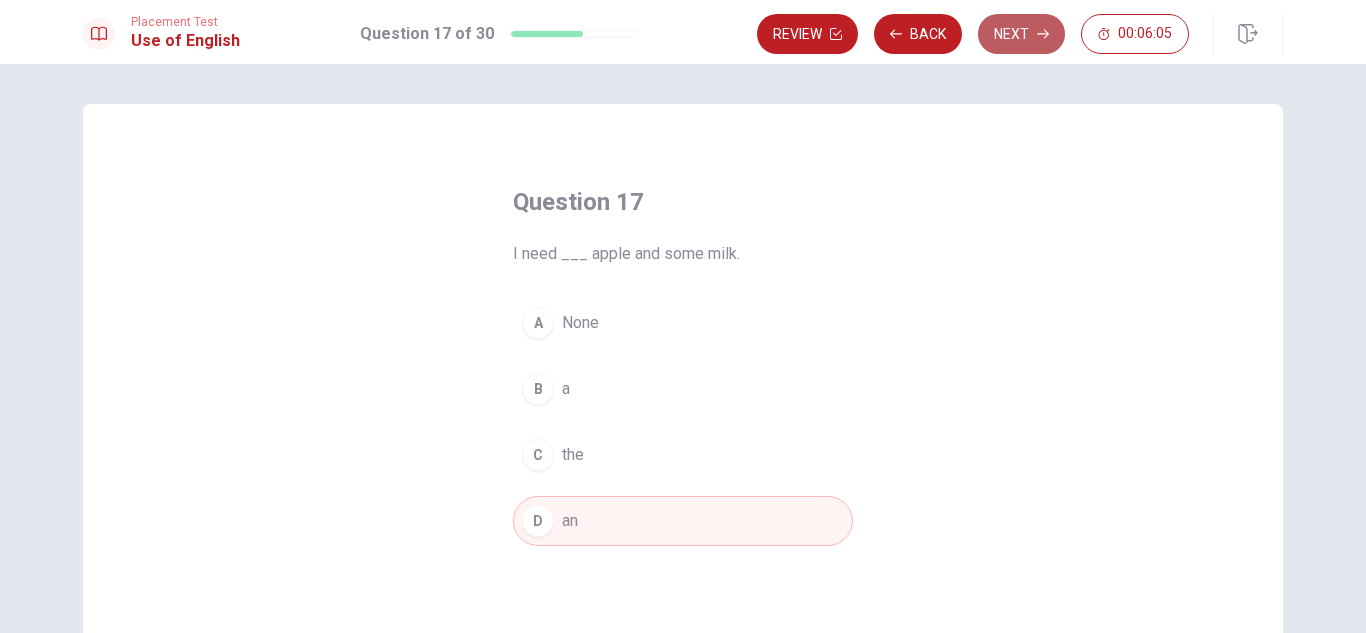click on "Next" at bounding box center [1021, 34] 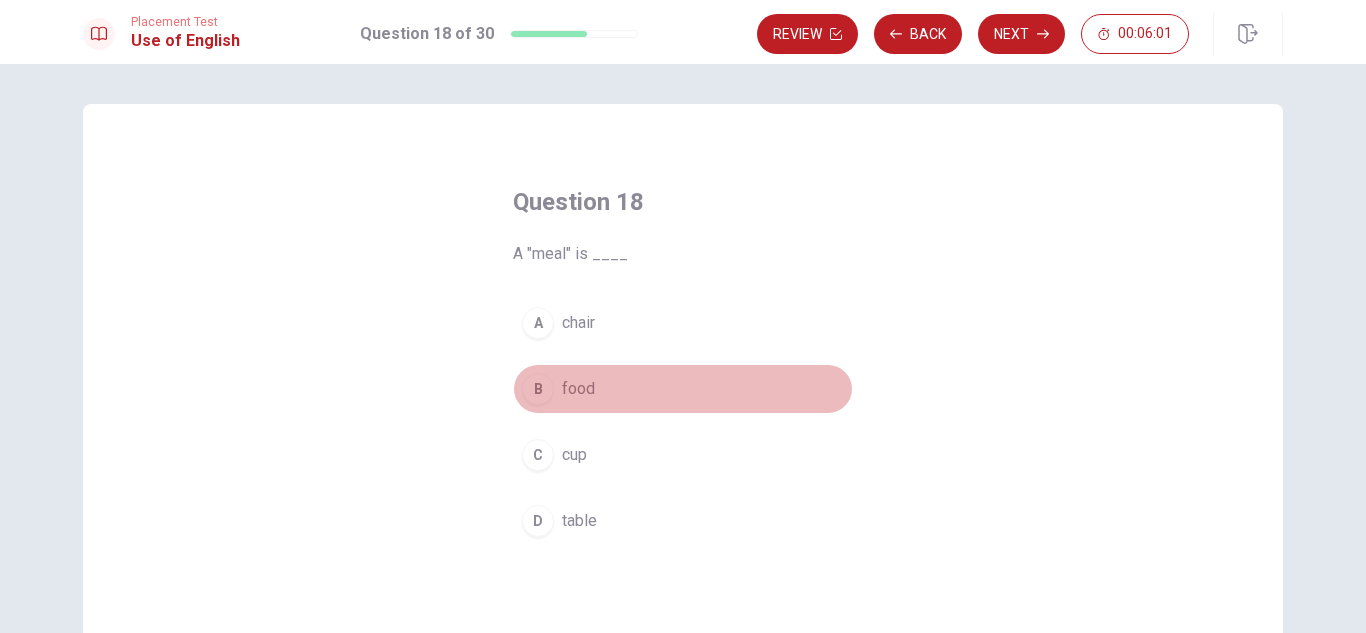 click on "food" at bounding box center [578, 389] 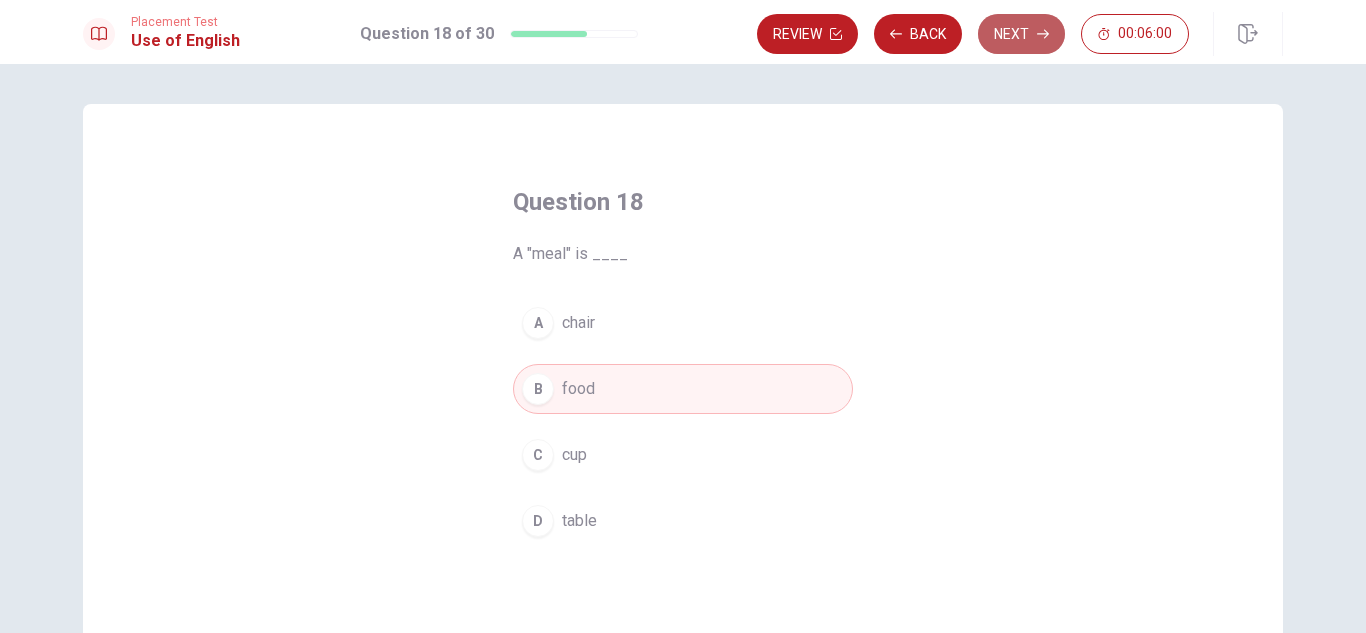 click on "Next" at bounding box center [1021, 34] 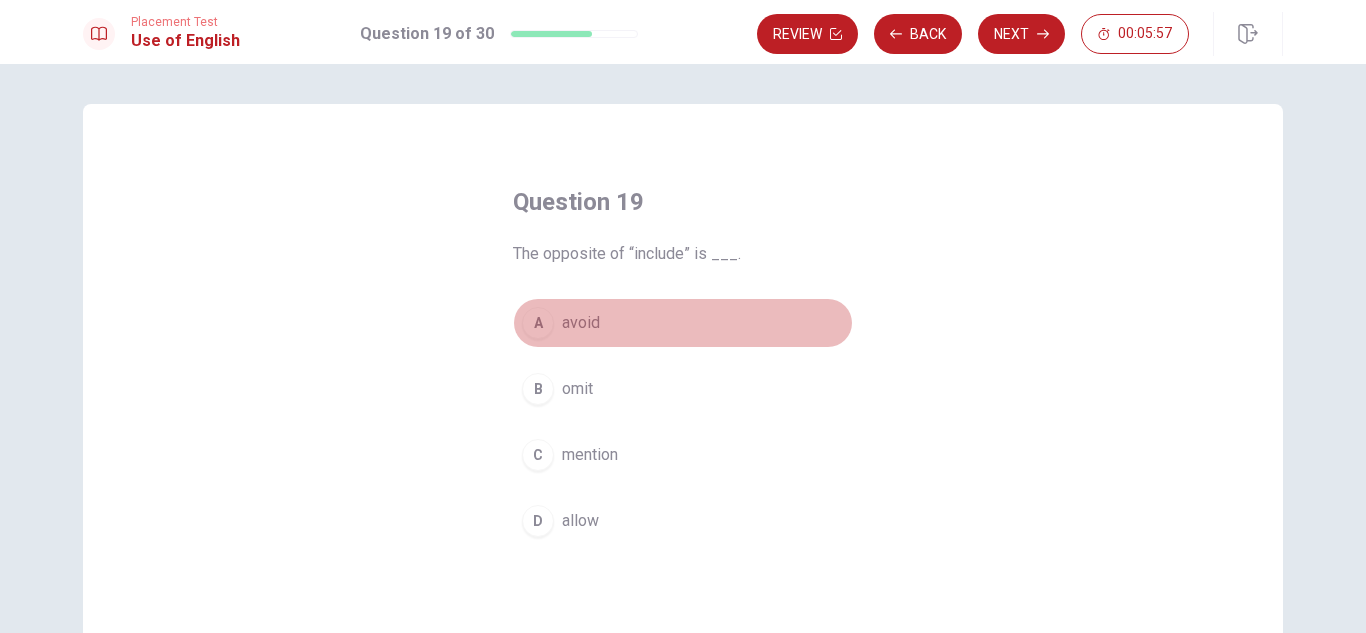click on "avoid" at bounding box center (581, 323) 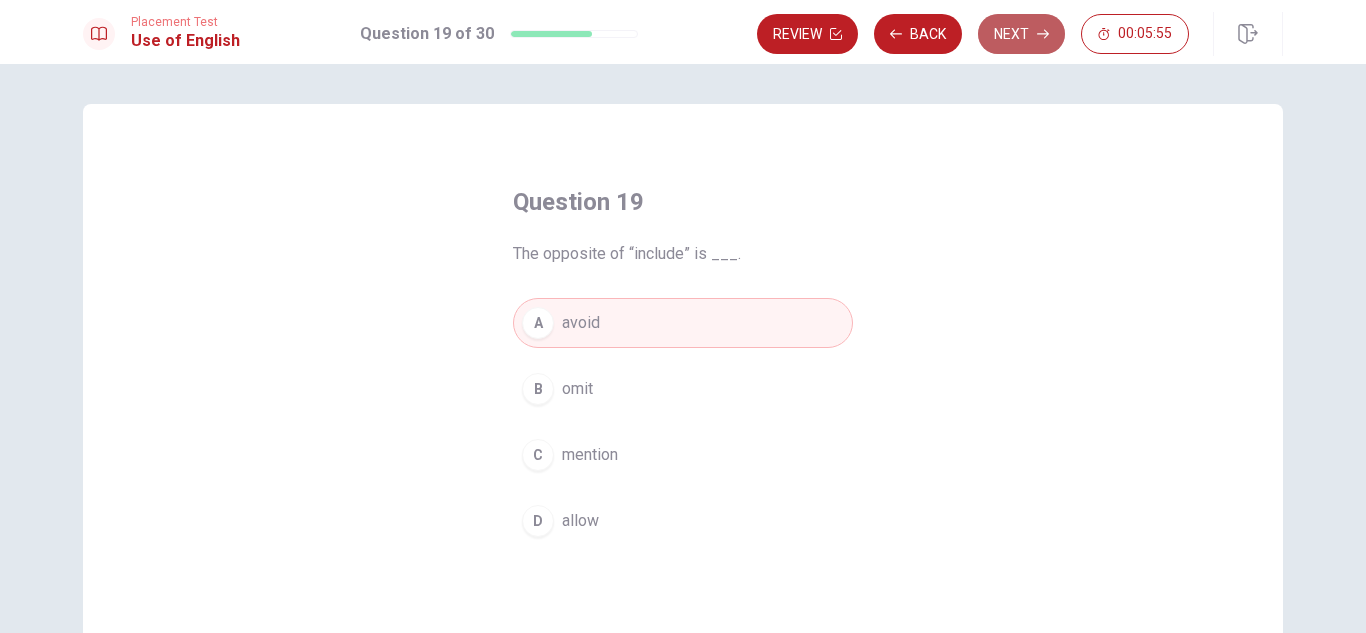 click on "Next" at bounding box center (1021, 34) 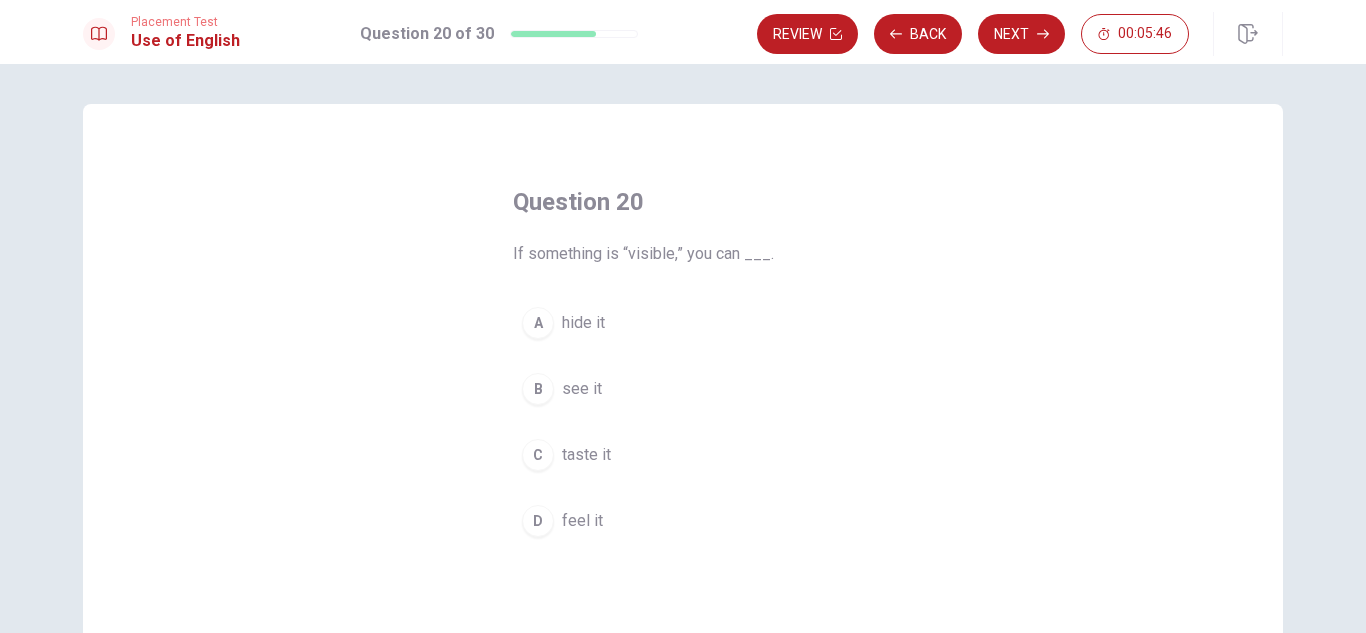 click on "see it" at bounding box center (582, 389) 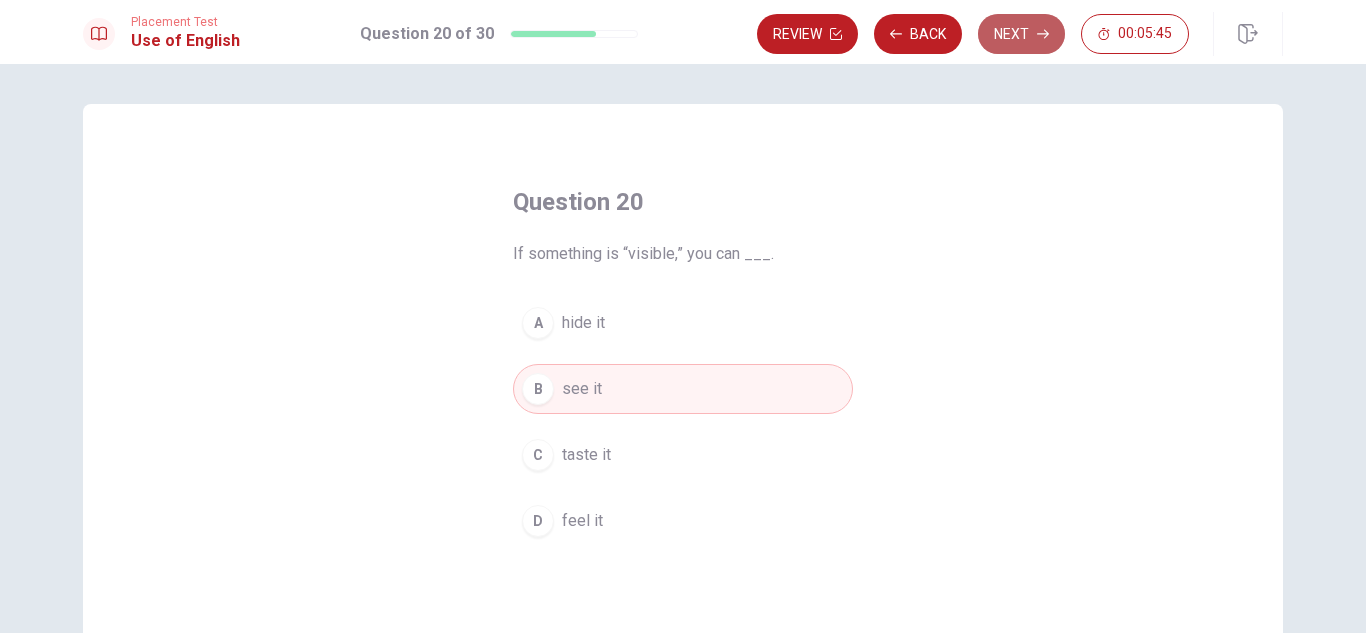 click on "Next" at bounding box center (1021, 34) 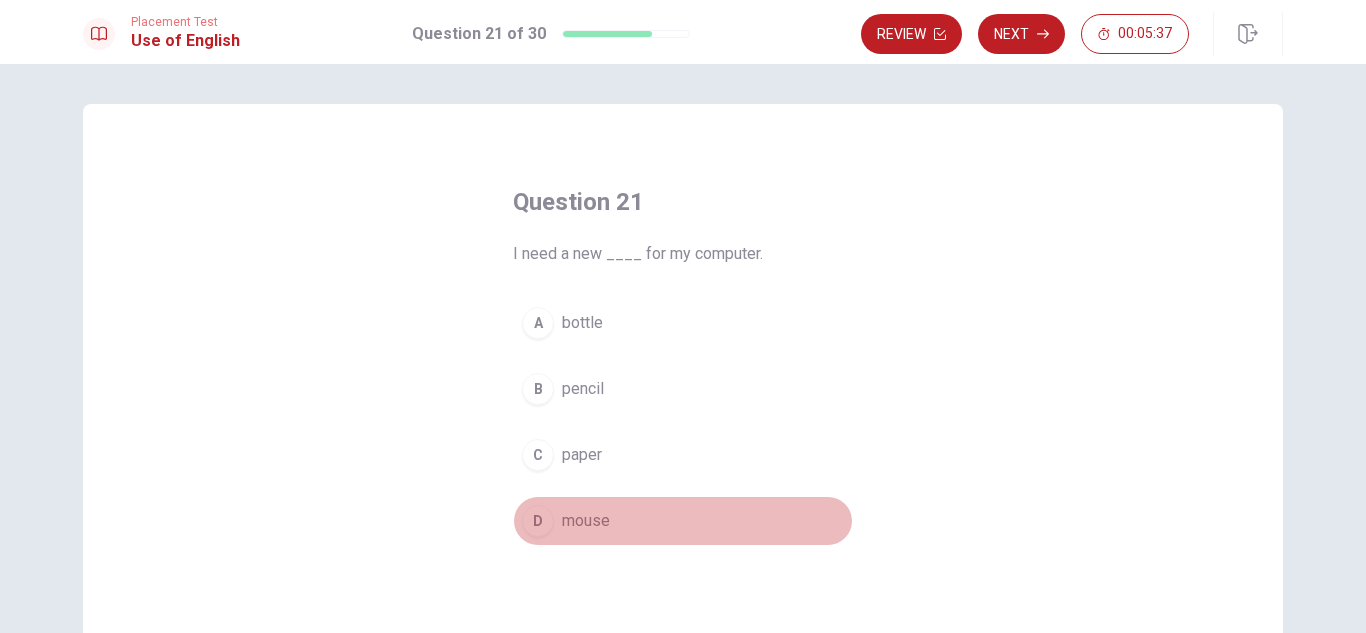 click on "mouse" at bounding box center [586, 521] 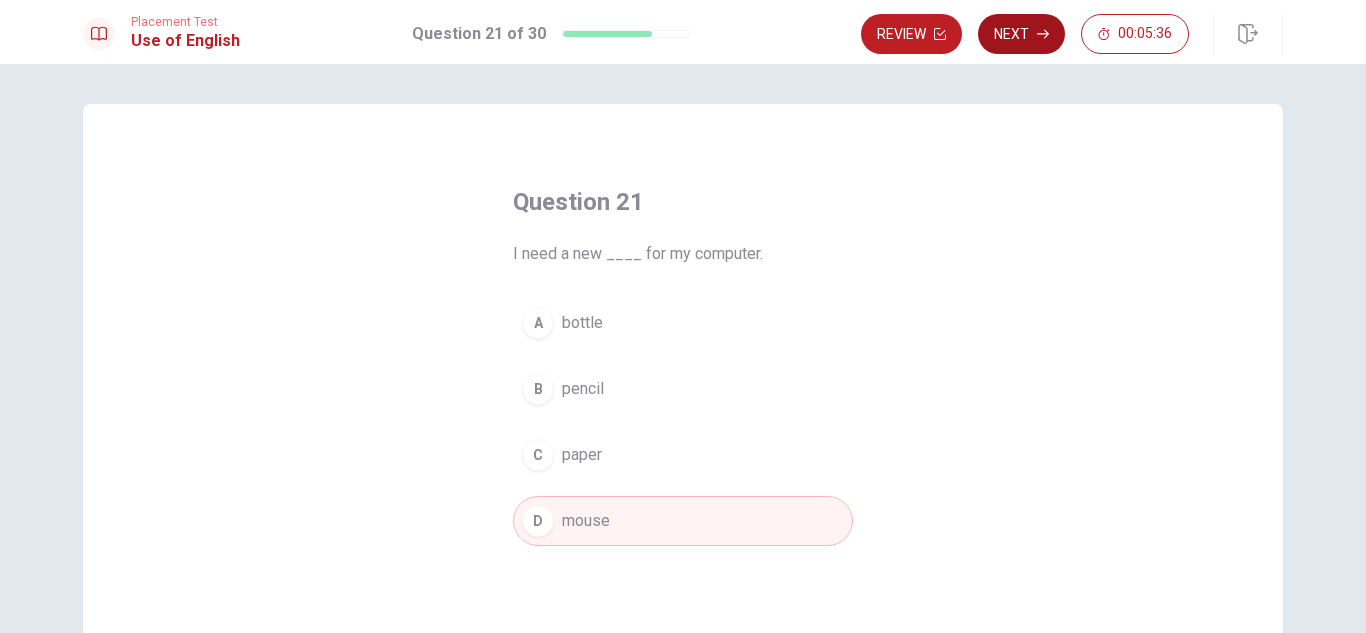 click on "Next" at bounding box center [1021, 34] 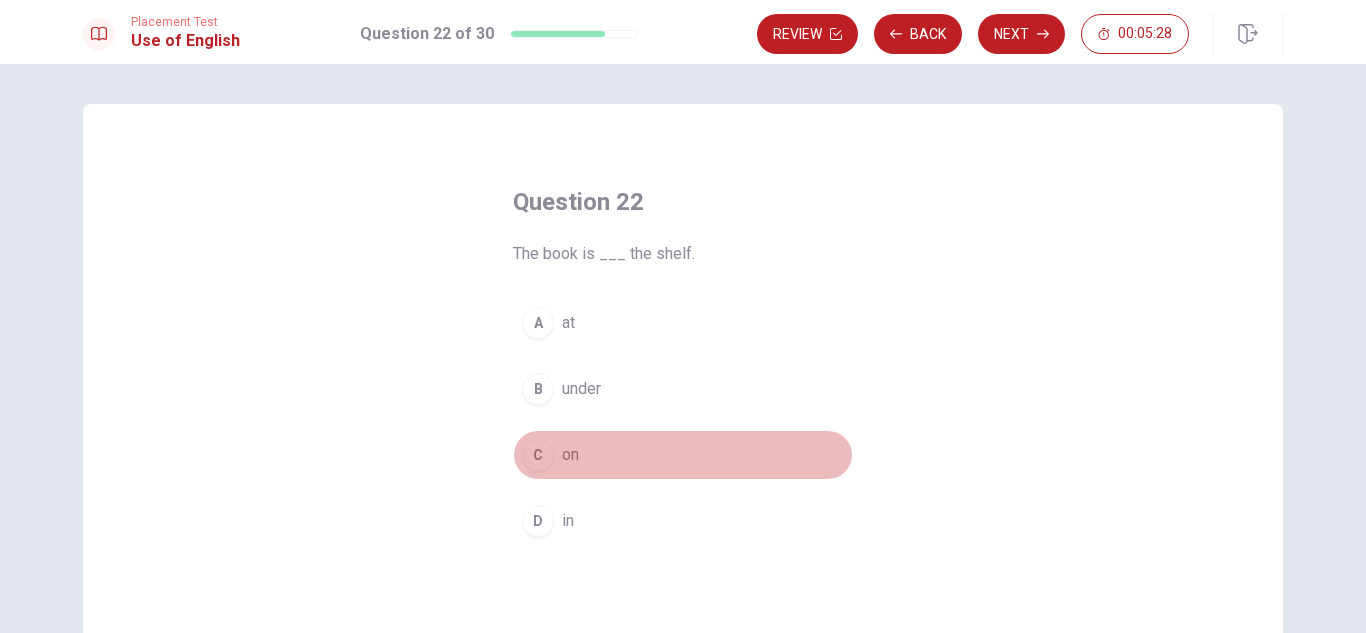 click on "on" at bounding box center [570, 455] 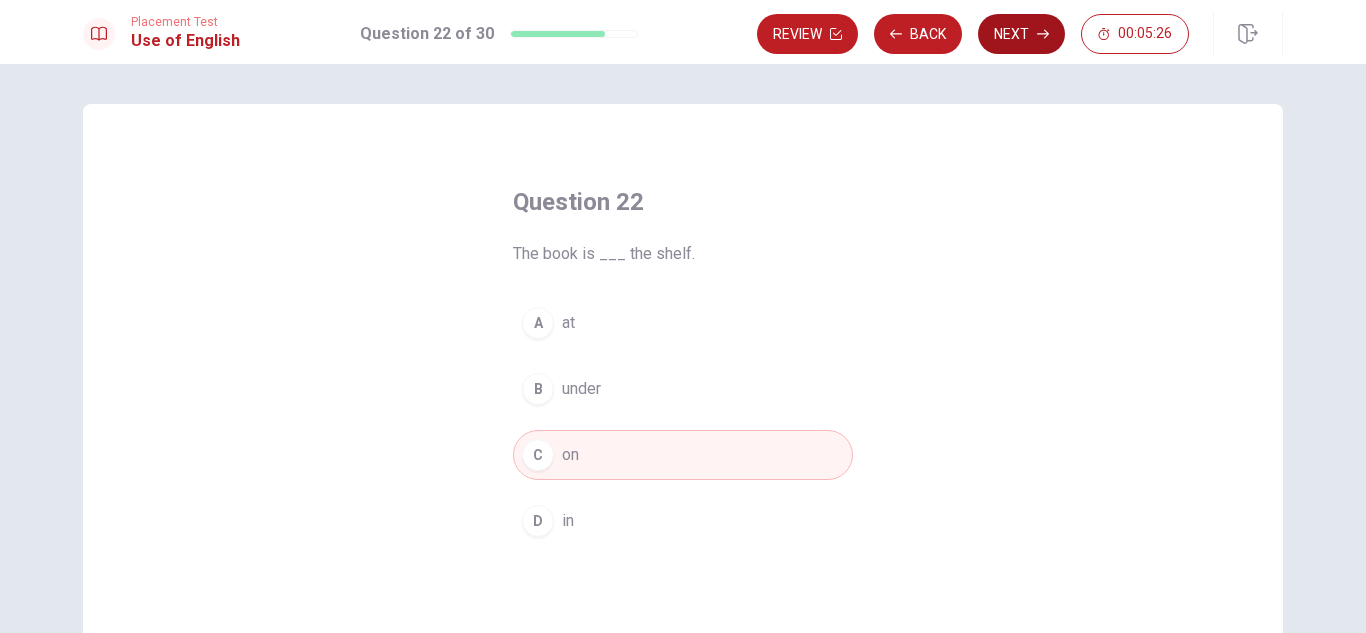 click on "Next" at bounding box center [1021, 34] 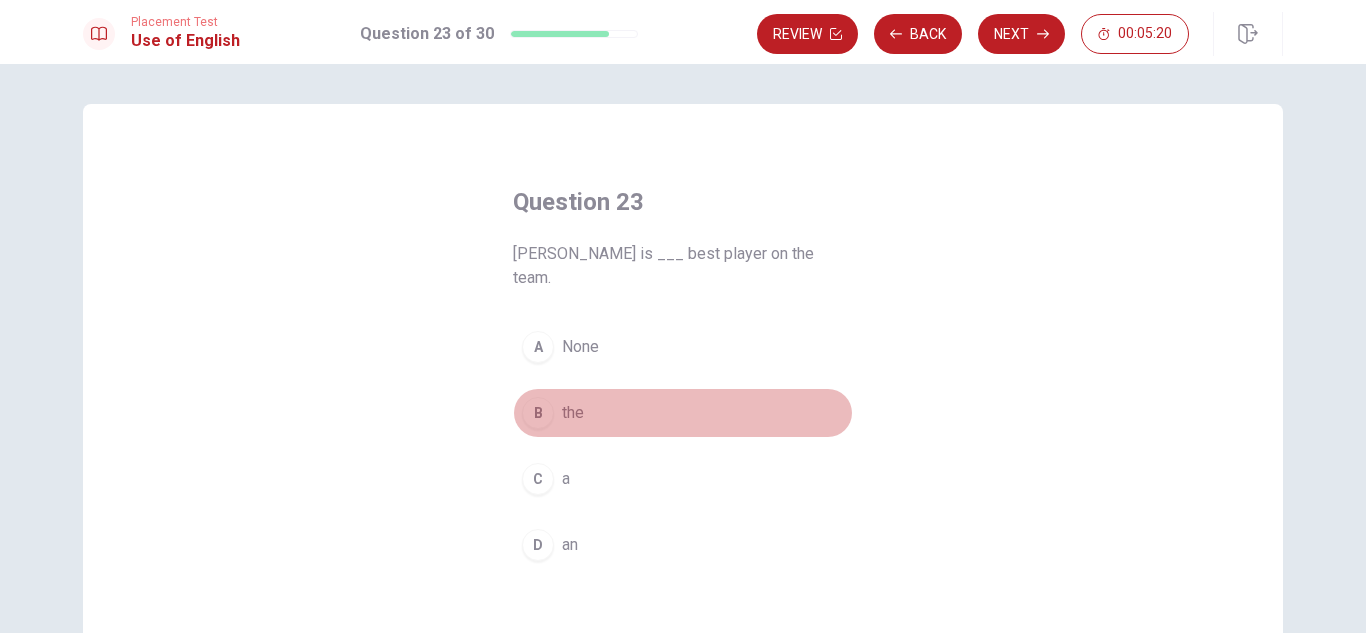 click on "the" at bounding box center [573, 413] 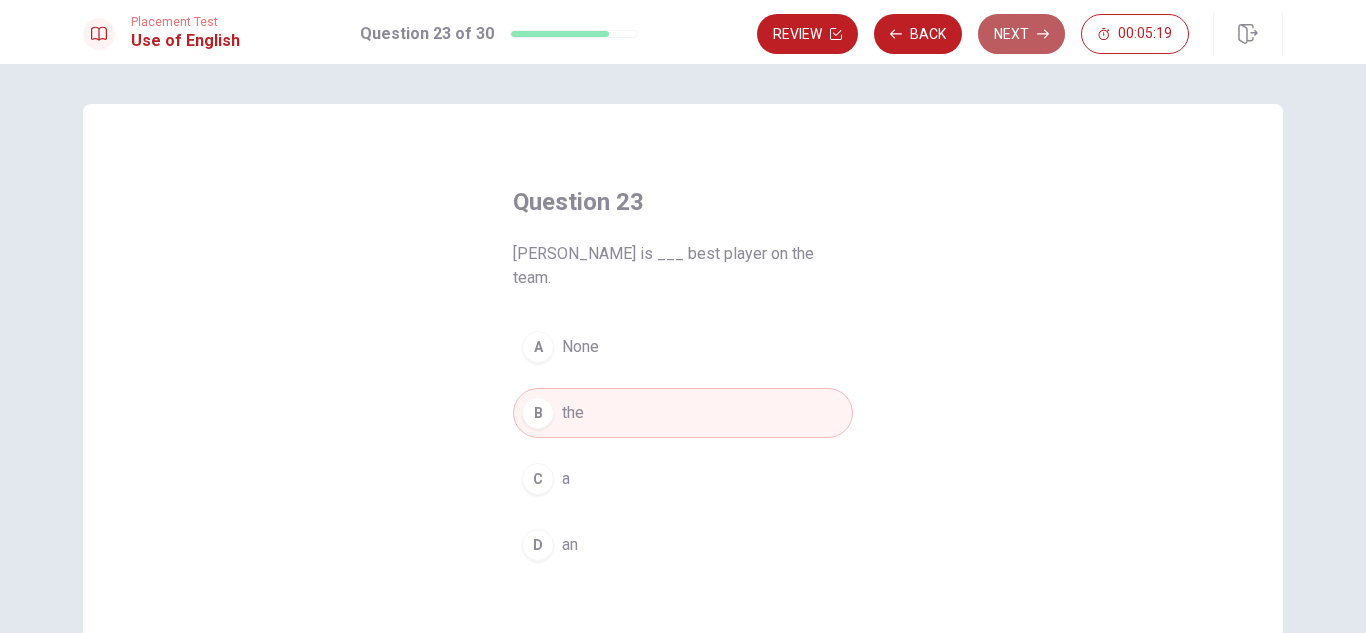 click on "Next" at bounding box center (1021, 34) 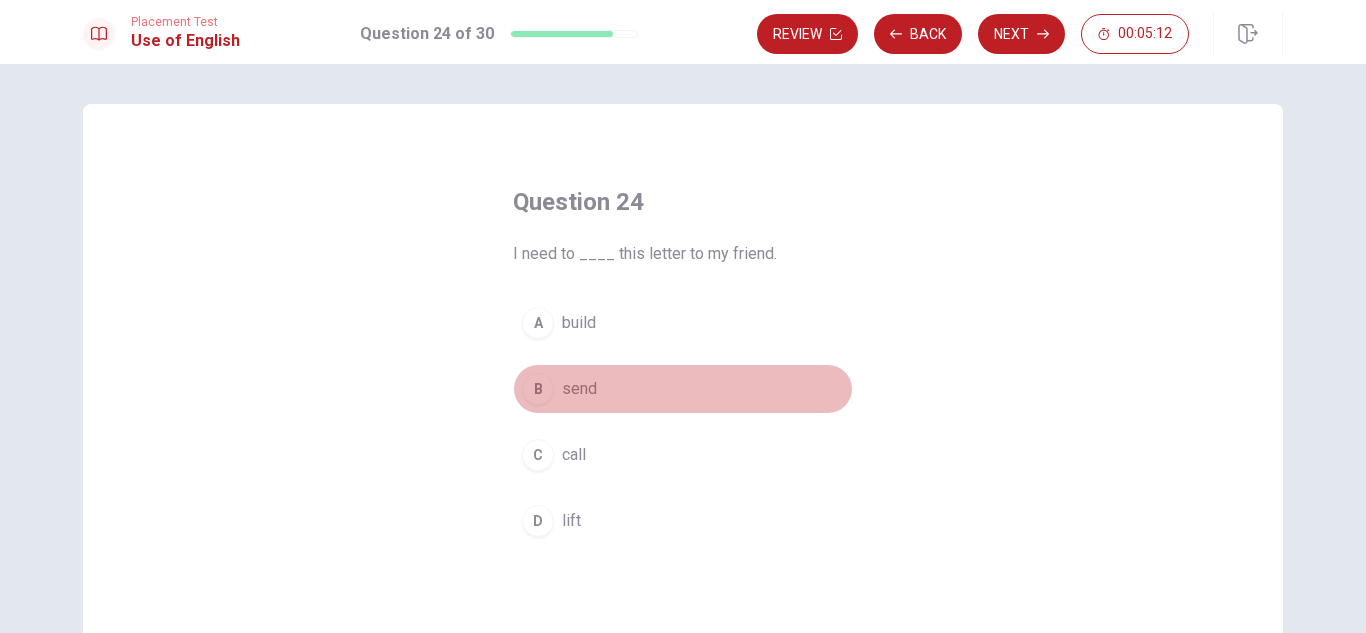 click on "send" at bounding box center (579, 389) 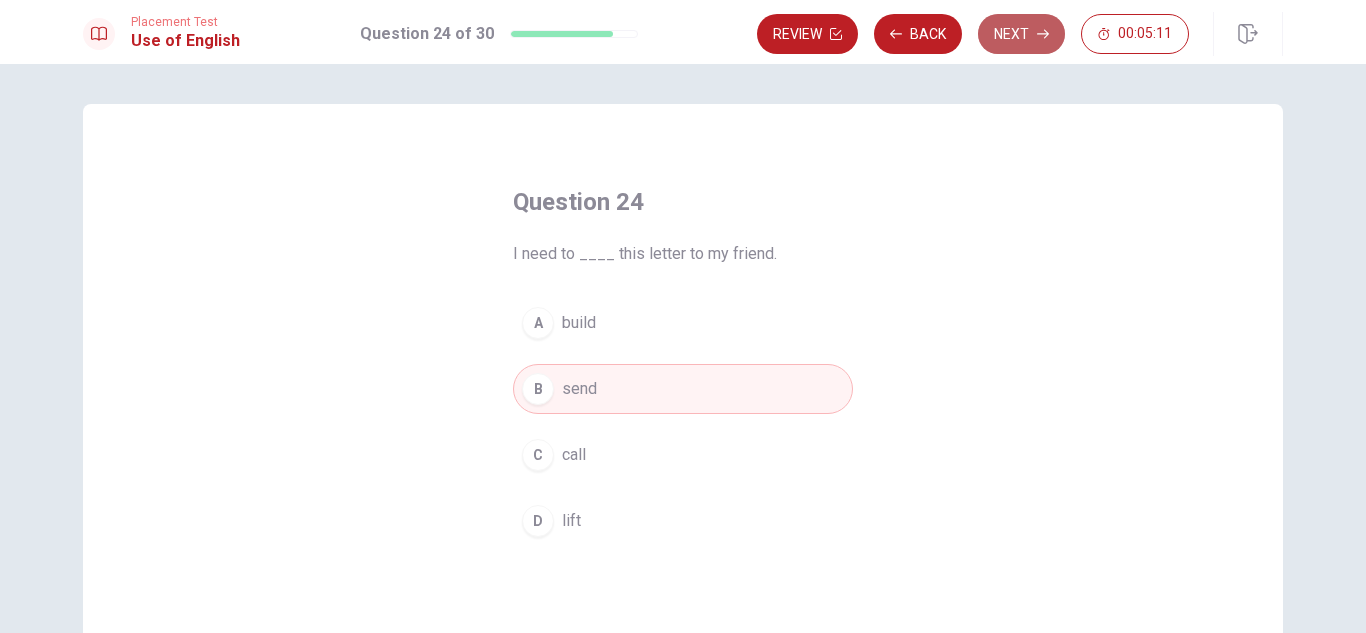 click on "Next" at bounding box center (1021, 34) 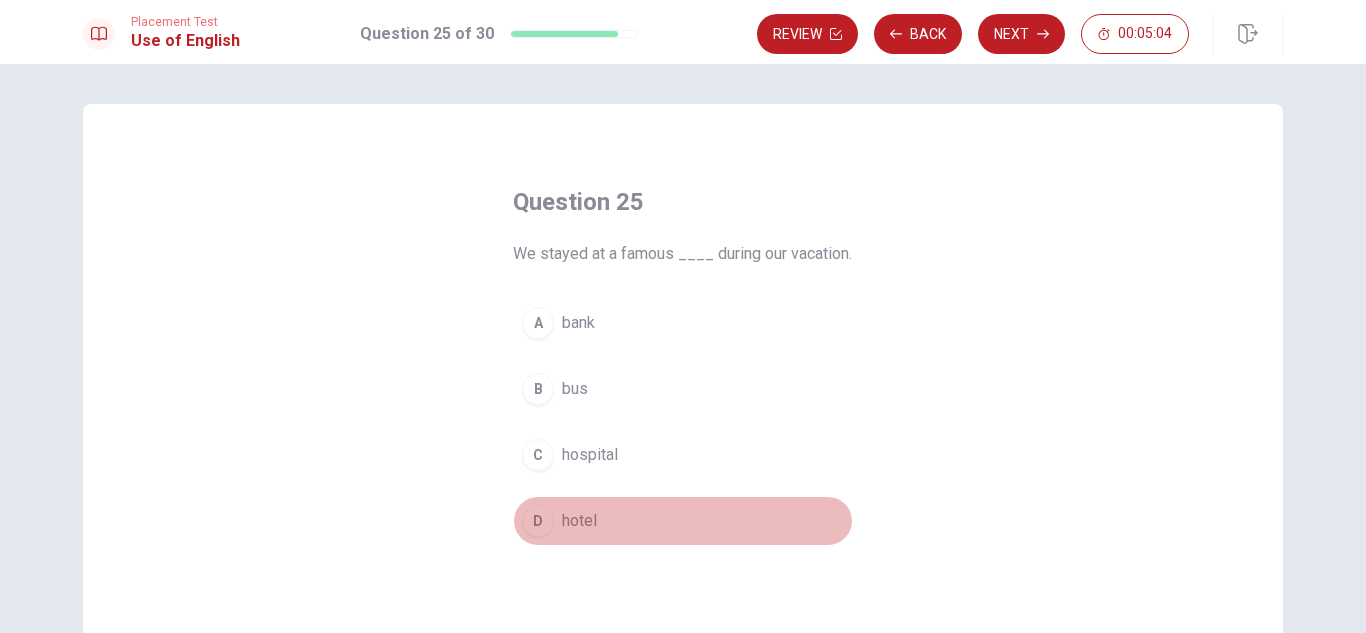 click on "hotel" at bounding box center [579, 521] 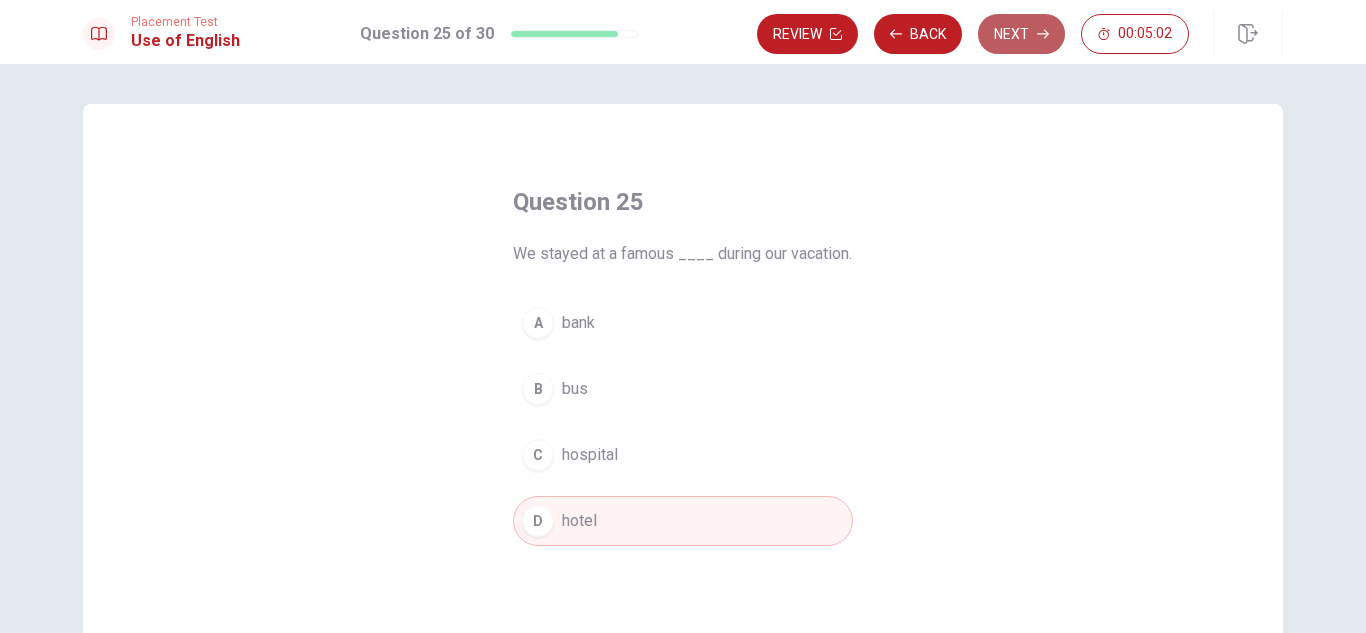 click on "Next" at bounding box center (1021, 34) 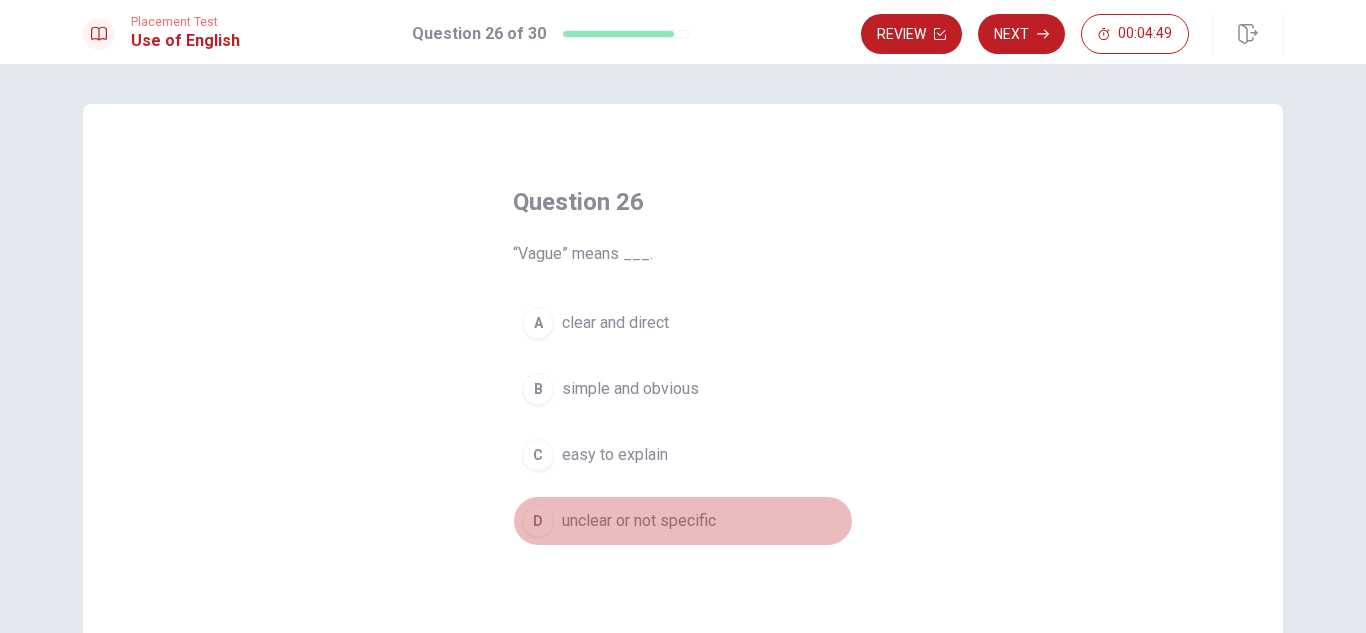 click on "unclear or not specific" at bounding box center [639, 521] 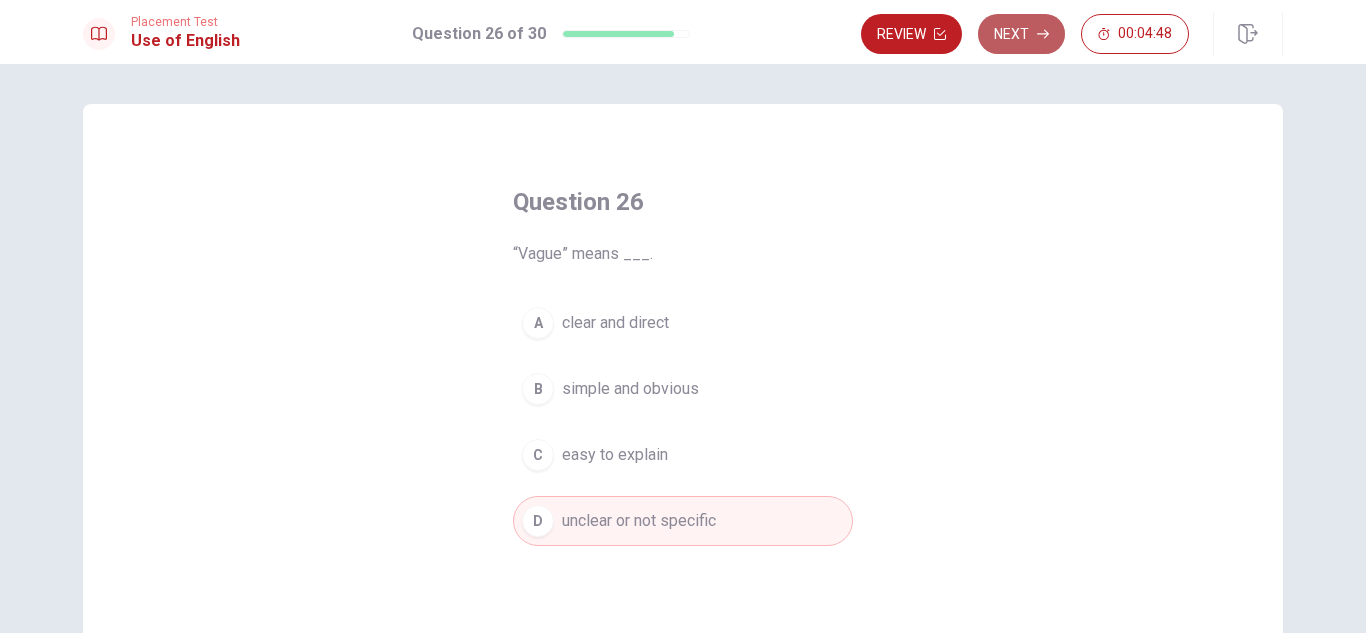 click on "Next" at bounding box center (1021, 34) 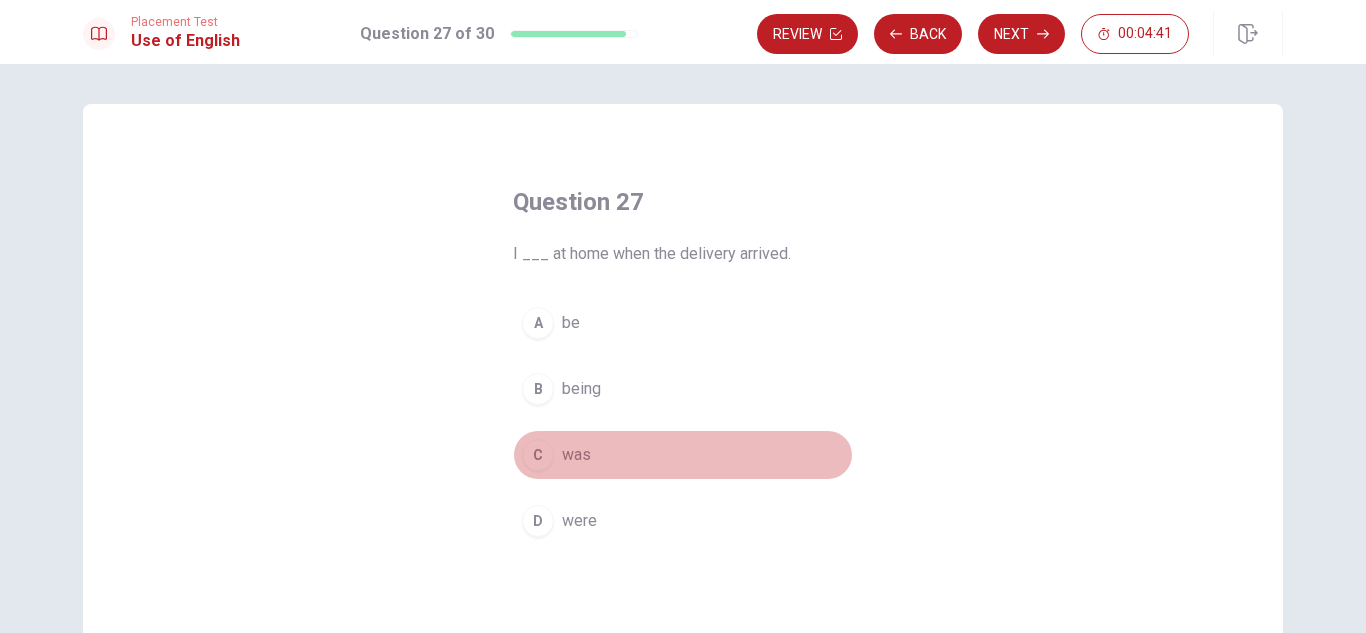 click on "was" at bounding box center [576, 455] 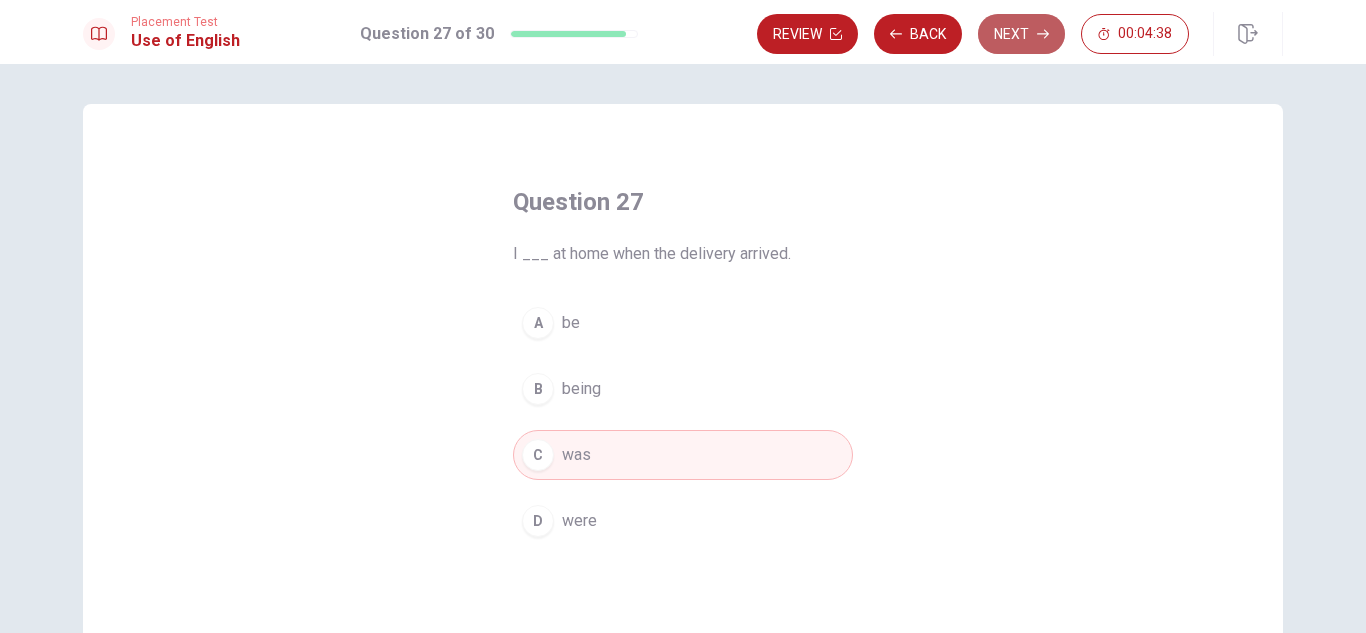 click on "Next" at bounding box center [1021, 34] 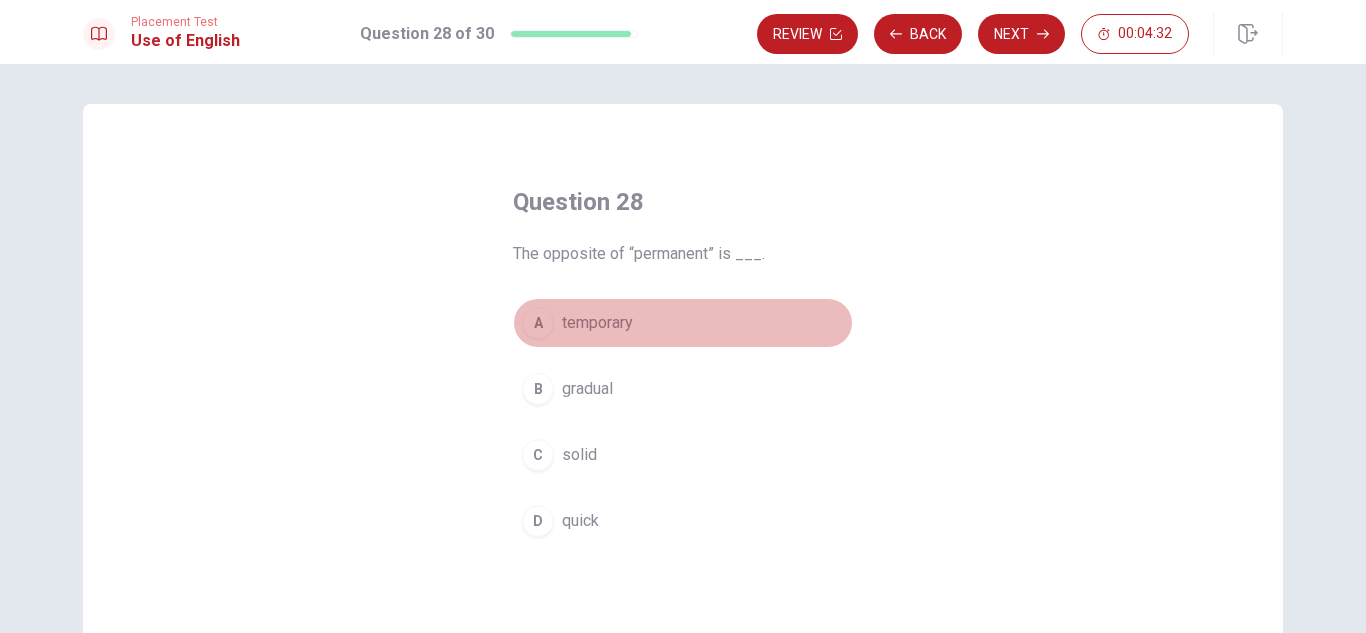 click on "temporary" at bounding box center (597, 323) 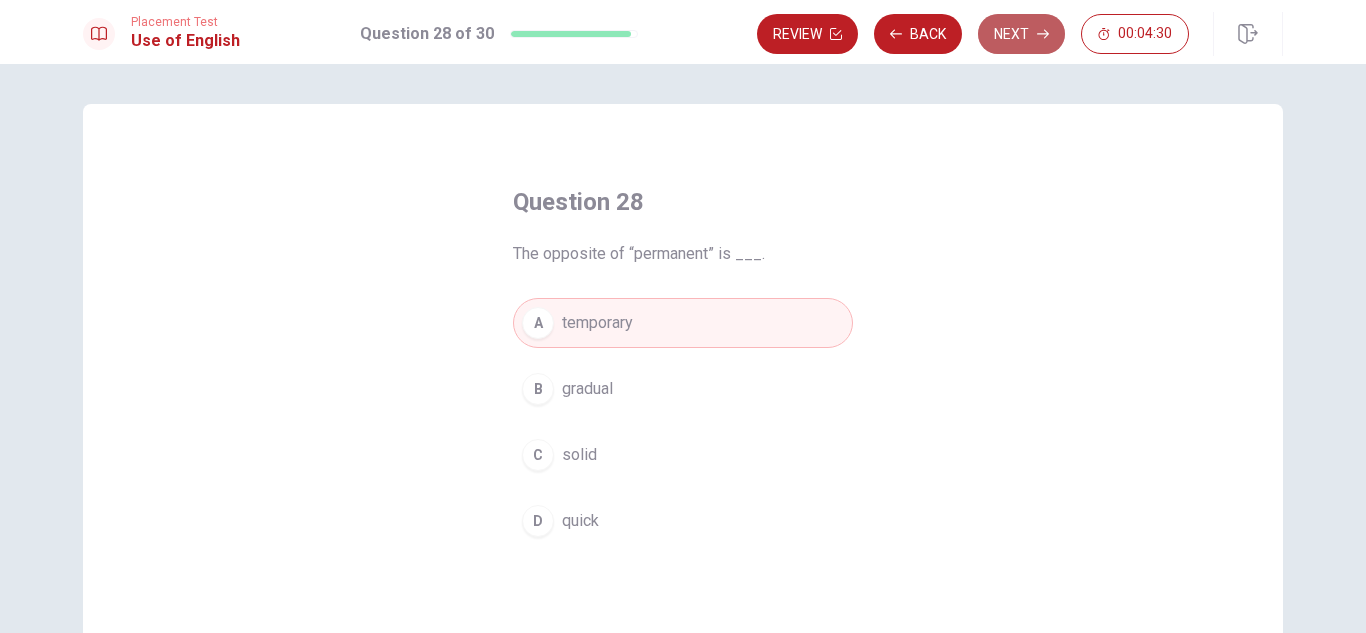 click on "Next" at bounding box center [1021, 34] 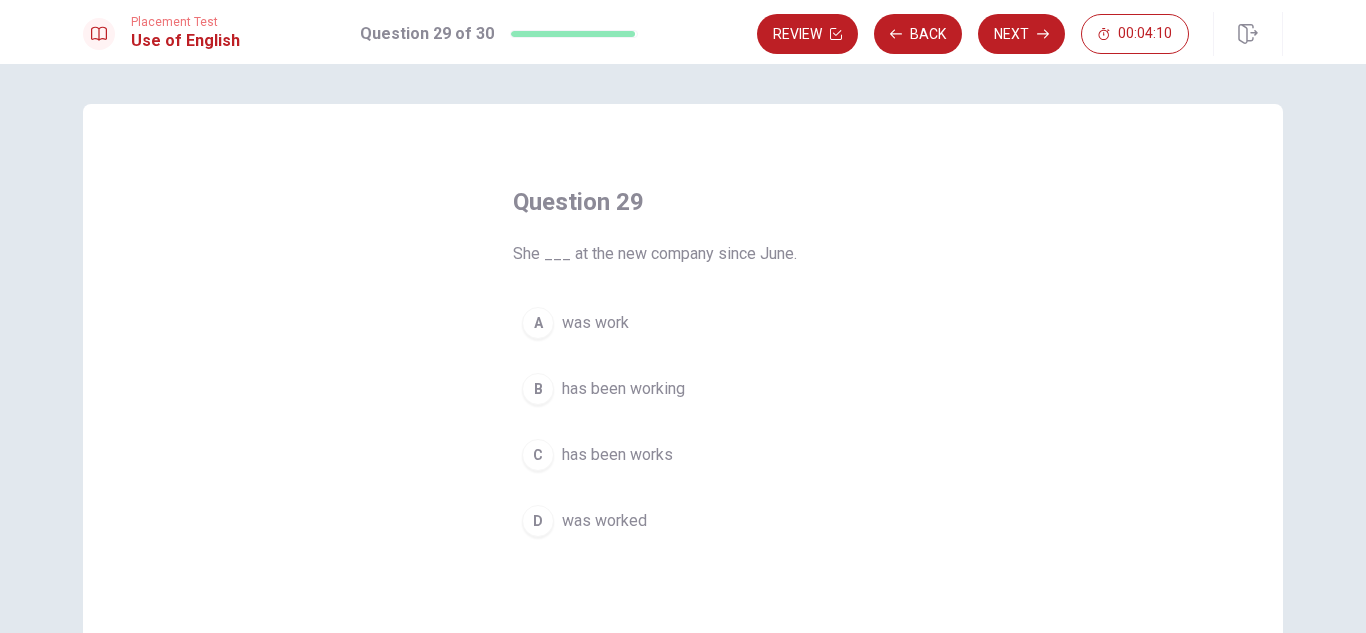 click on "has been working" at bounding box center [623, 389] 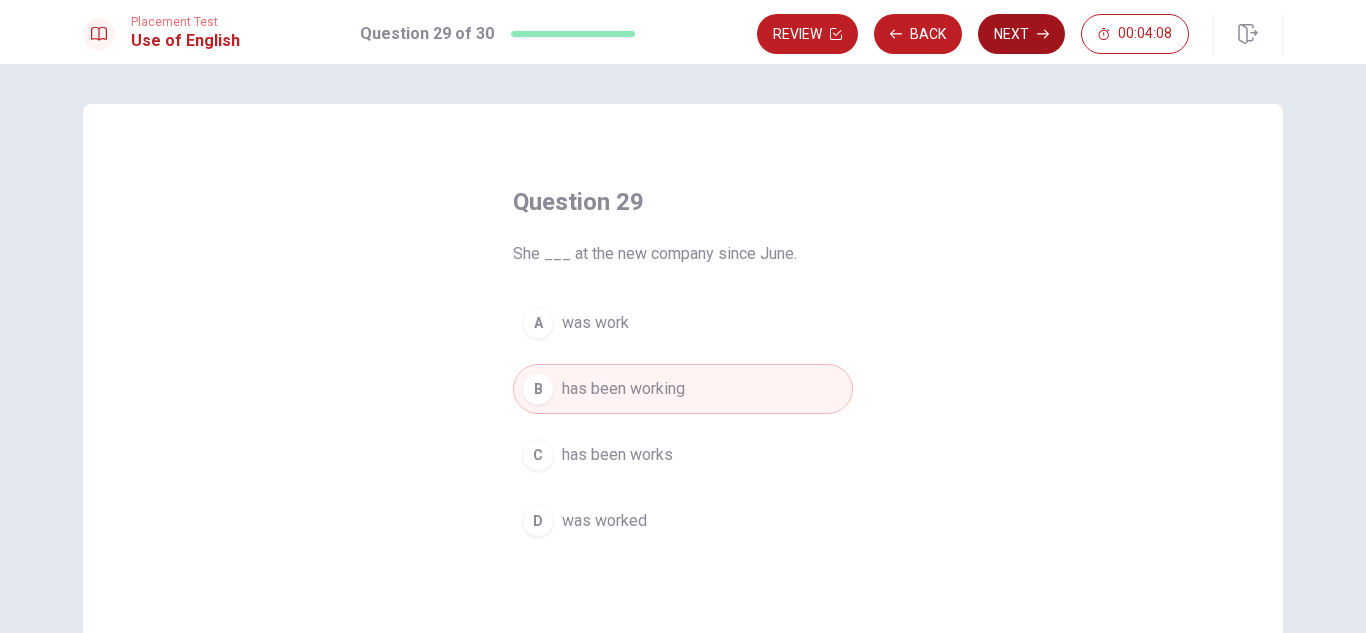 click on "Next" at bounding box center (1021, 34) 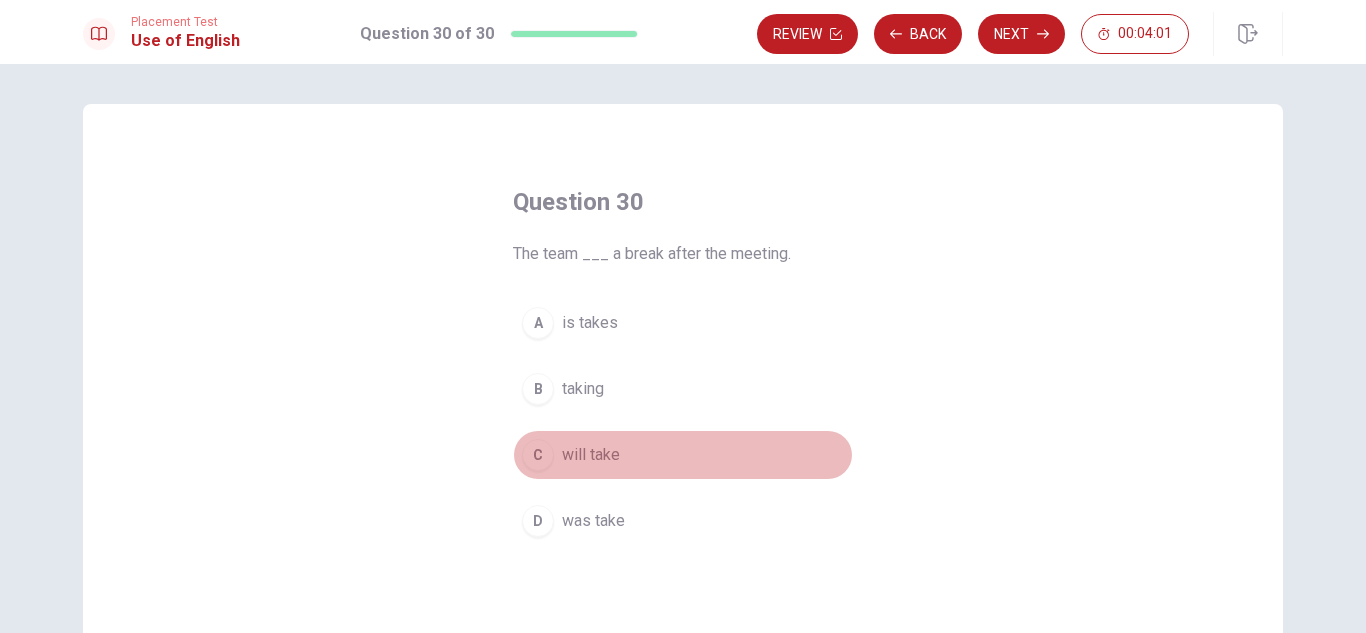 click on "will take" at bounding box center [591, 455] 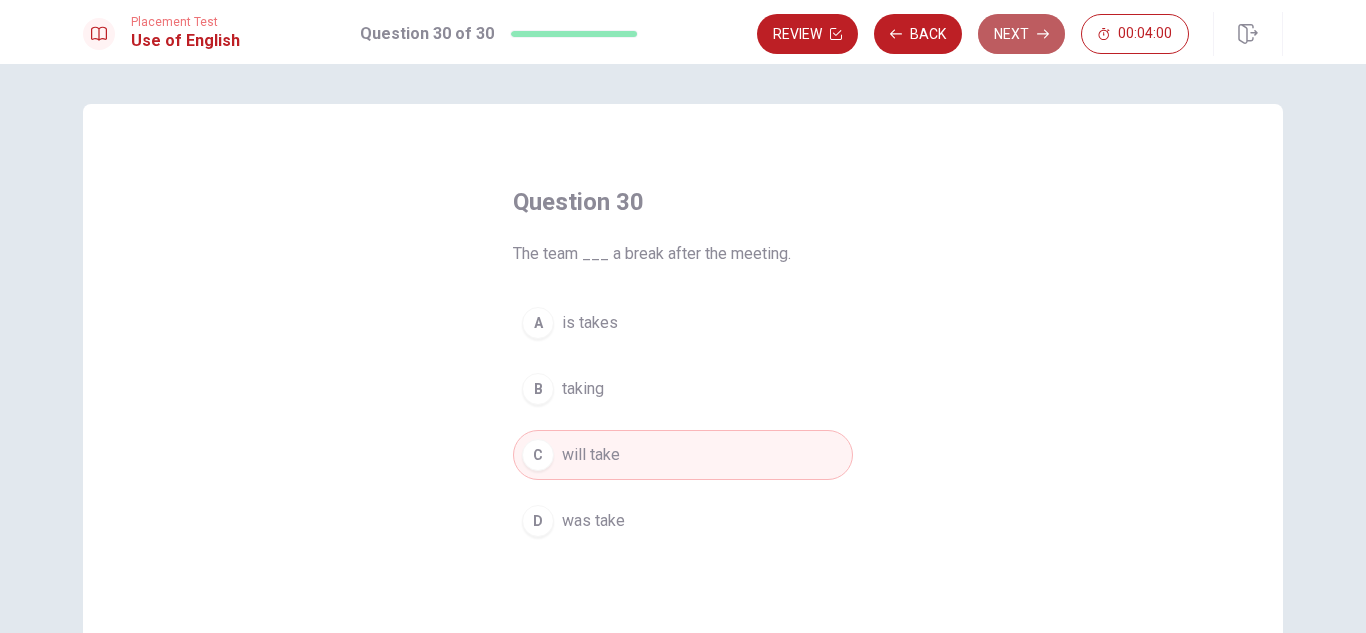 click on "Next" at bounding box center (1021, 34) 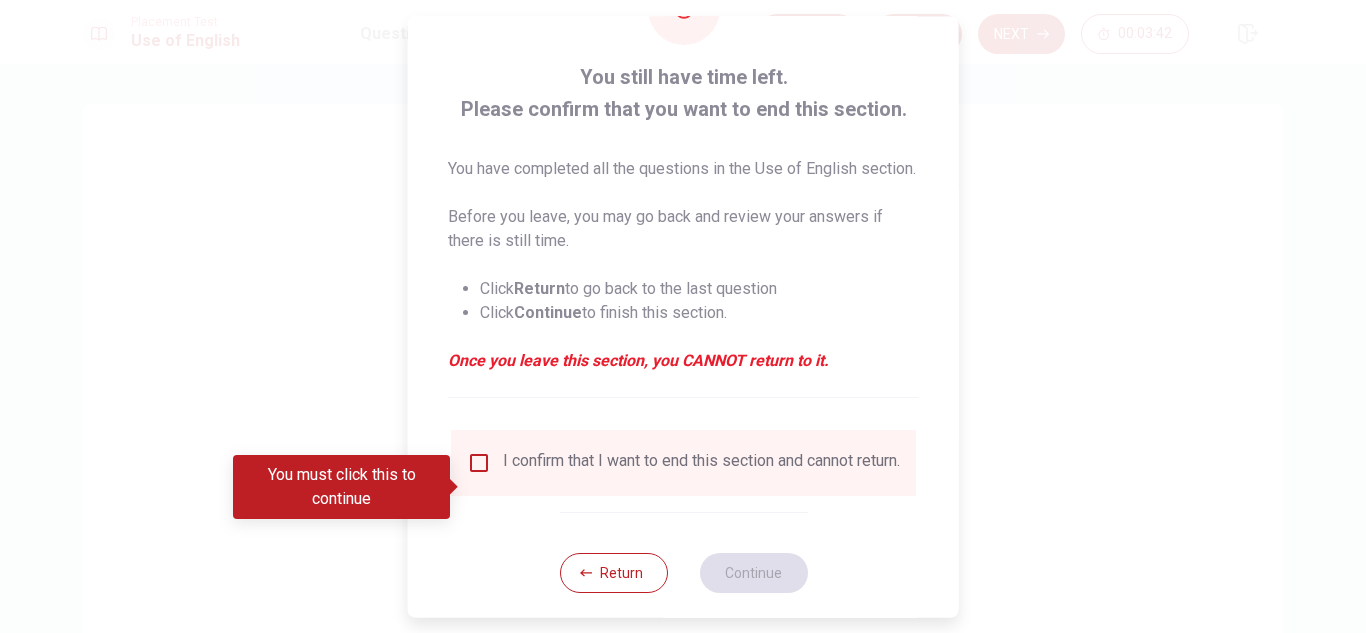 scroll, scrollTop: 120, scrollLeft: 0, axis: vertical 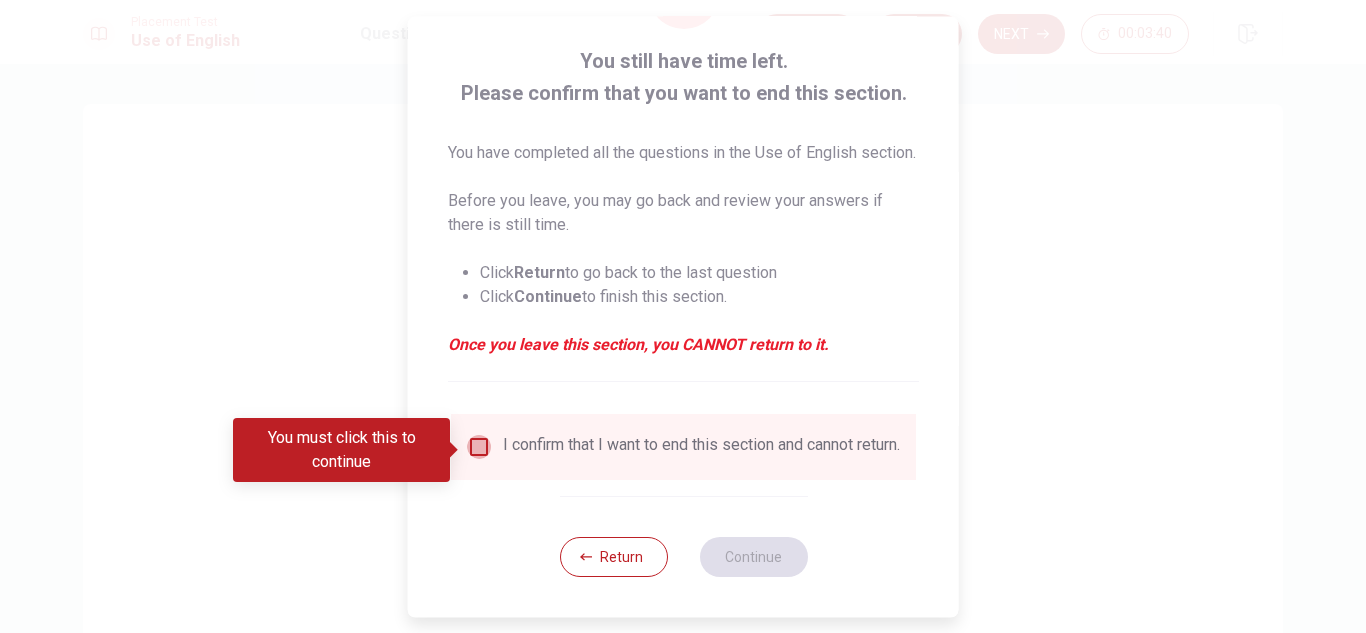 click at bounding box center [479, 447] 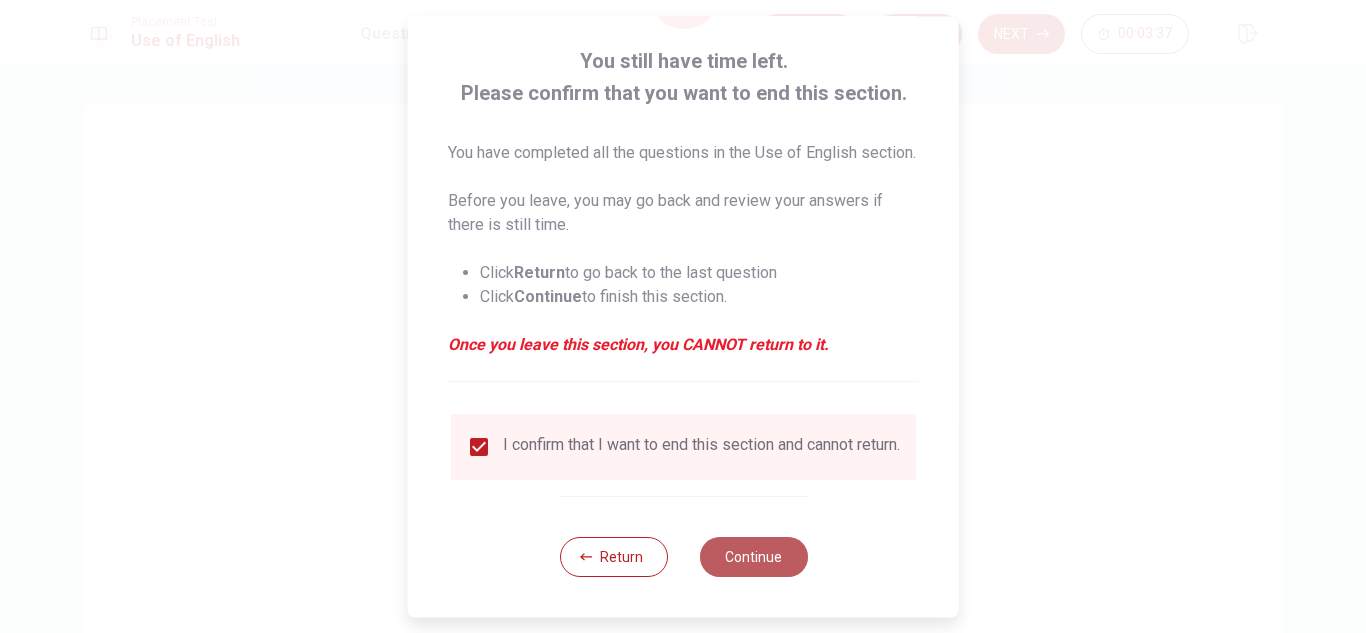 click on "Continue" at bounding box center (753, 557) 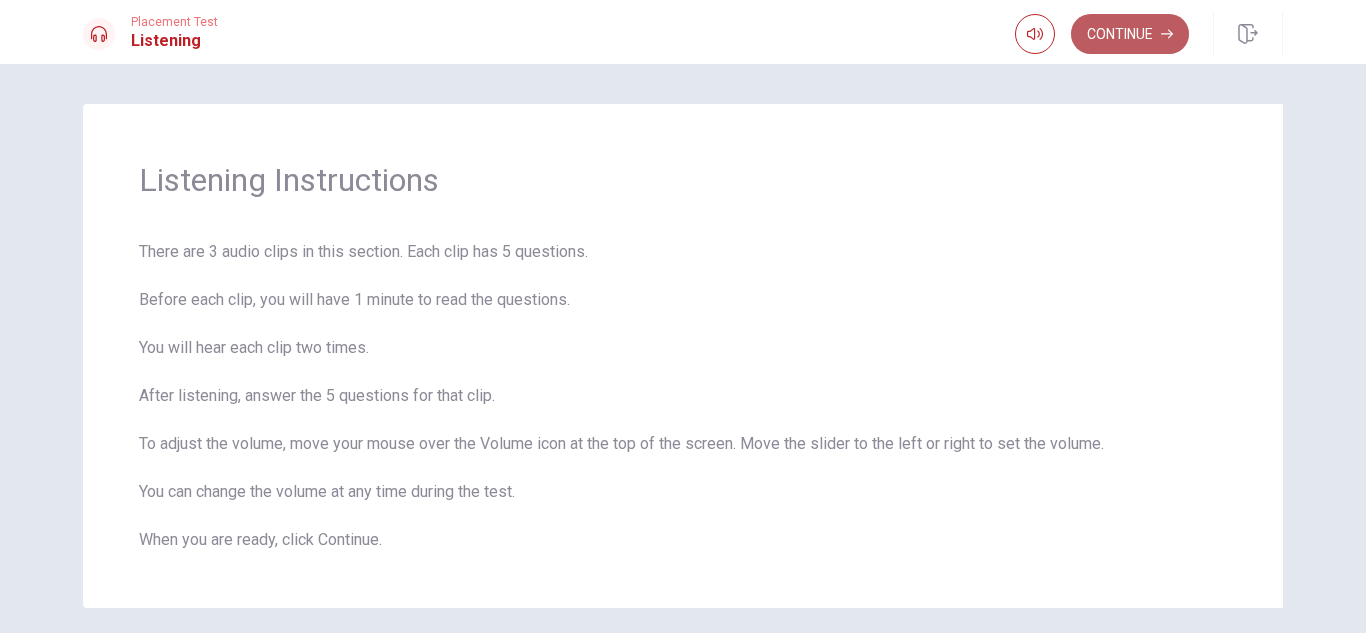 click on "Continue" at bounding box center (1130, 34) 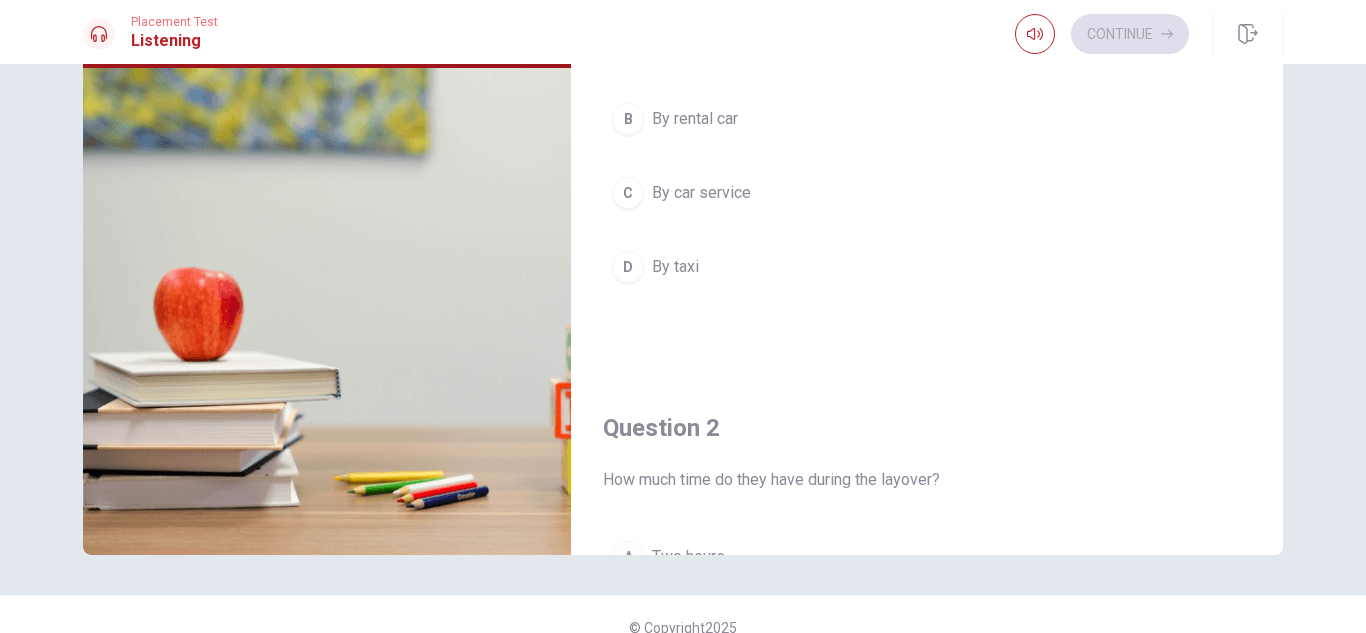 scroll, scrollTop: 250, scrollLeft: 0, axis: vertical 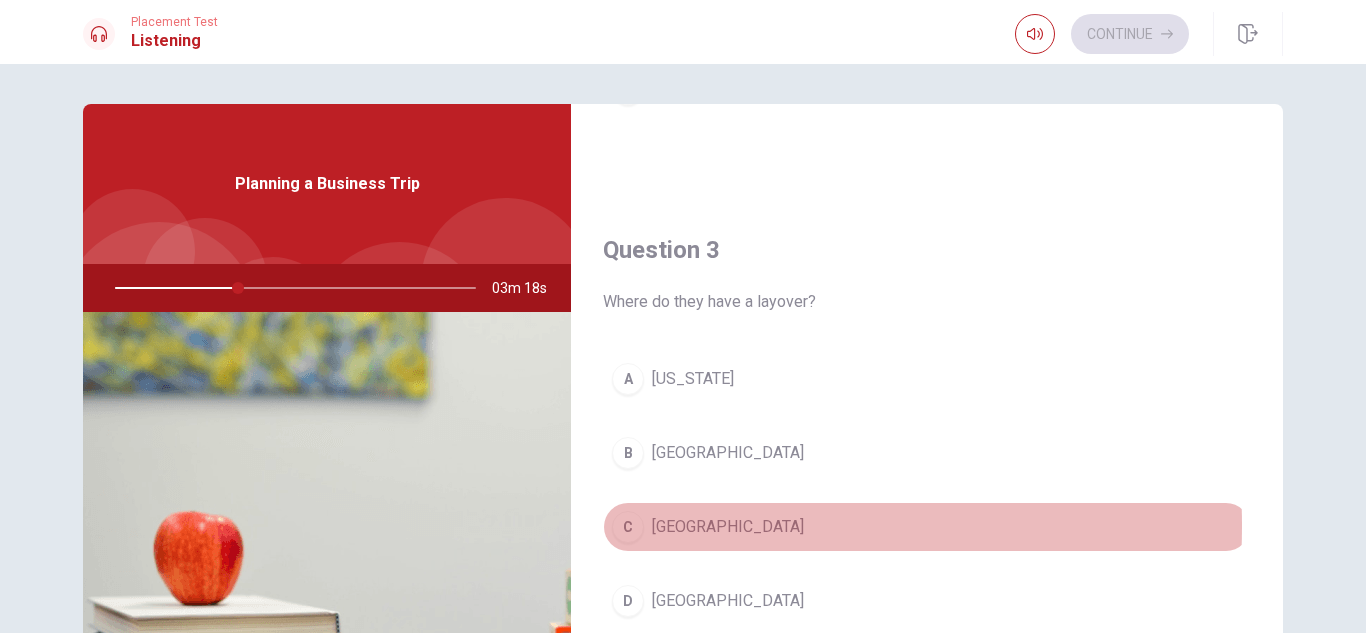 click on "[GEOGRAPHIC_DATA]" at bounding box center [728, 527] 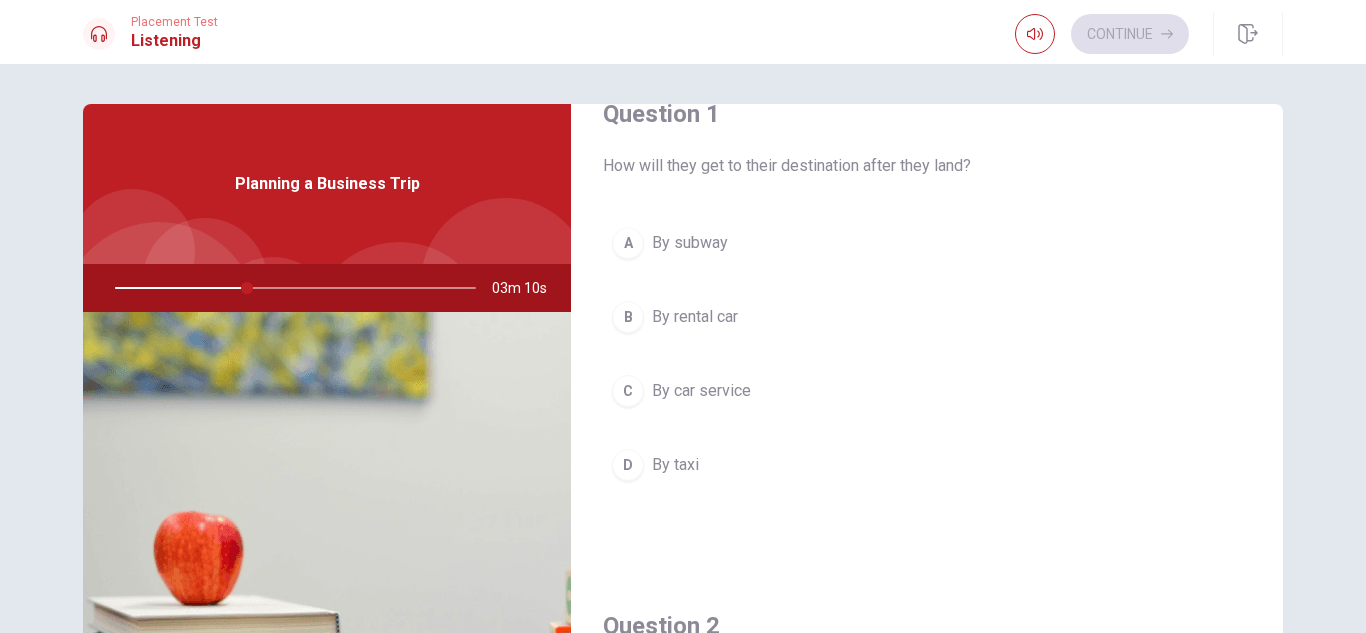 scroll, scrollTop: 42, scrollLeft: 0, axis: vertical 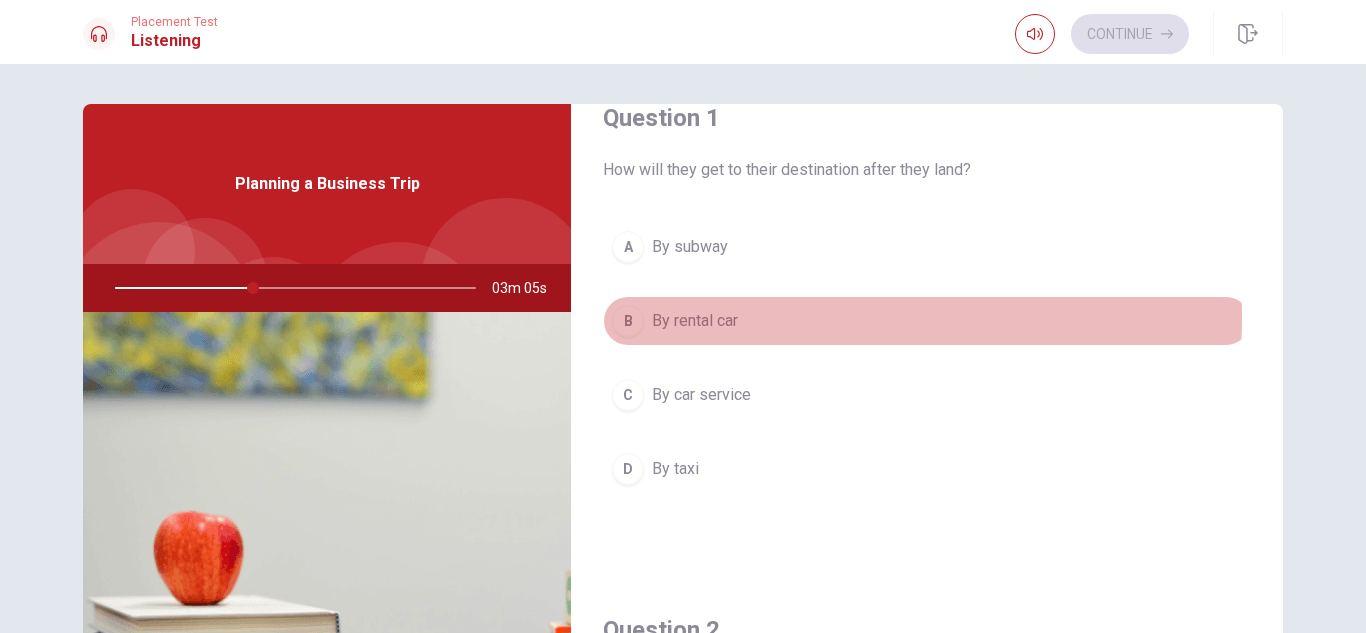 click on "By rental car" at bounding box center (695, 321) 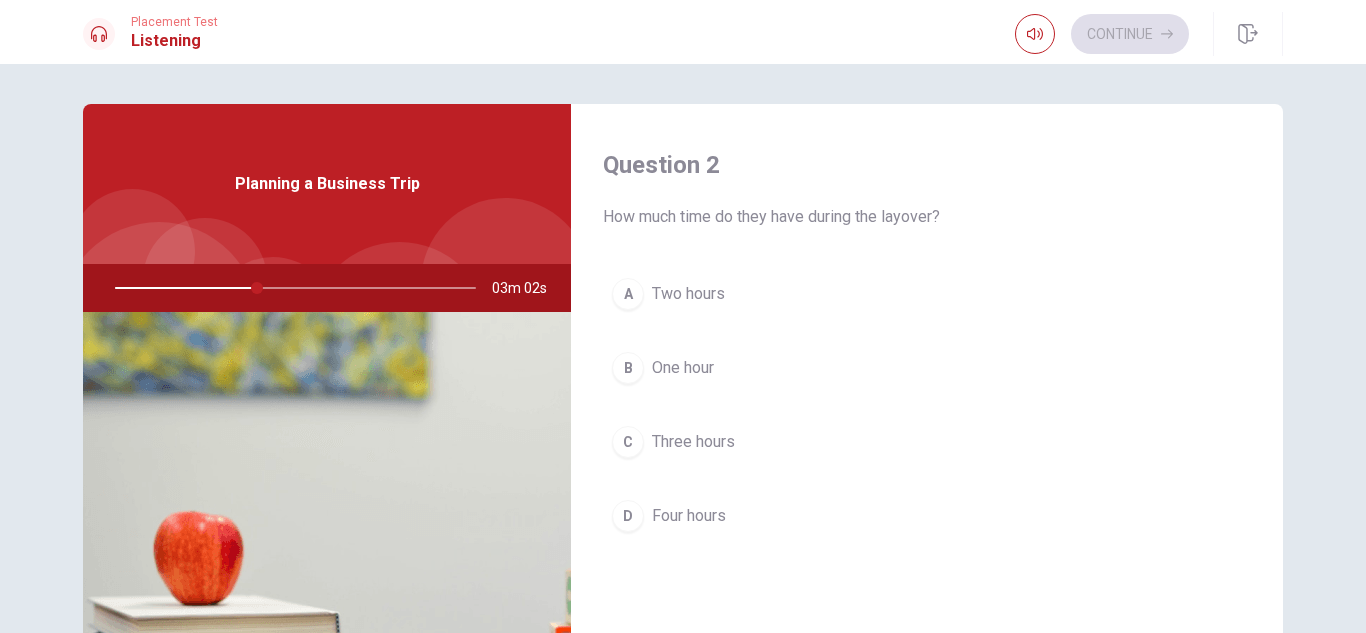scroll, scrollTop: 519, scrollLeft: 0, axis: vertical 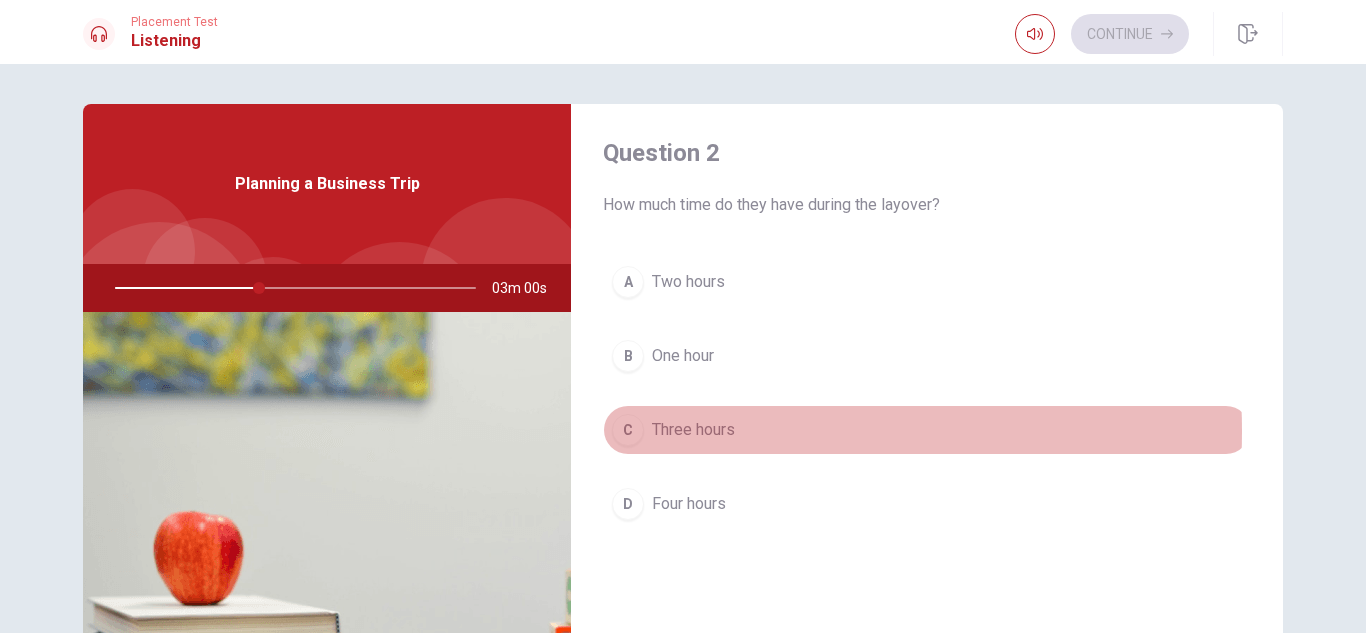 click on "Three hours" at bounding box center (693, 430) 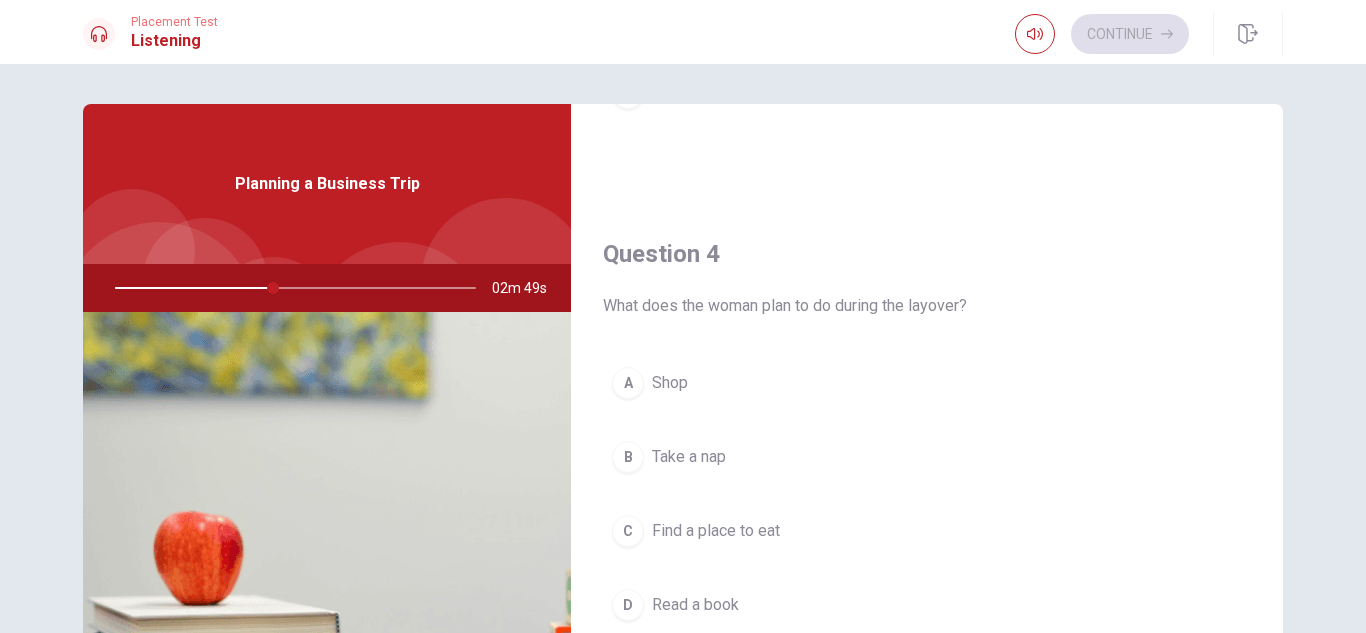 scroll, scrollTop: 1449, scrollLeft: 0, axis: vertical 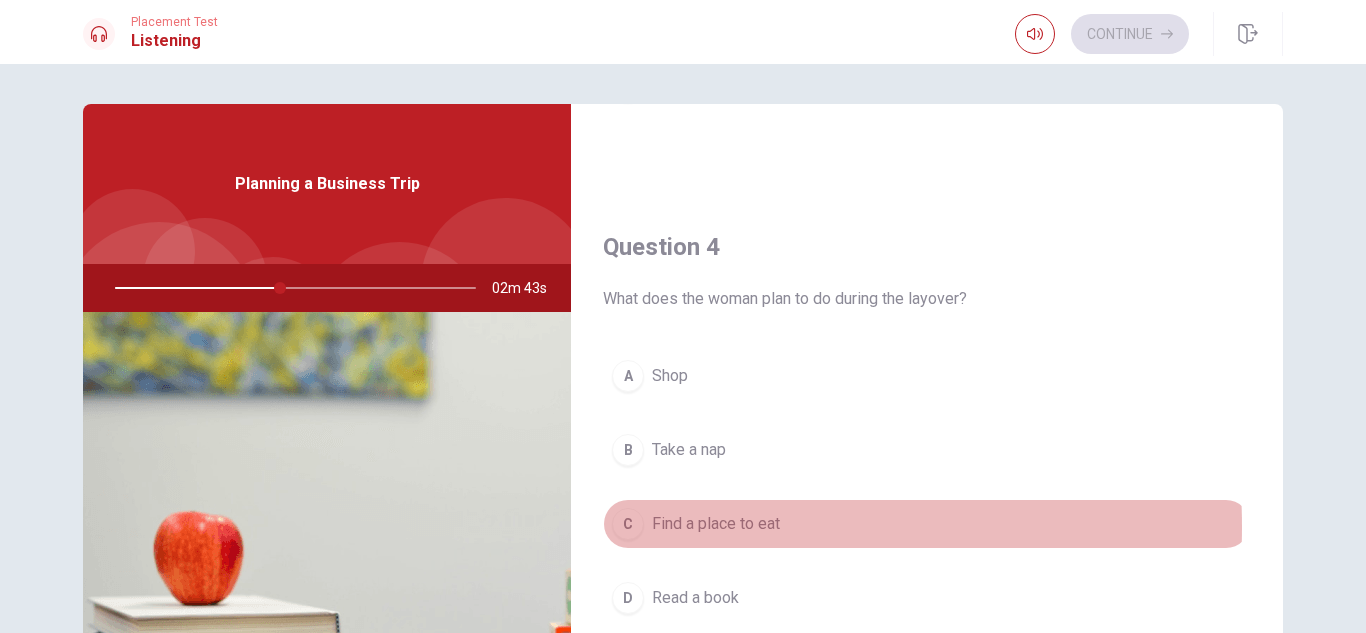click on "Find a place to eat" at bounding box center (716, 524) 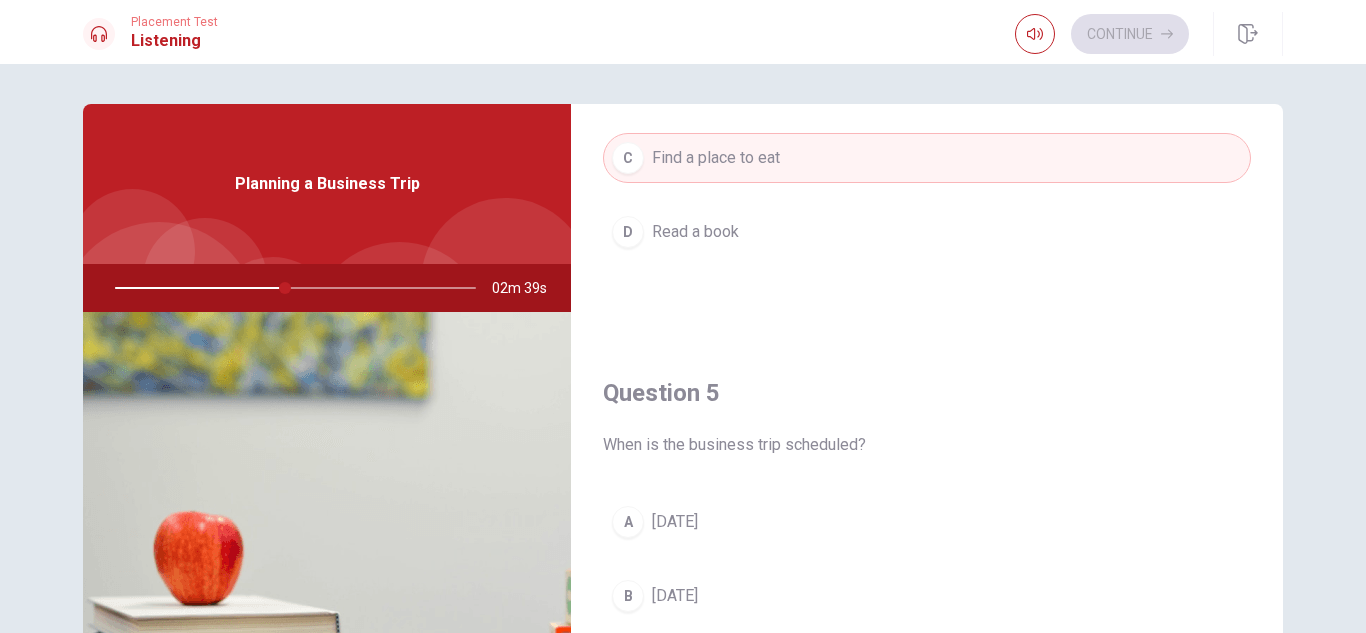 scroll, scrollTop: 1865, scrollLeft: 0, axis: vertical 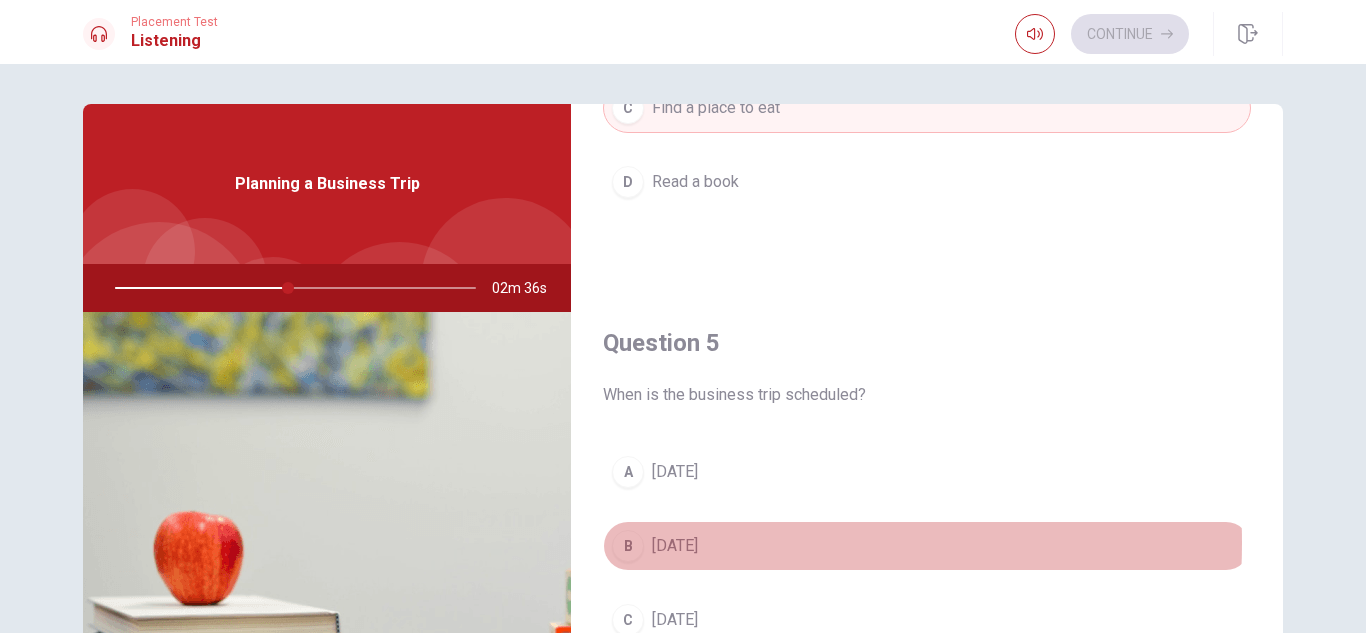 click on "[DATE]" at bounding box center (675, 546) 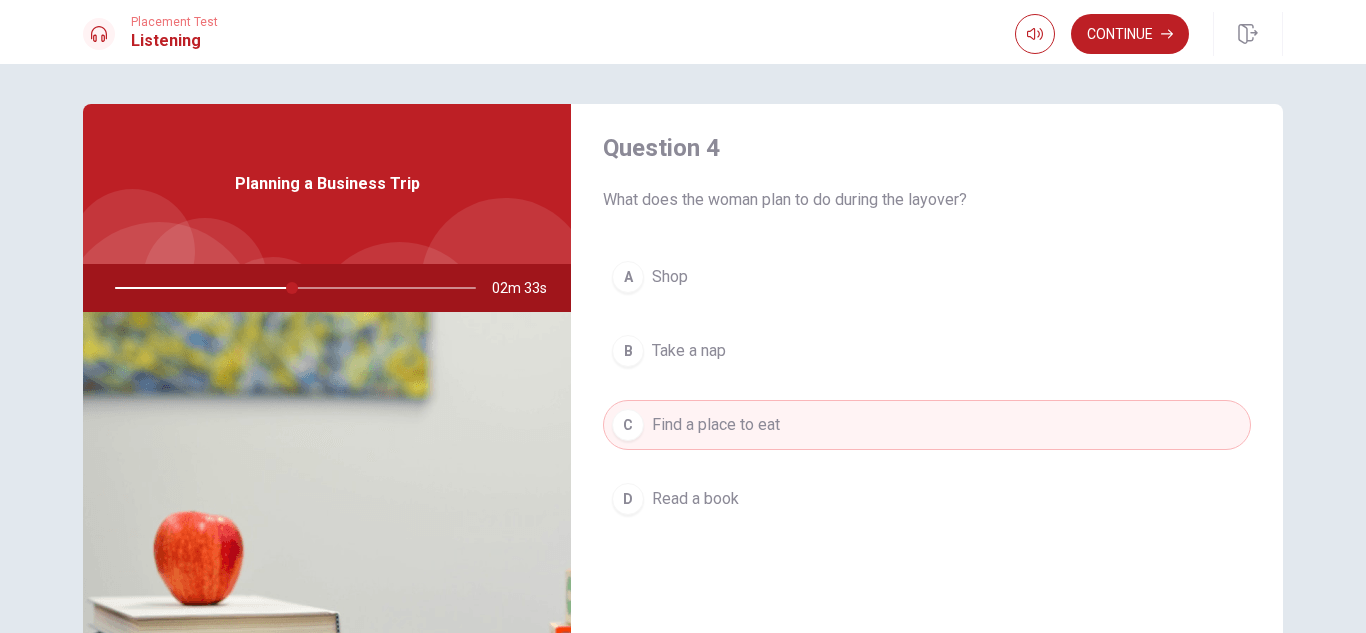 scroll, scrollTop: 1491, scrollLeft: 0, axis: vertical 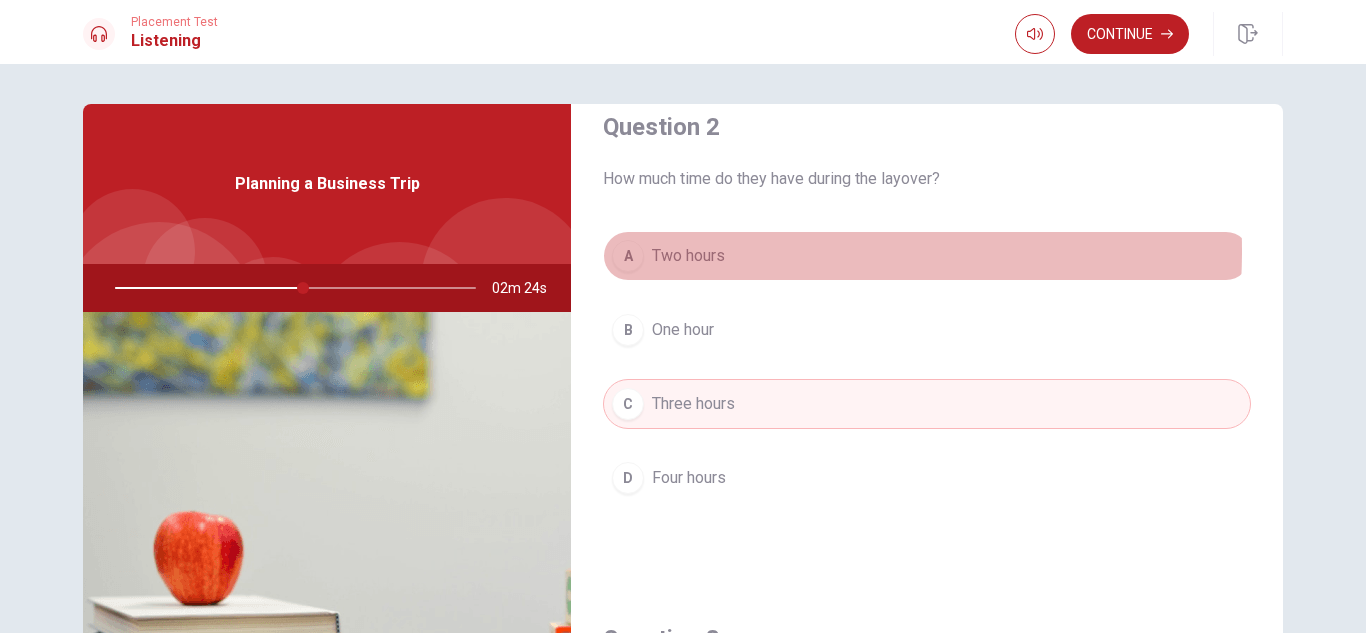 click on "Two hours" at bounding box center [688, 256] 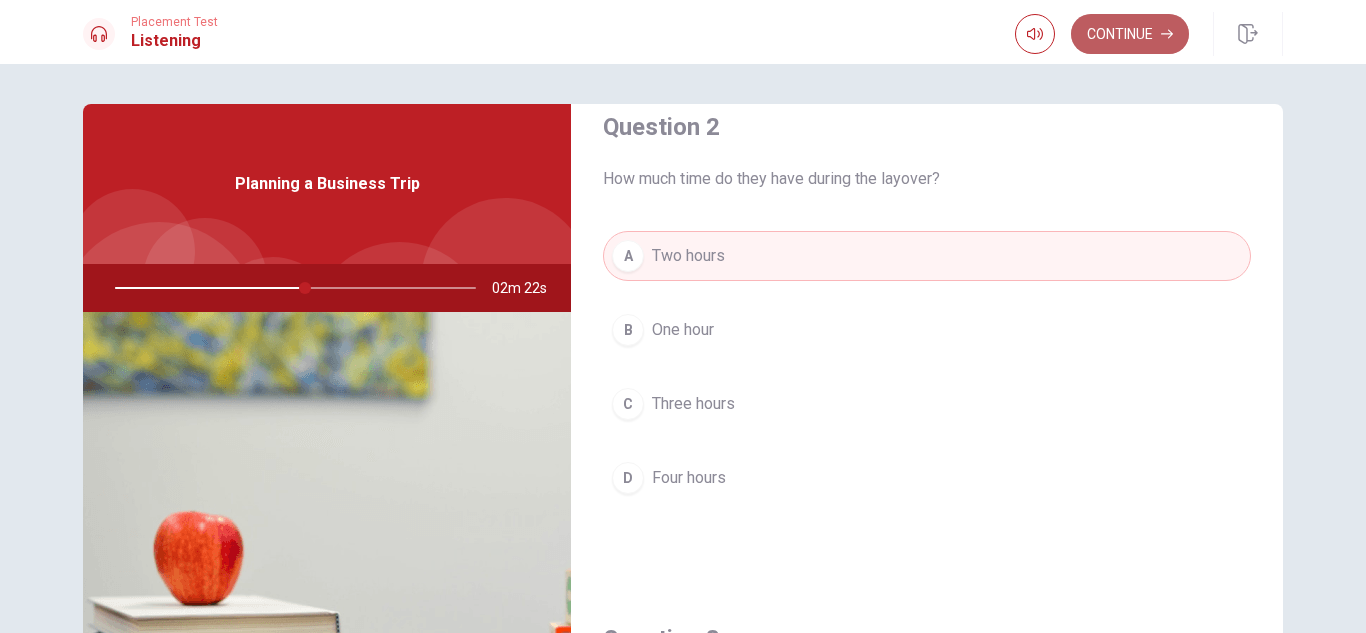 click on "Continue" at bounding box center (1130, 34) 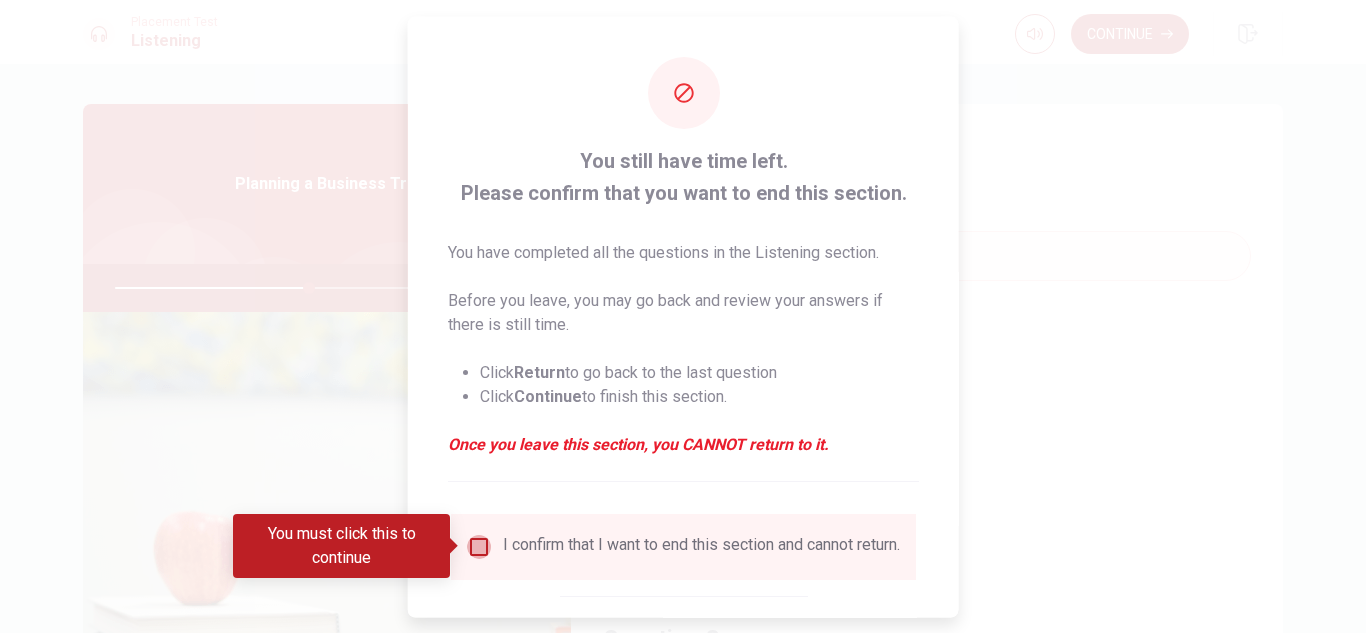click at bounding box center (479, 546) 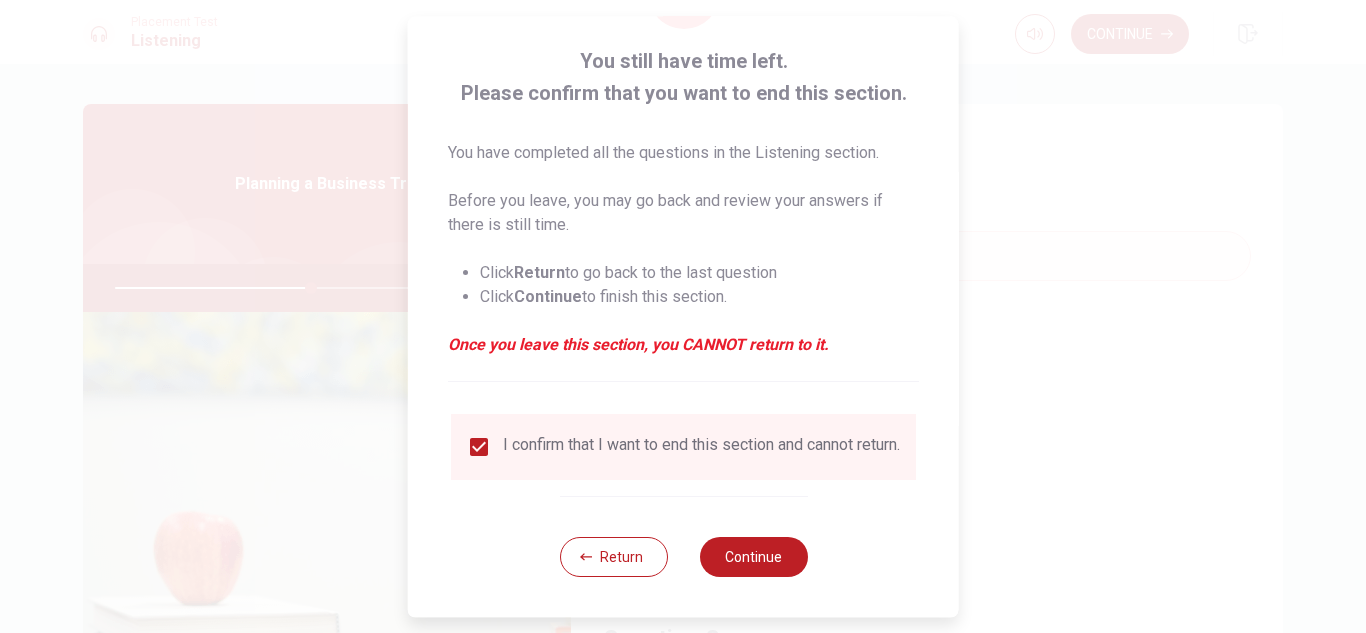 scroll, scrollTop: 106, scrollLeft: 0, axis: vertical 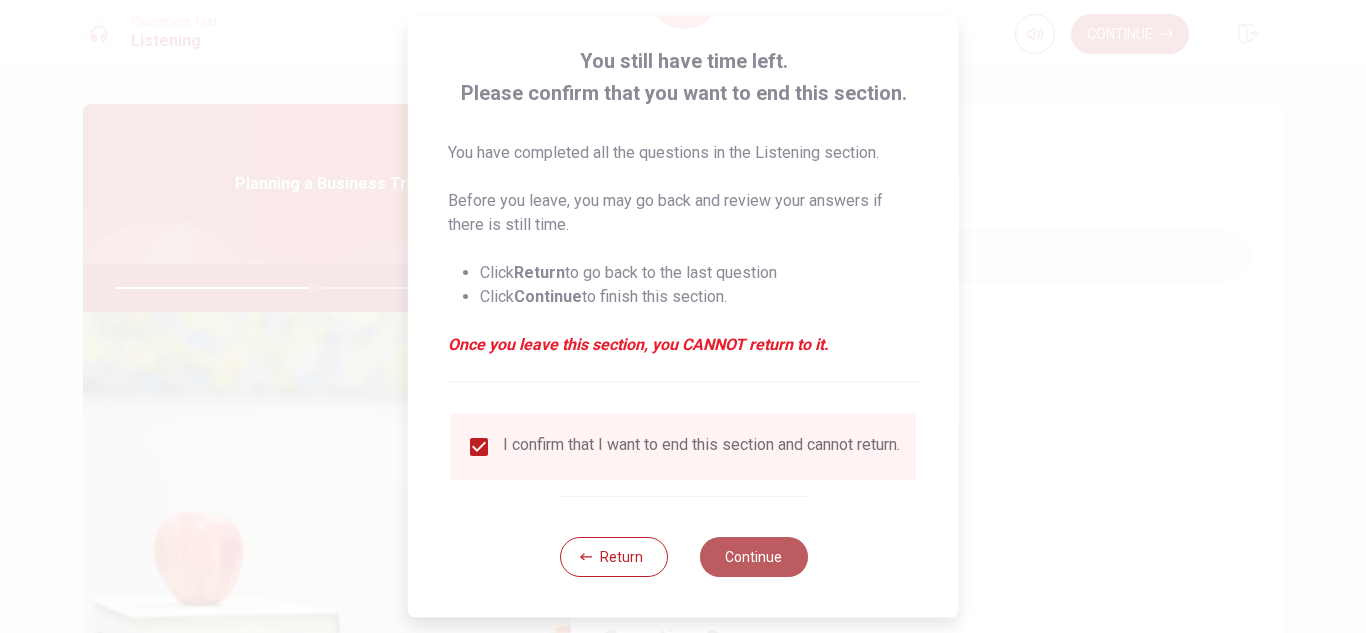 click on "Continue" at bounding box center [753, 557] 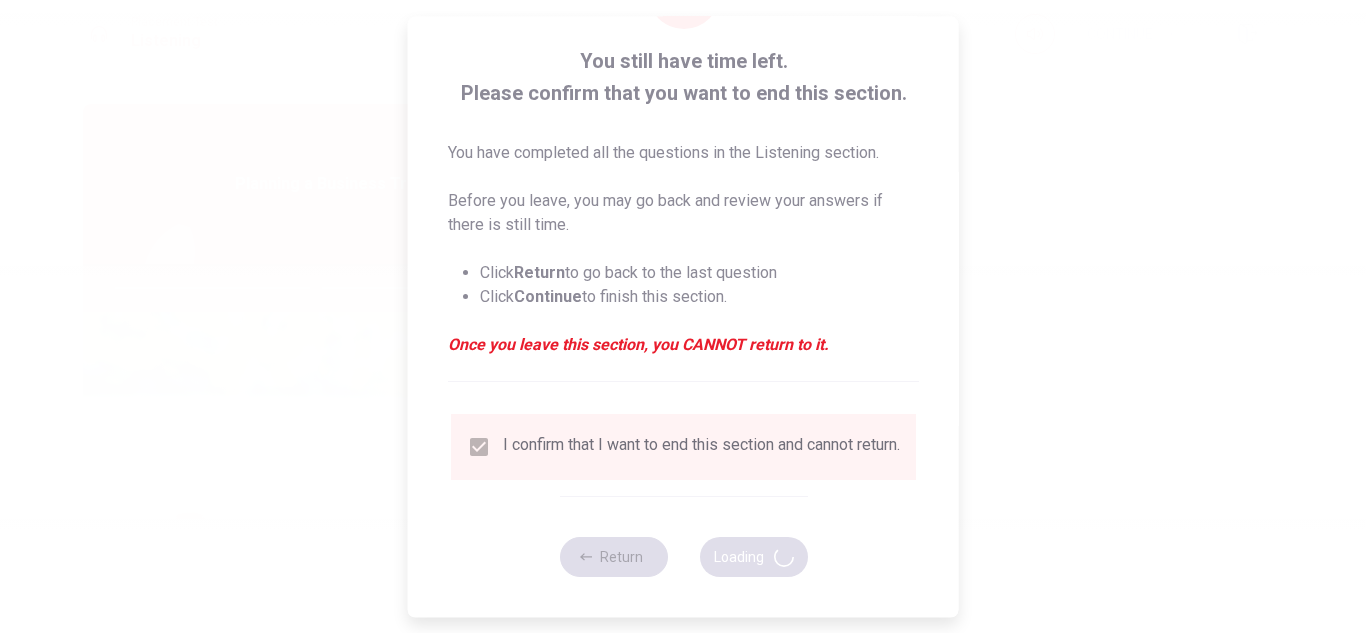 type on "56" 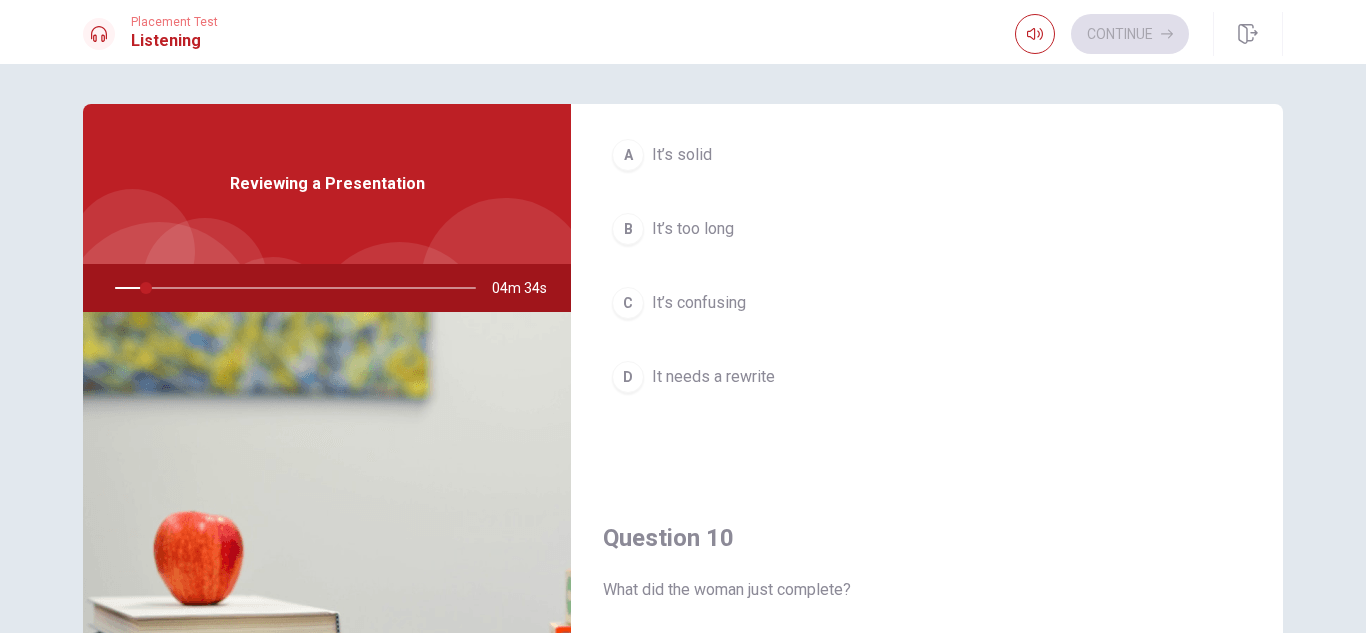 scroll, scrollTop: 1682, scrollLeft: 0, axis: vertical 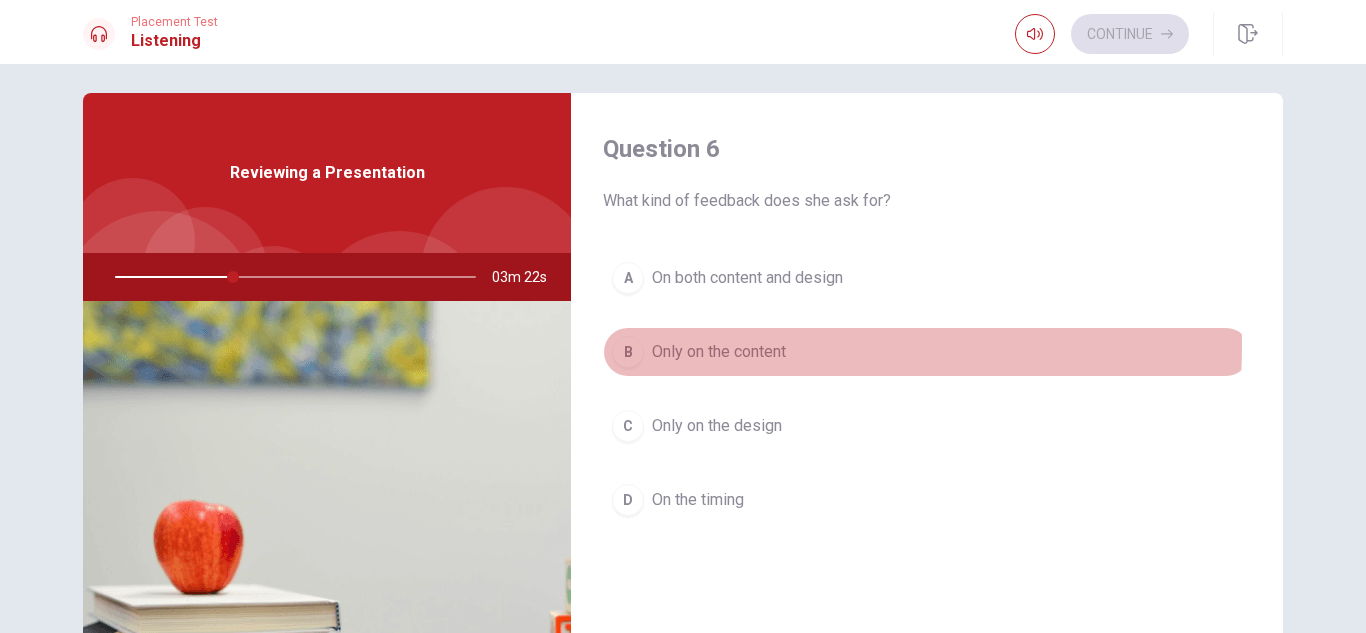 click on "Only on the content" at bounding box center (719, 352) 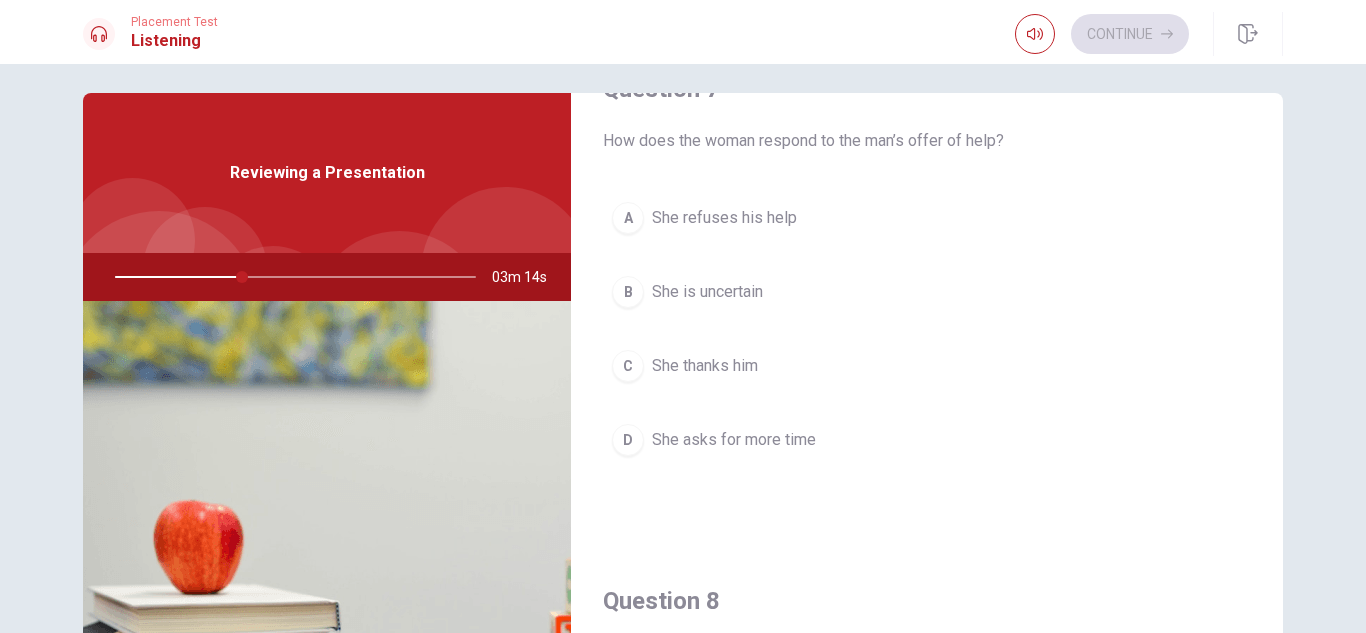 scroll, scrollTop: 587, scrollLeft: 0, axis: vertical 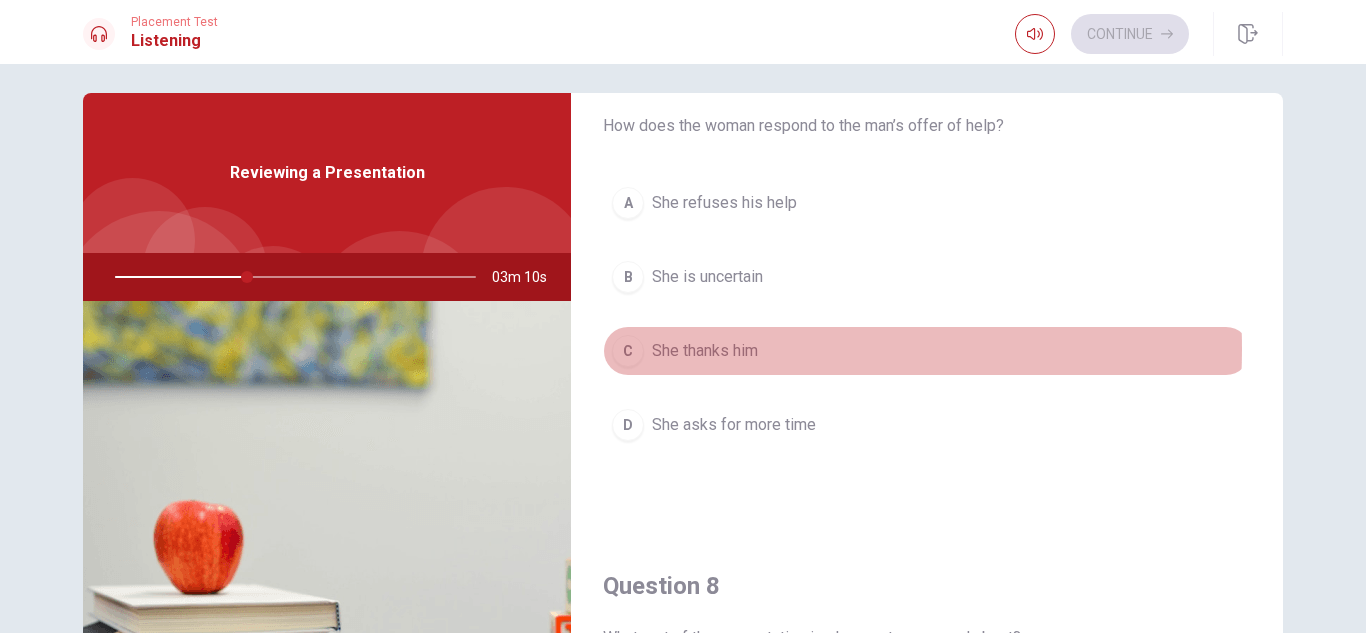 click on "She thanks him" at bounding box center (705, 351) 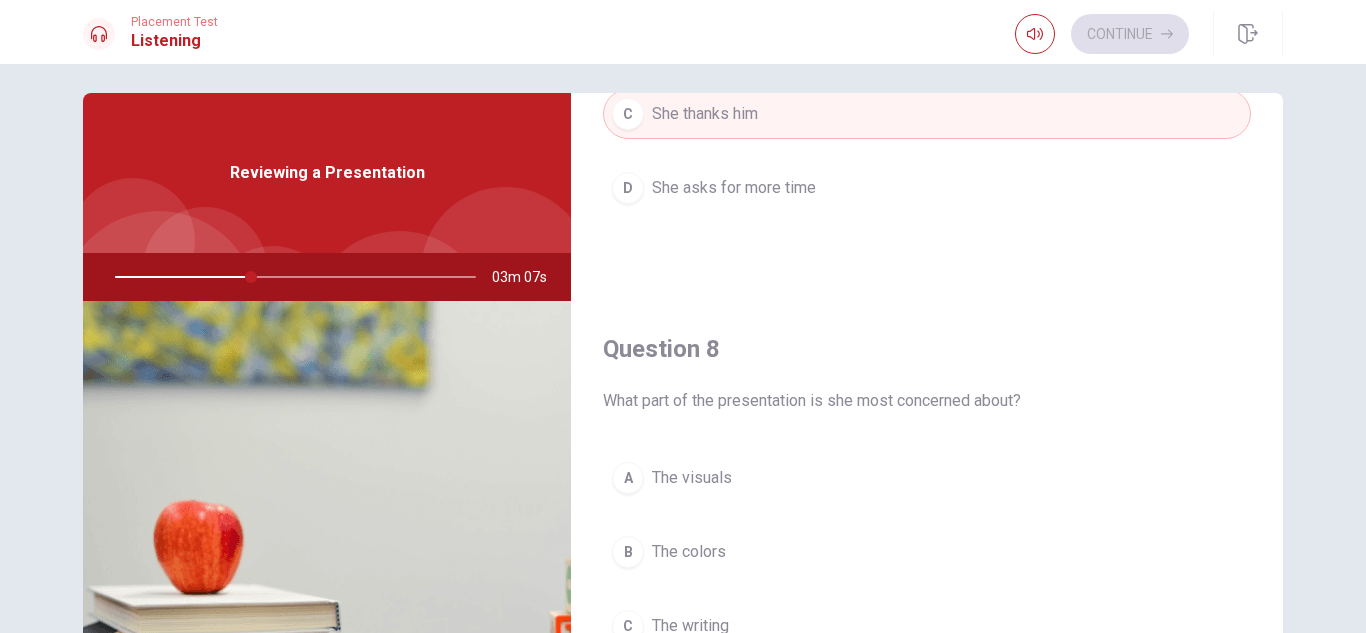 scroll, scrollTop: 1011, scrollLeft: 0, axis: vertical 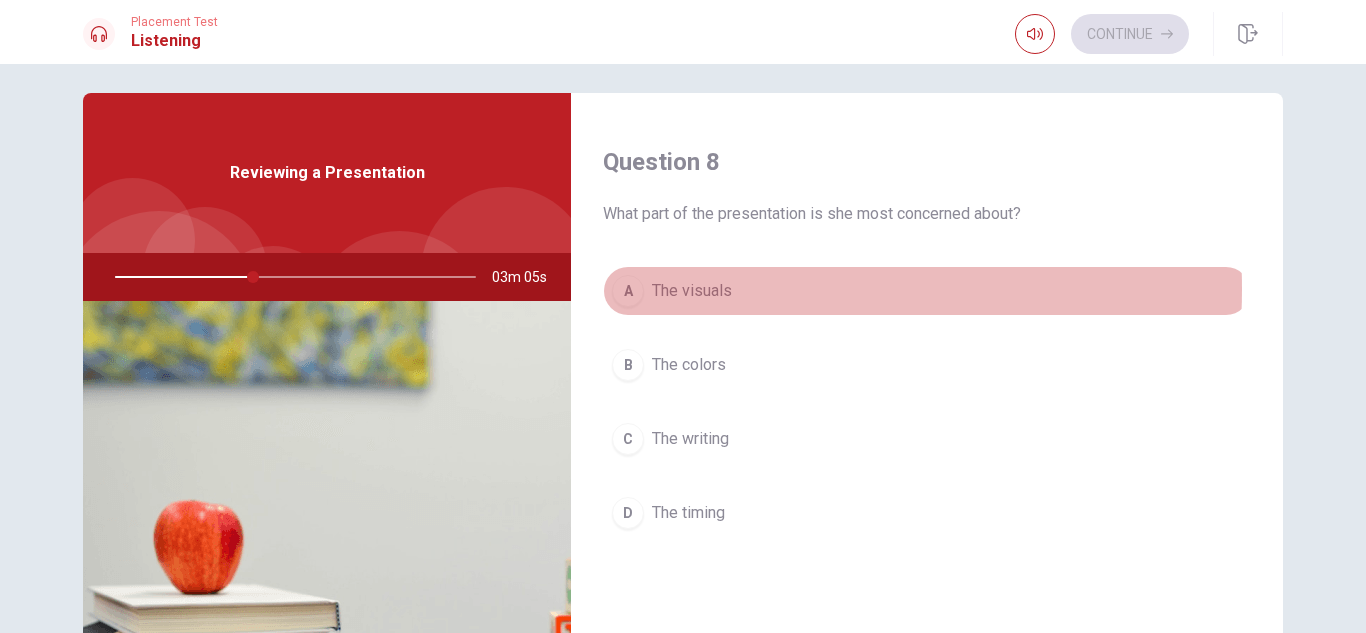 click on "The visuals" at bounding box center (692, 291) 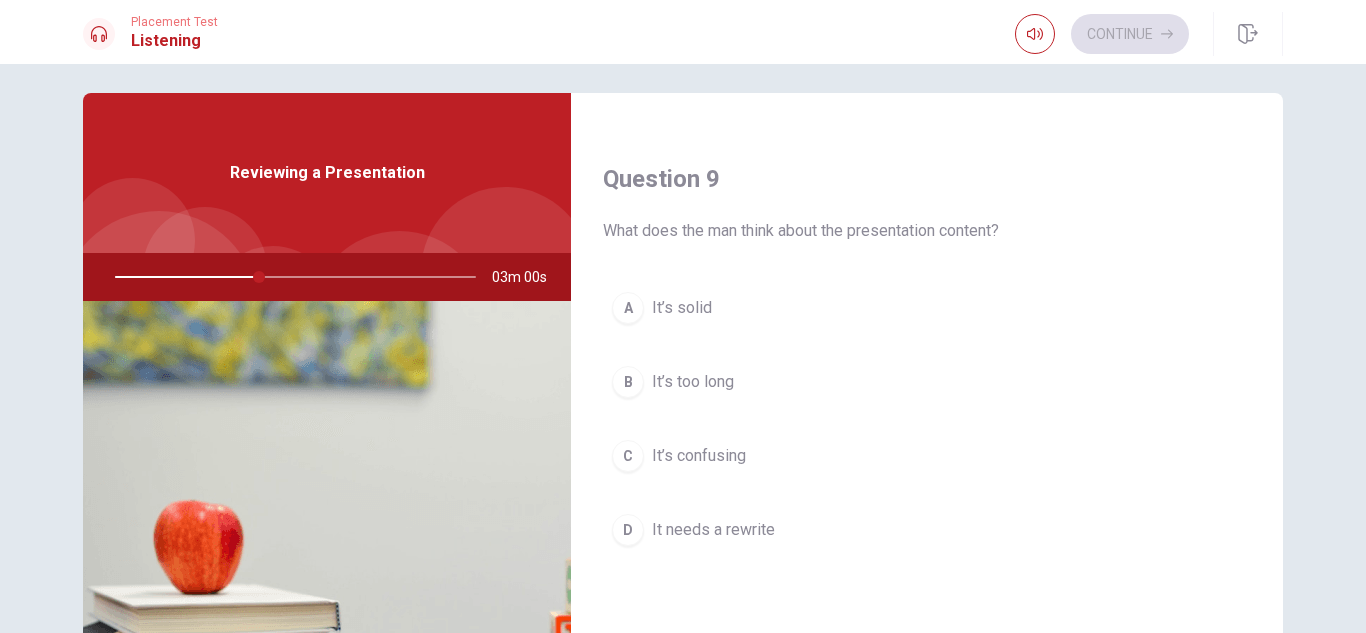 scroll, scrollTop: 1514, scrollLeft: 0, axis: vertical 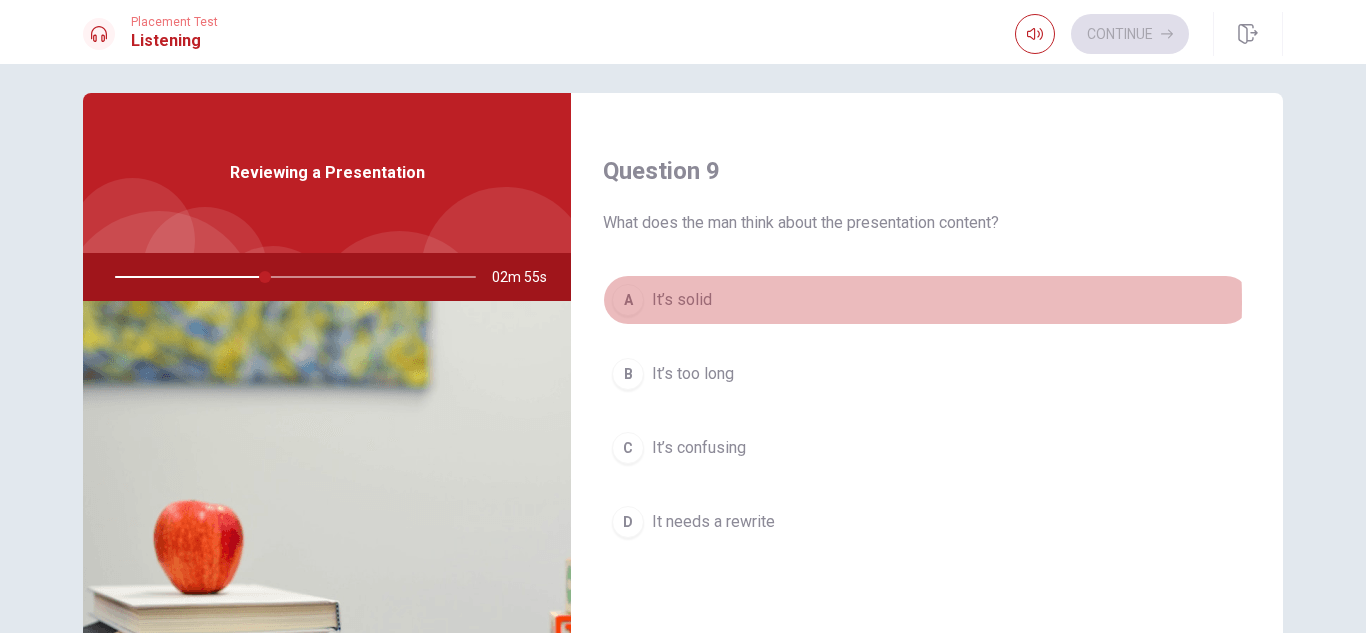 click on "It’s solid" at bounding box center (682, 300) 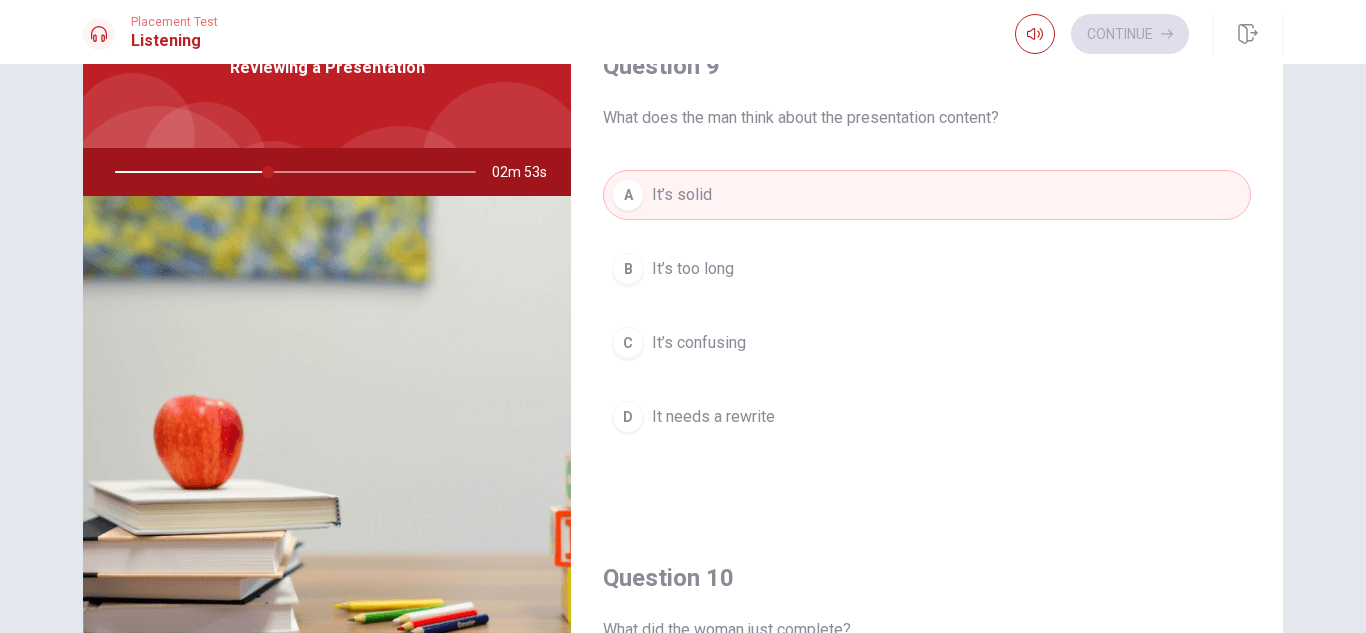 scroll, scrollTop: 120, scrollLeft: 0, axis: vertical 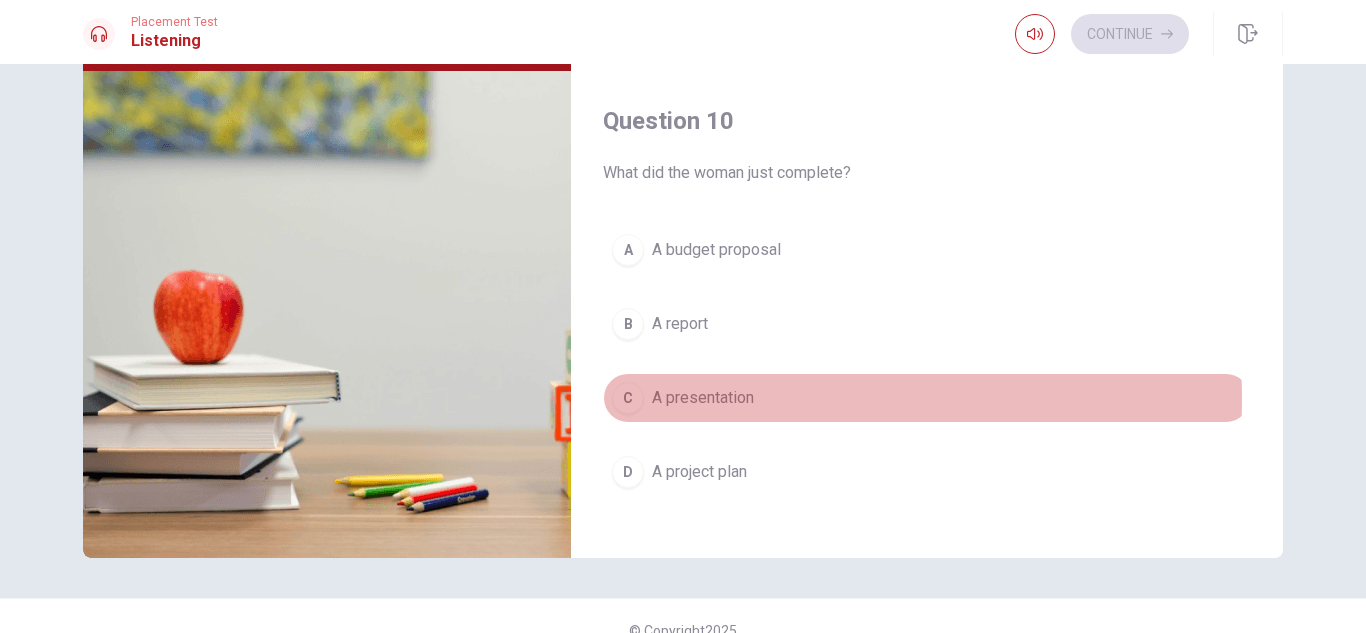 click on "A presentation" at bounding box center [703, 398] 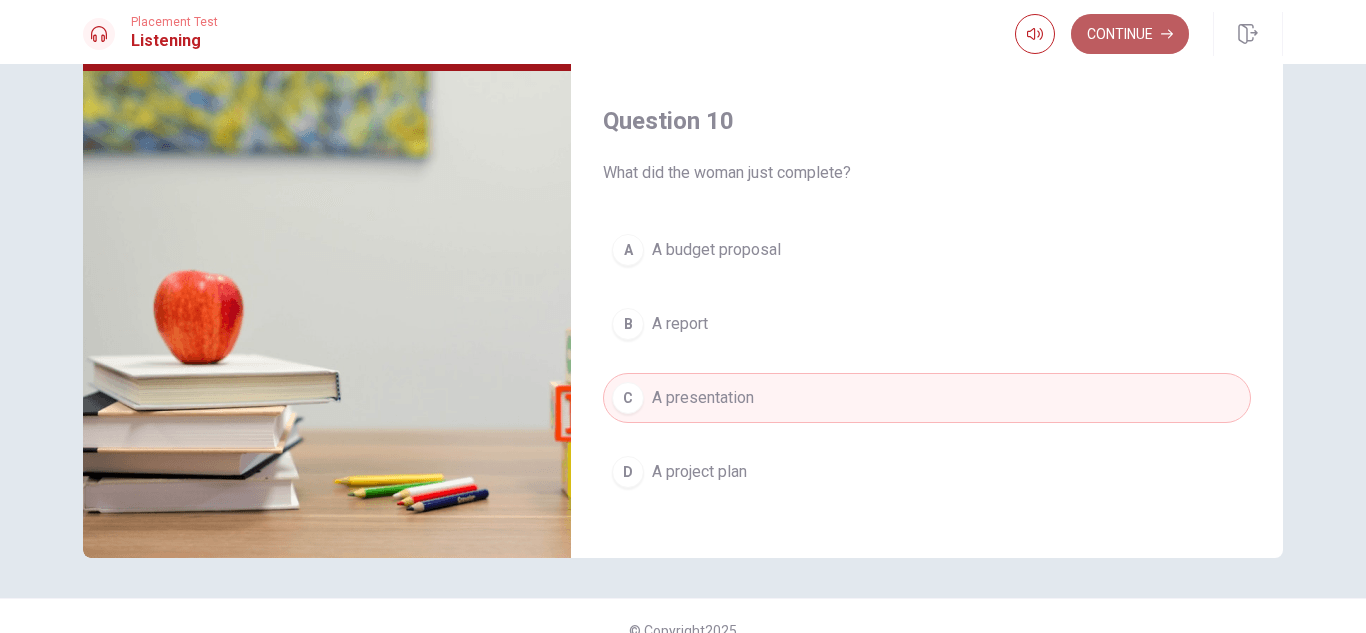 click on "Continue" at bounding box center [1130, 34] 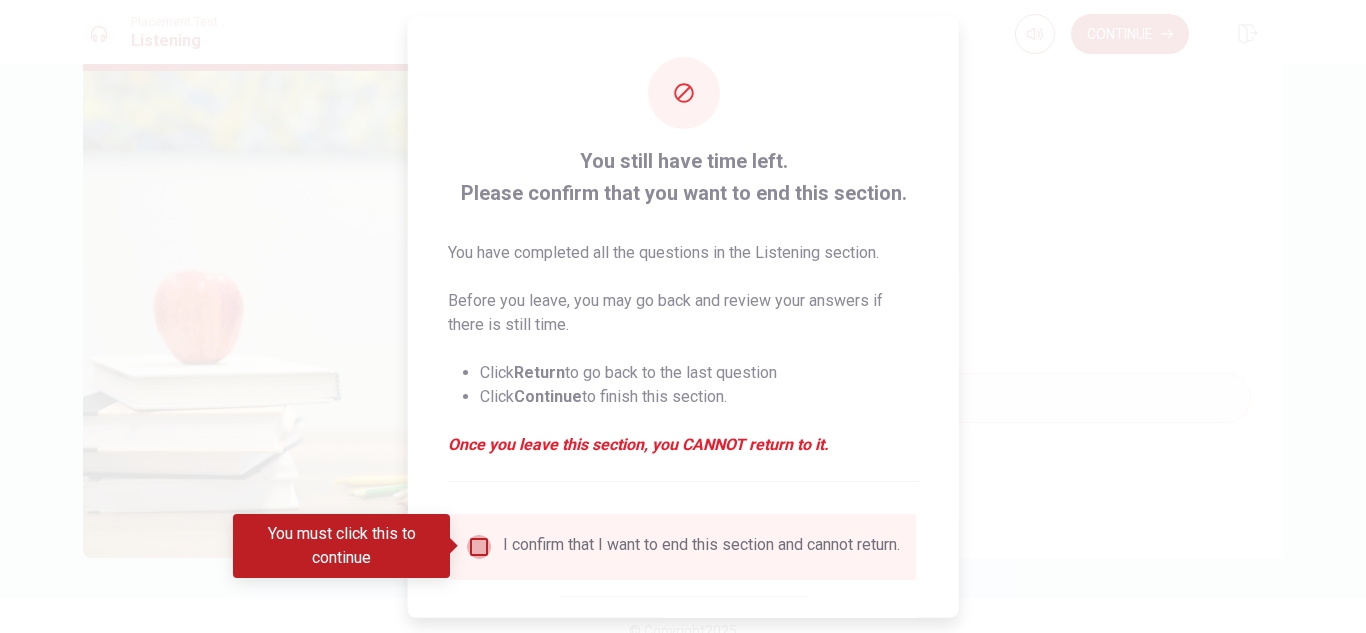 click at bounding box center [479, 546] 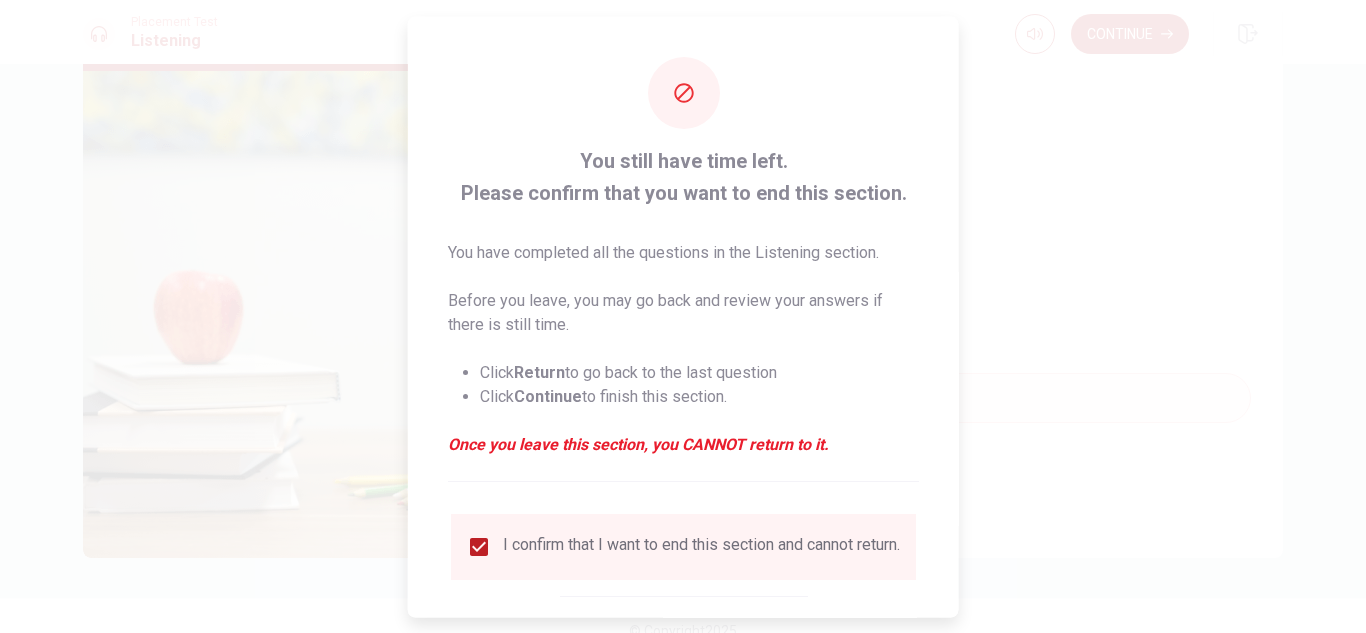 scroll, scrollTop: 113, scrollLeft: 0, axis: vertical 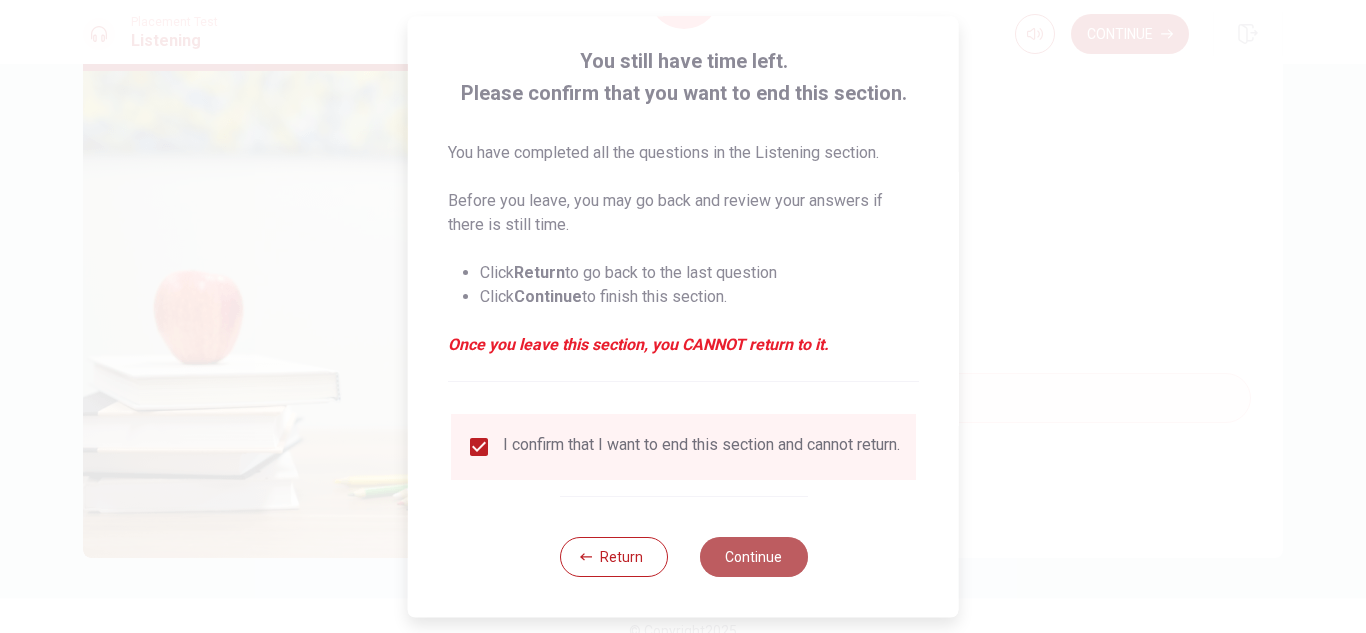 click on "Continue" at bounding box center [753, 557] 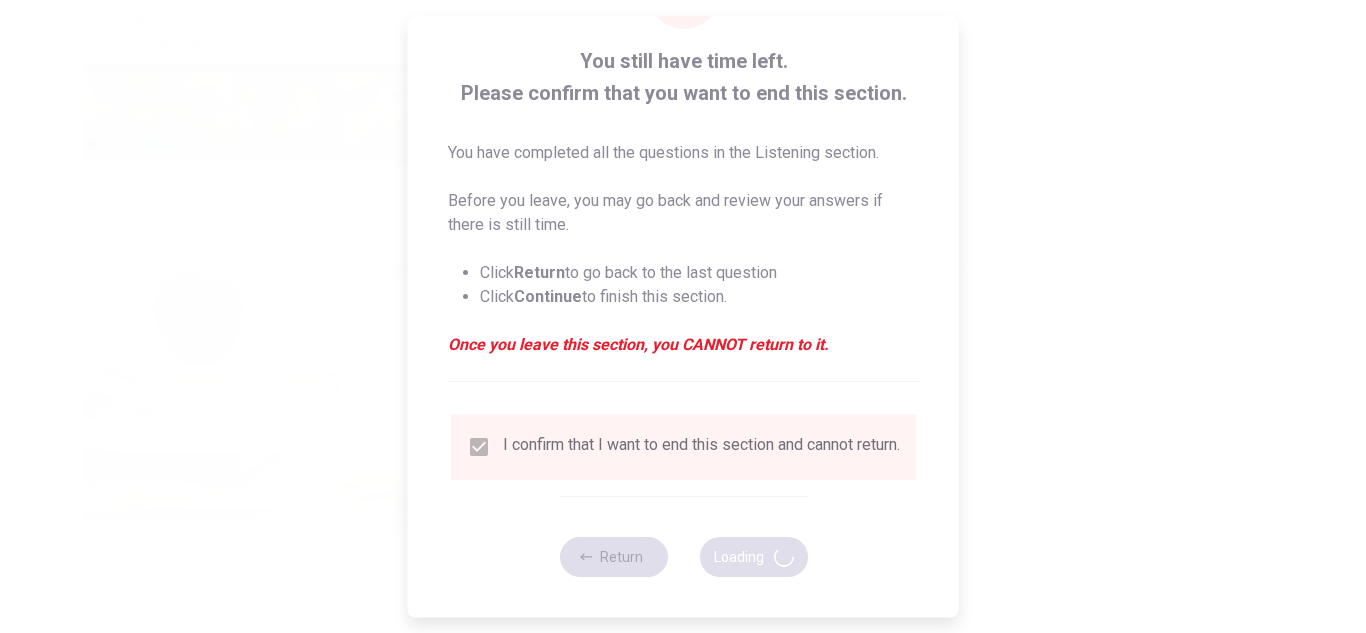 type on "52" 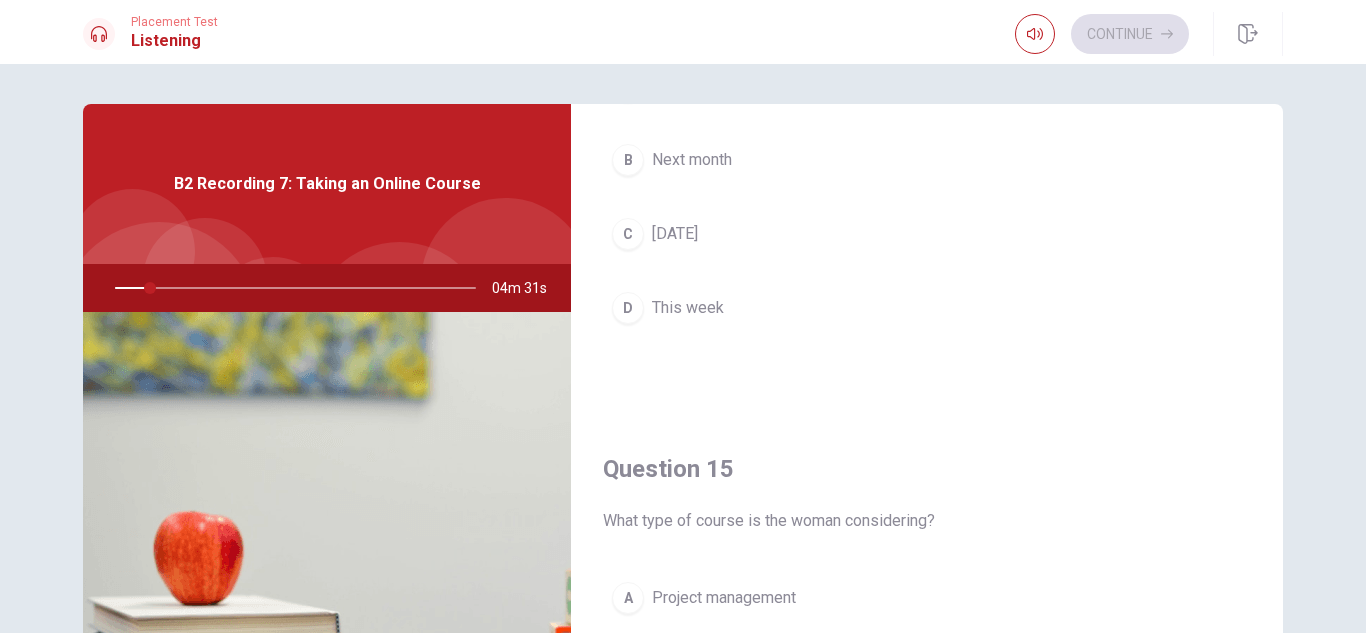 scroll, scrollTop: 1747, scrollLeft: 0, axis: vertical 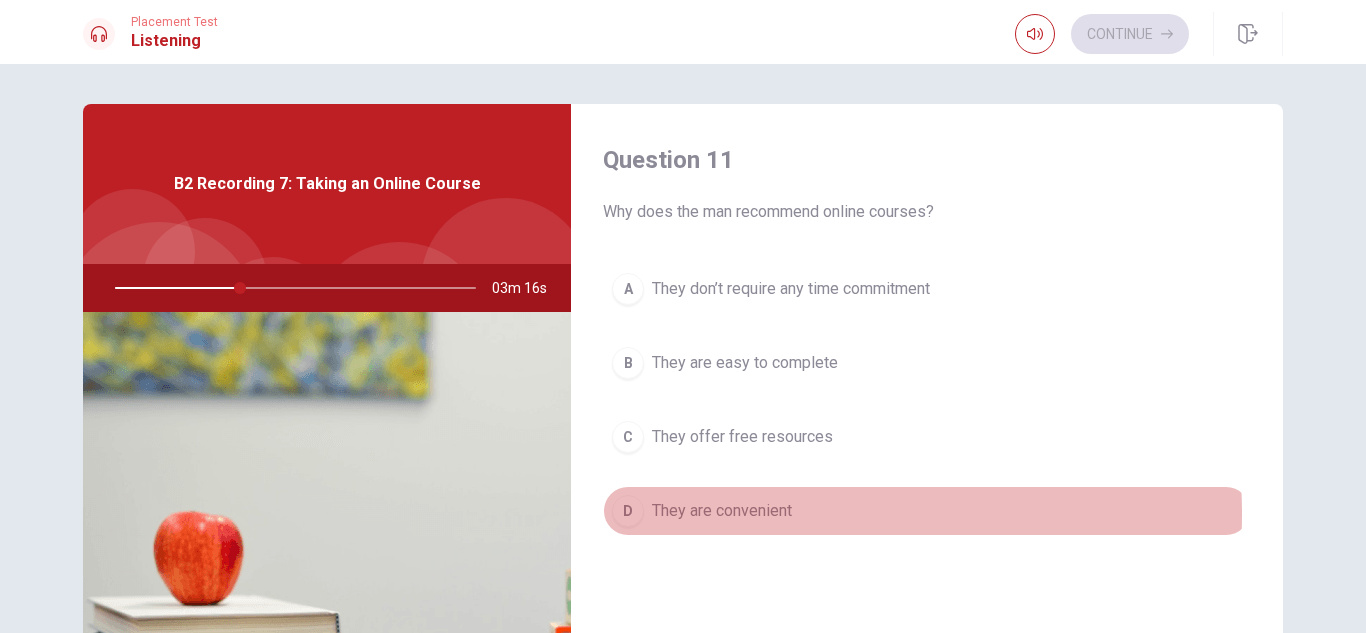 click on "They are convenient" at bounding box center (722, 511) 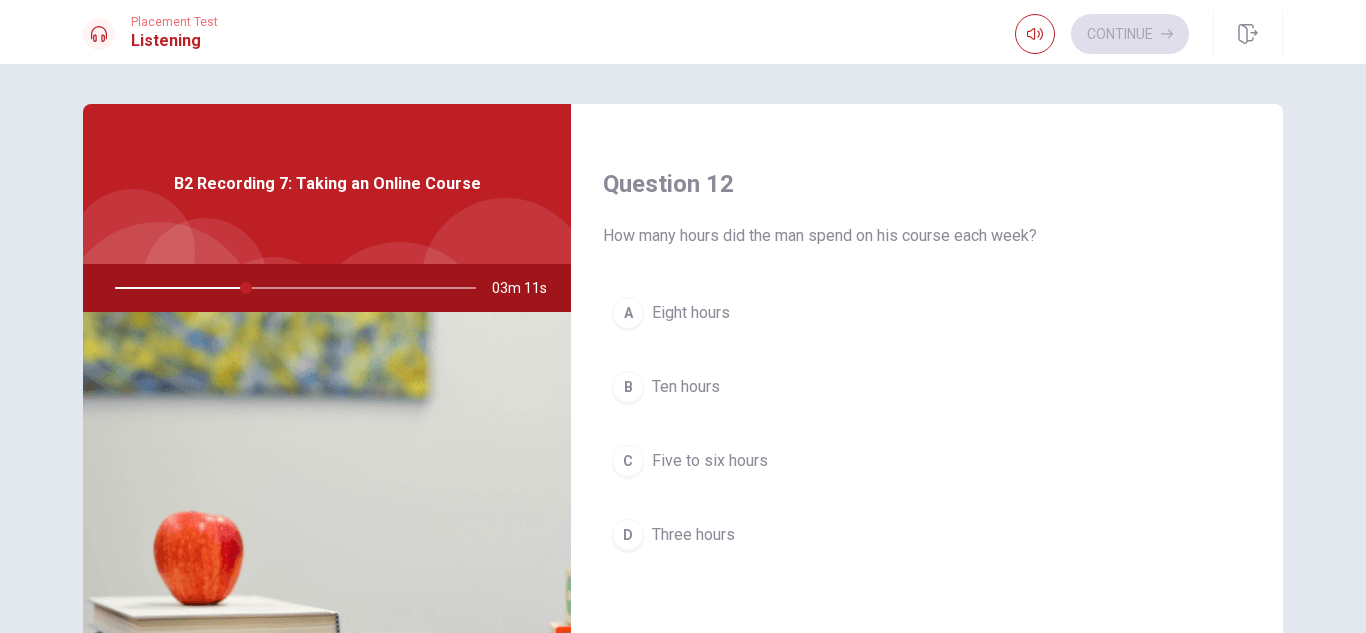scroll, scrollTop: 503, scrollLeft: 0, axis: vertical 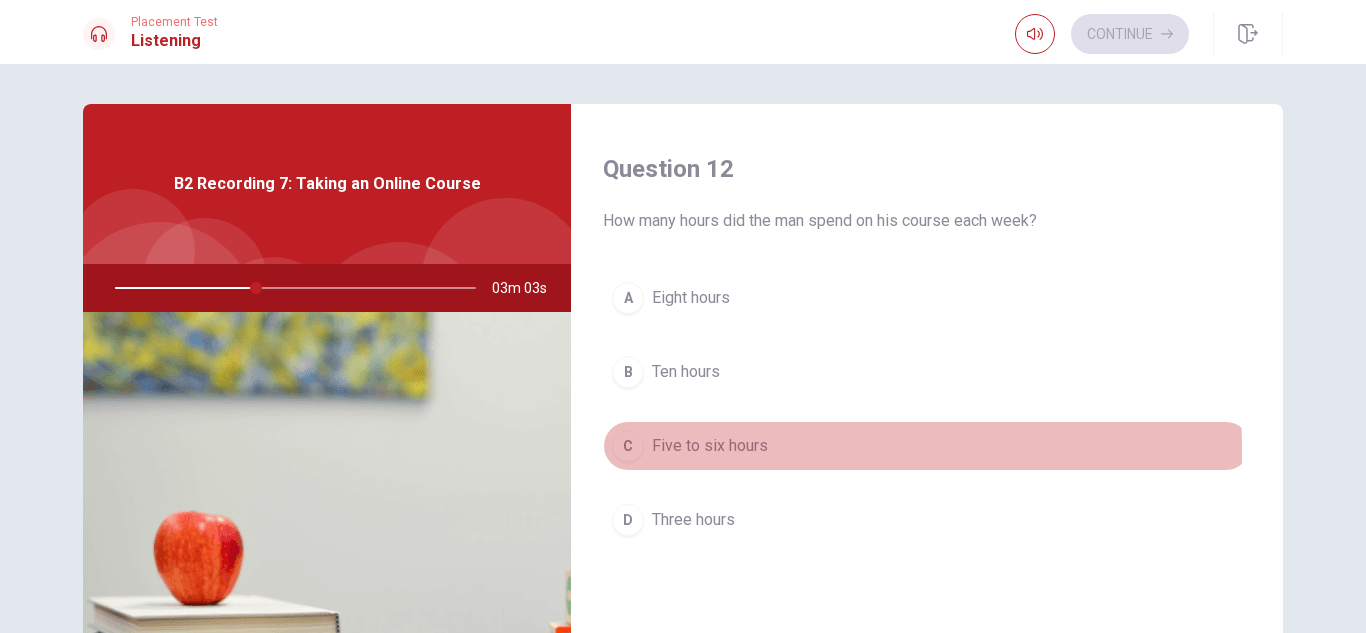click on "Five to six hours" at bounding box center (710, 446) 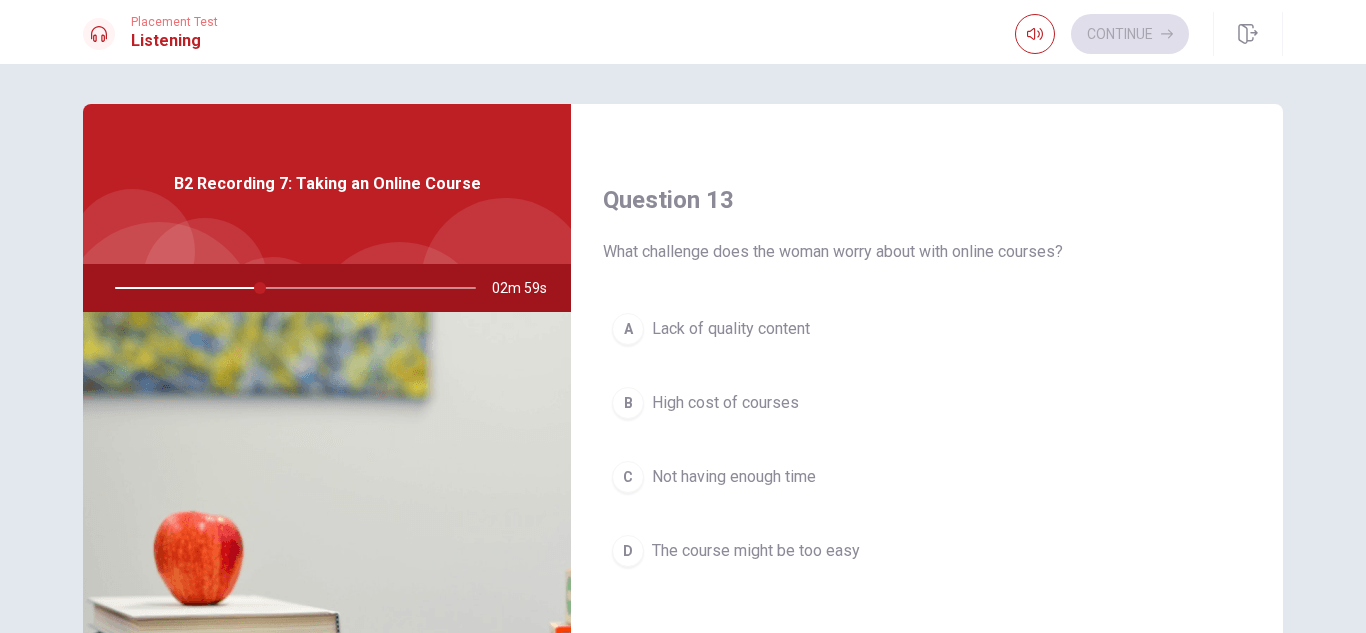 scroll, scrollTop: 999, scrollLeft: 0, axis: vertical 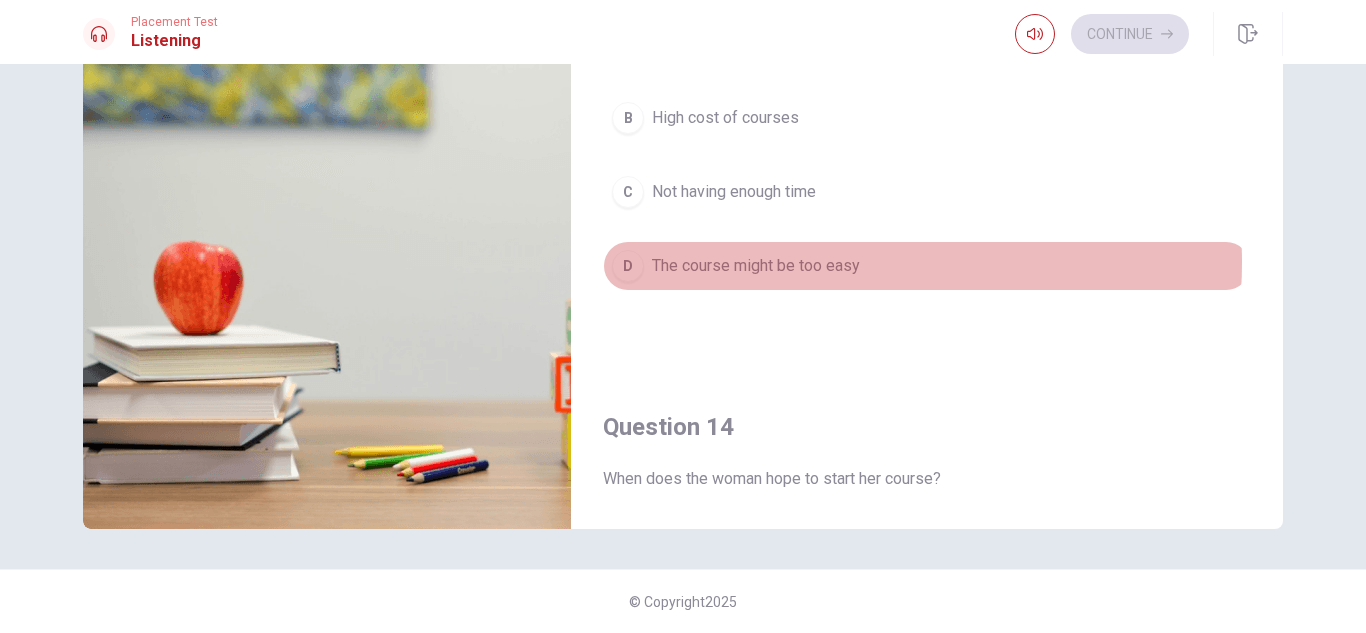 click on "The course might be too easy" at bounding box center (756, 266) 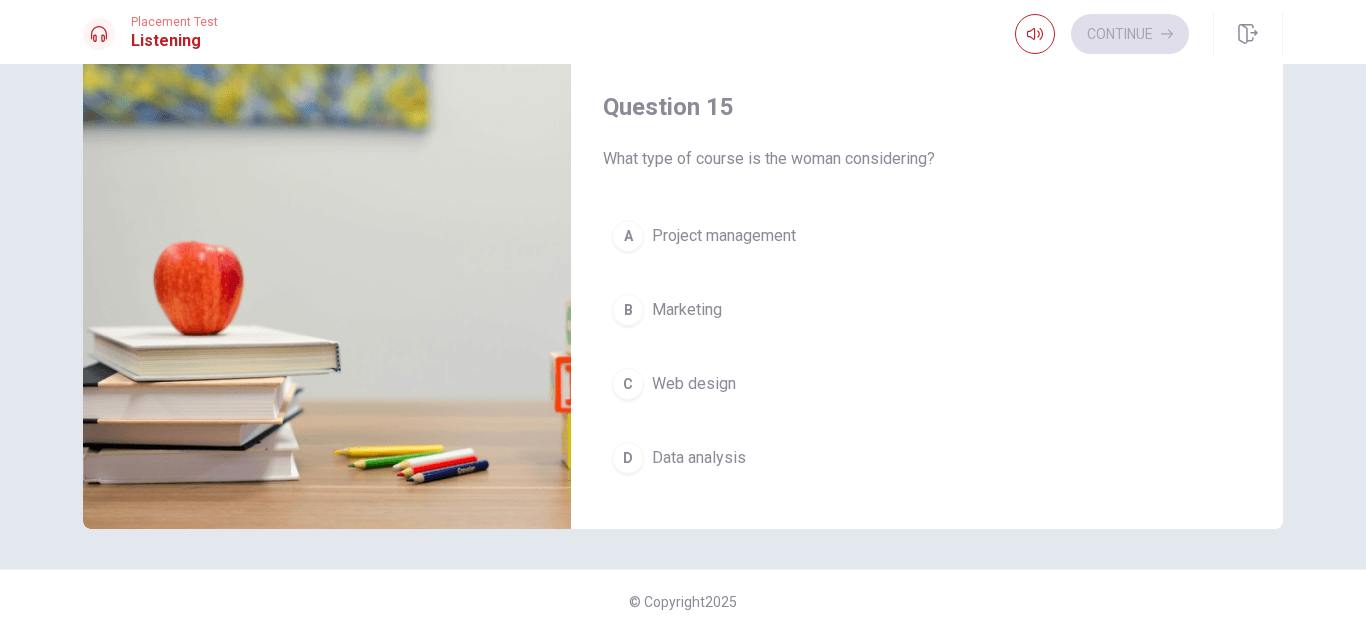 scroll, scrollTop: 1834, scrollLeft: 0, axis: vertical 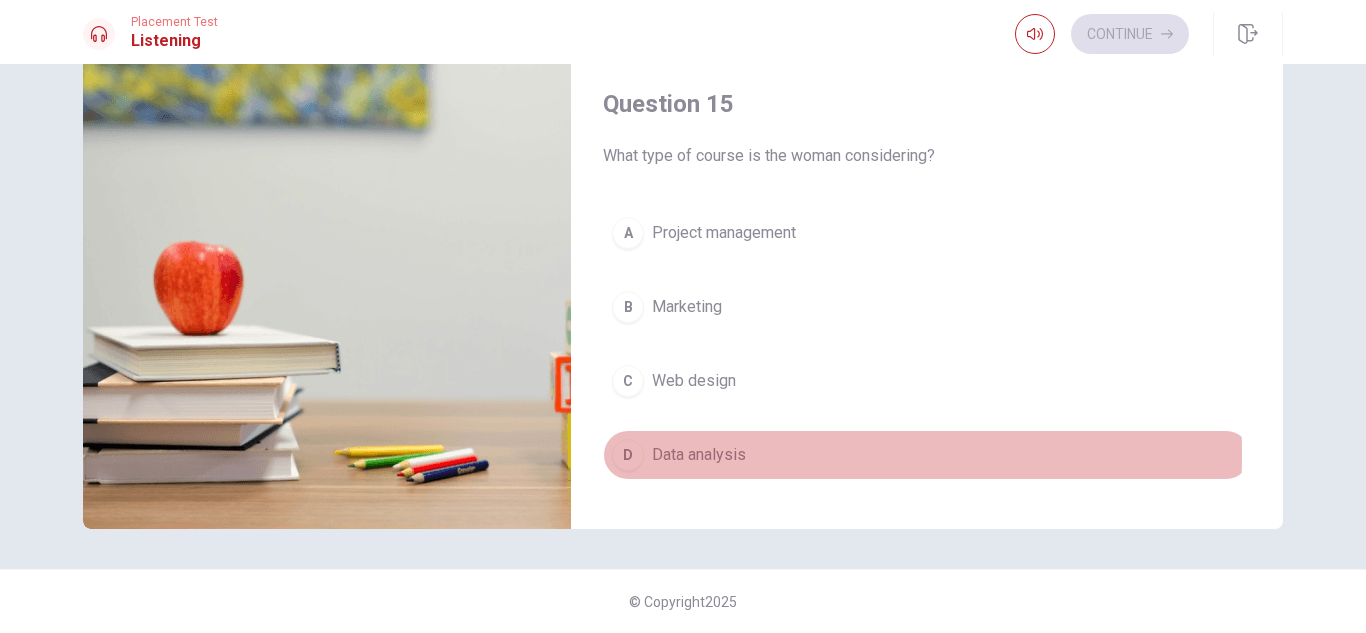 click on "Data analysis" at bounding box center (699, 455) 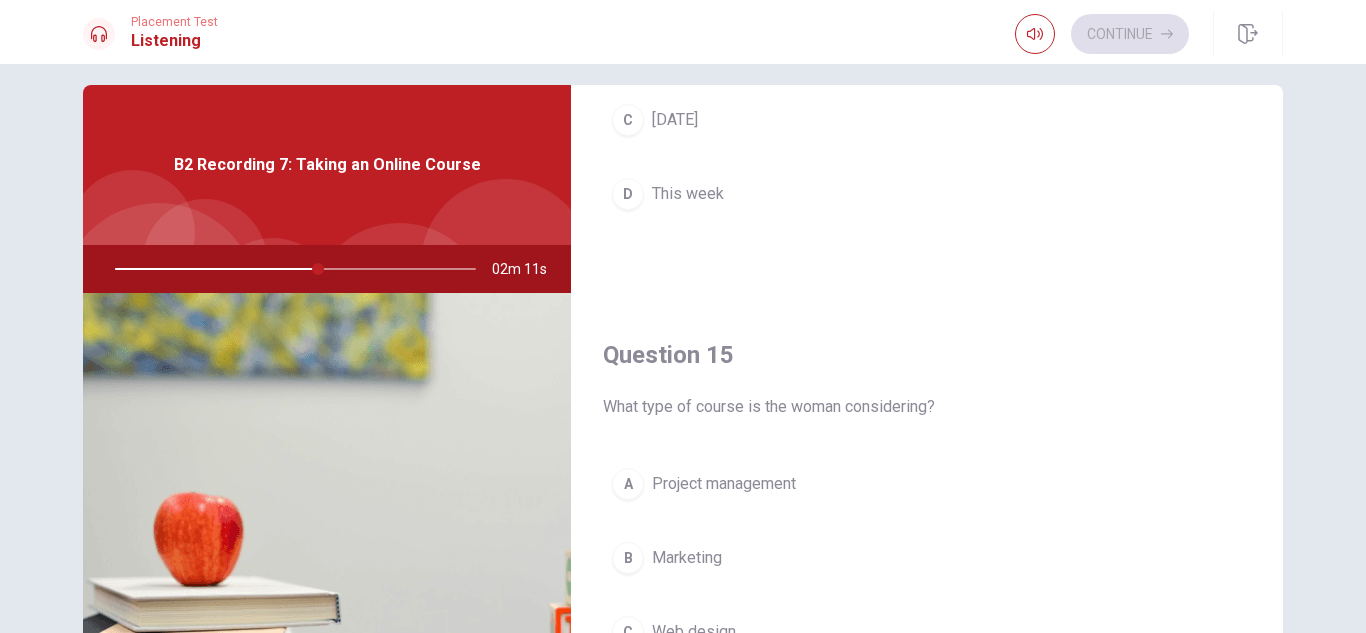 scroll, scrollTop: 0, scrollLeft: 0, axis: both 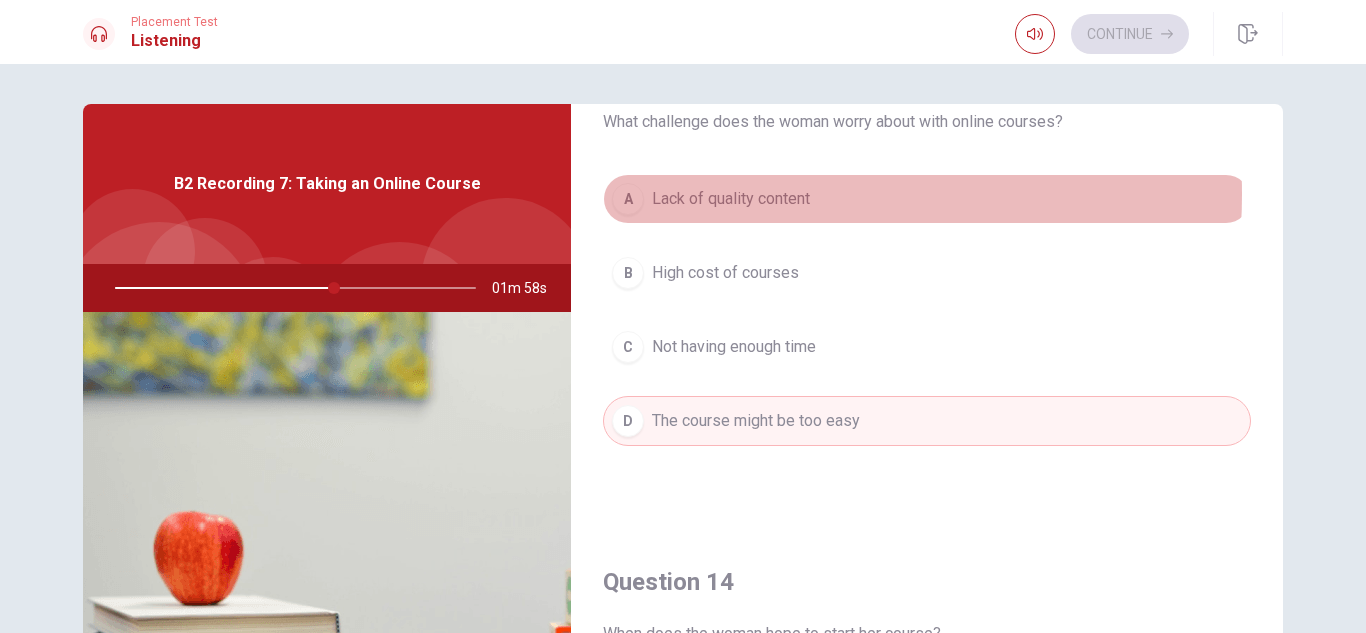 click on "Lack of quality content" at bounding box center [731, 199] 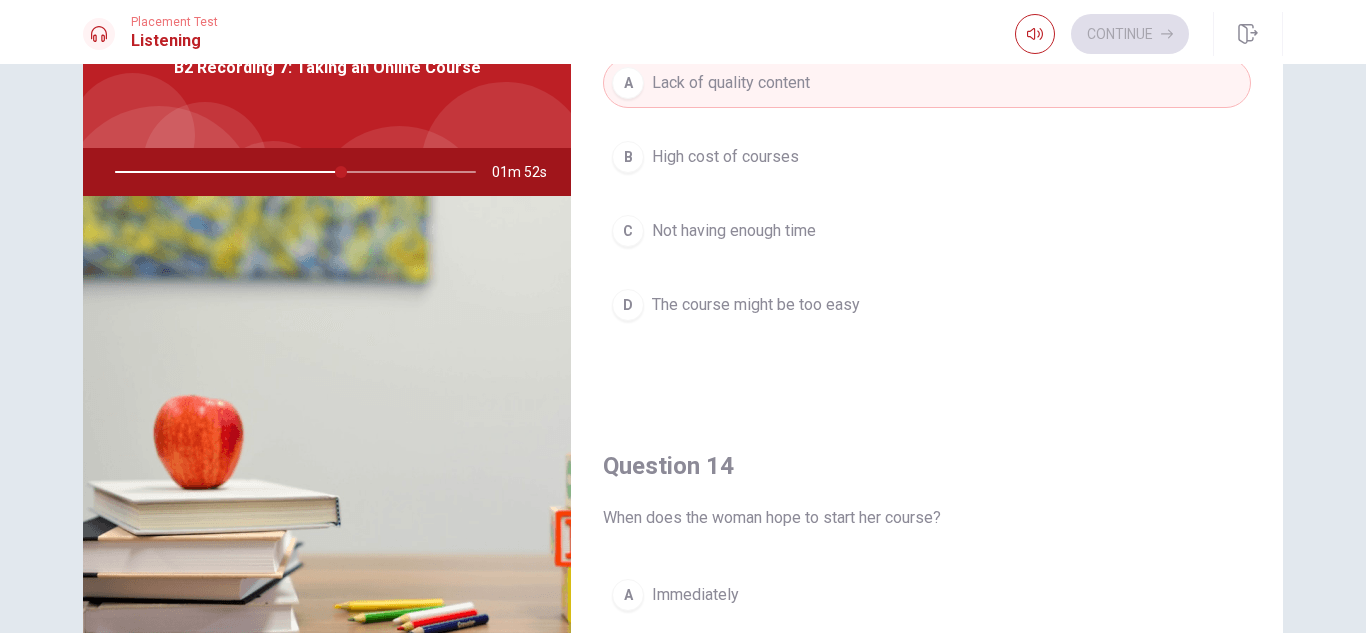 scroll, scrollTop: 125, scrollLeft: 0, axis: vertical 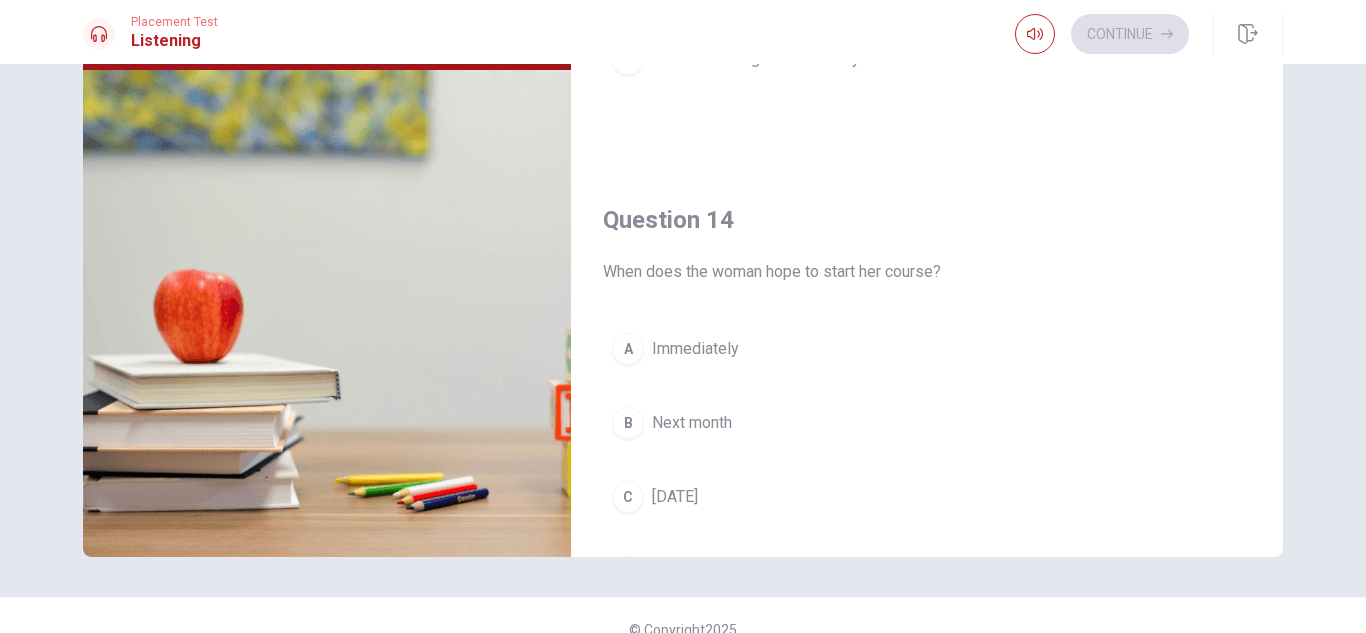 click on "Next month" at bounding box center [692, 423] 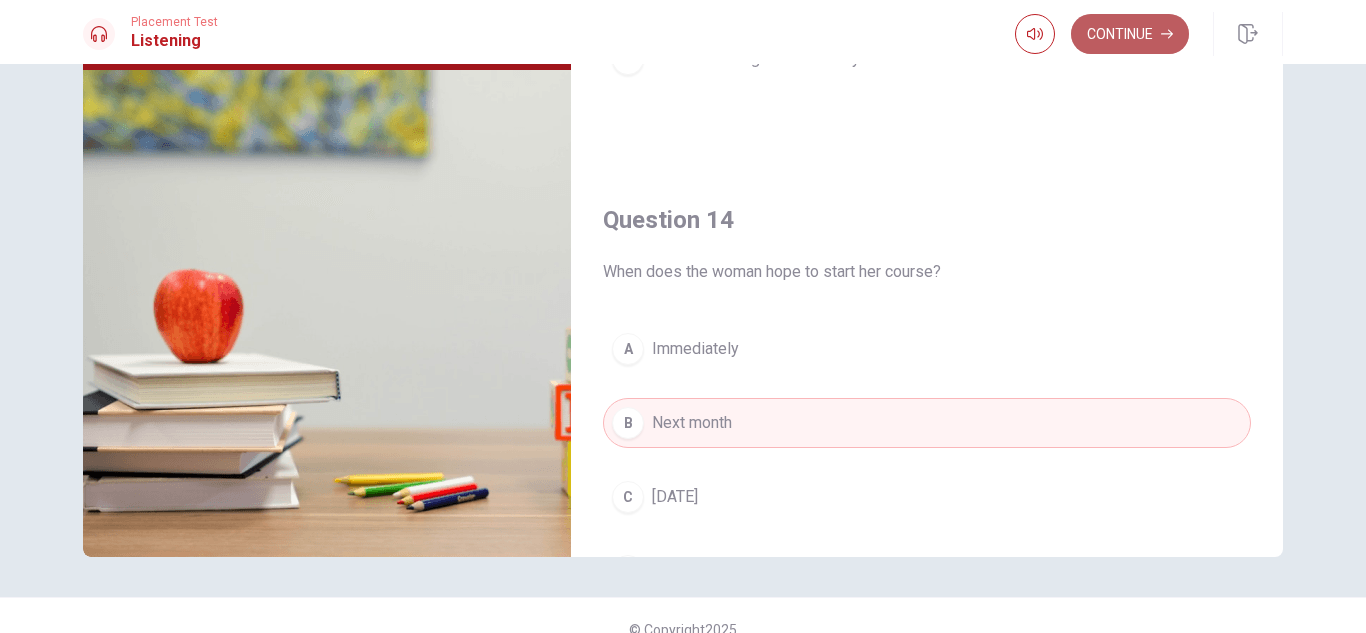 click on "Continue" at bounding box center [1130, 34] 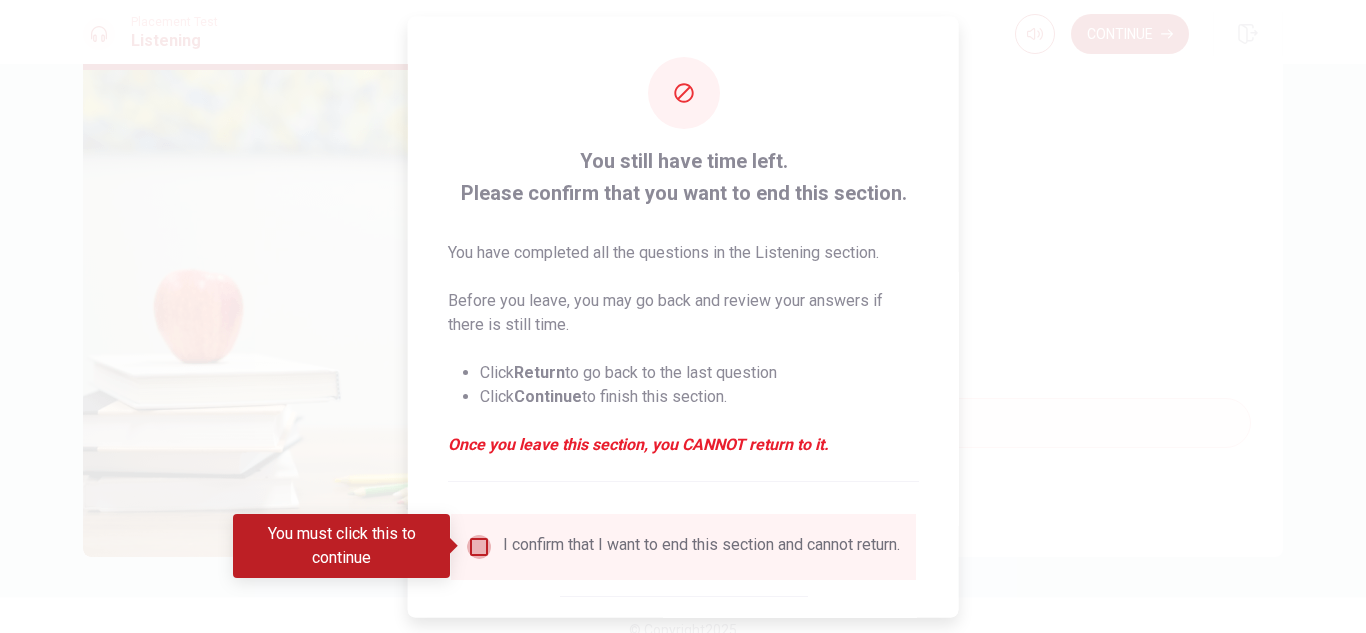 click at bounding box center [479, 546] 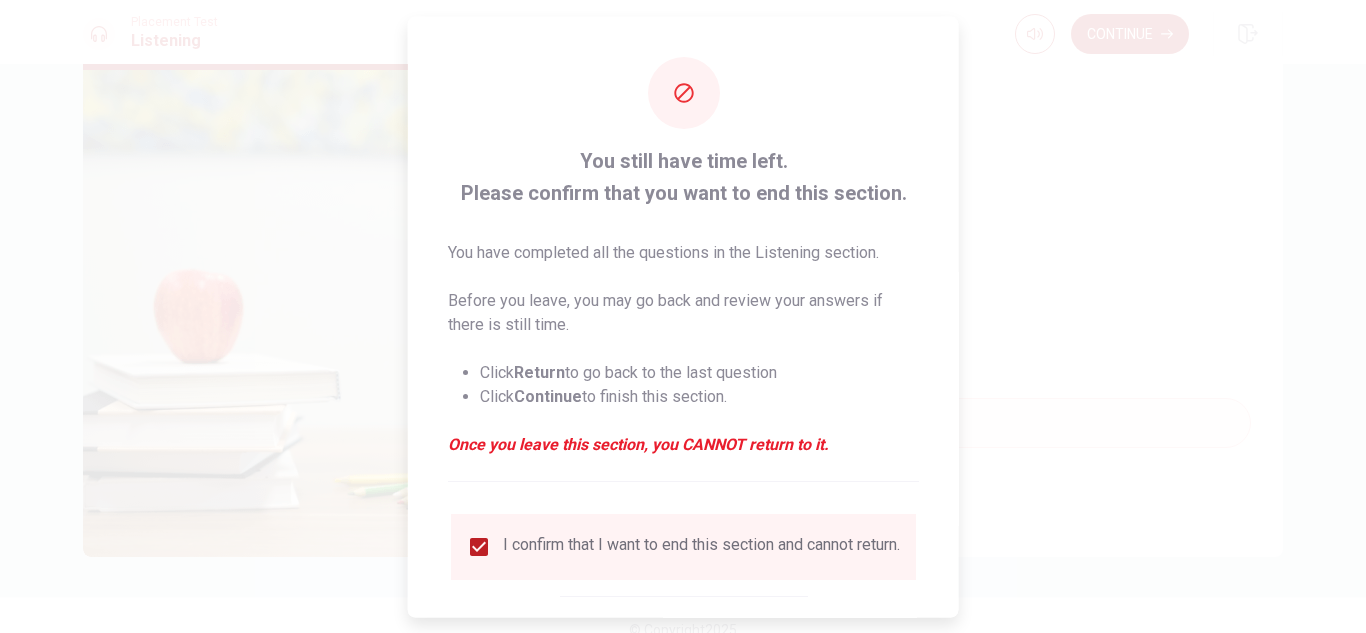 scroll, scrollTop: 113, scrollLeft: 0, axis: vertical 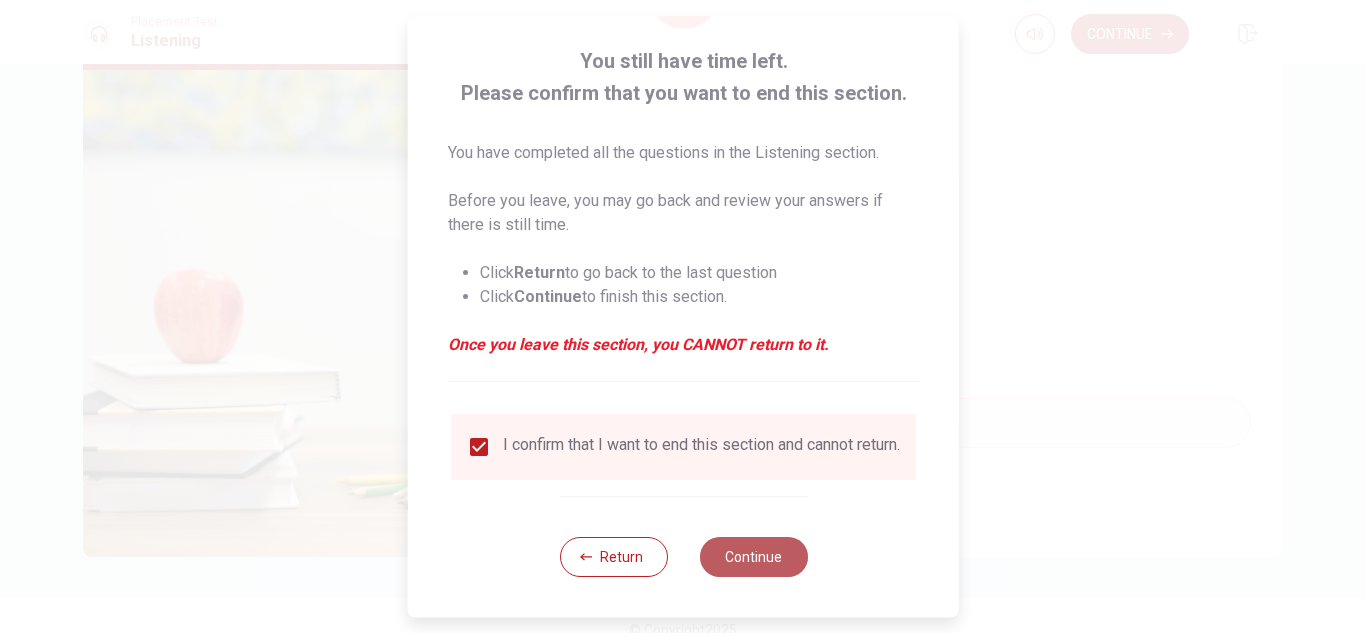 click on "Continue" at bounding box center (753, 557) 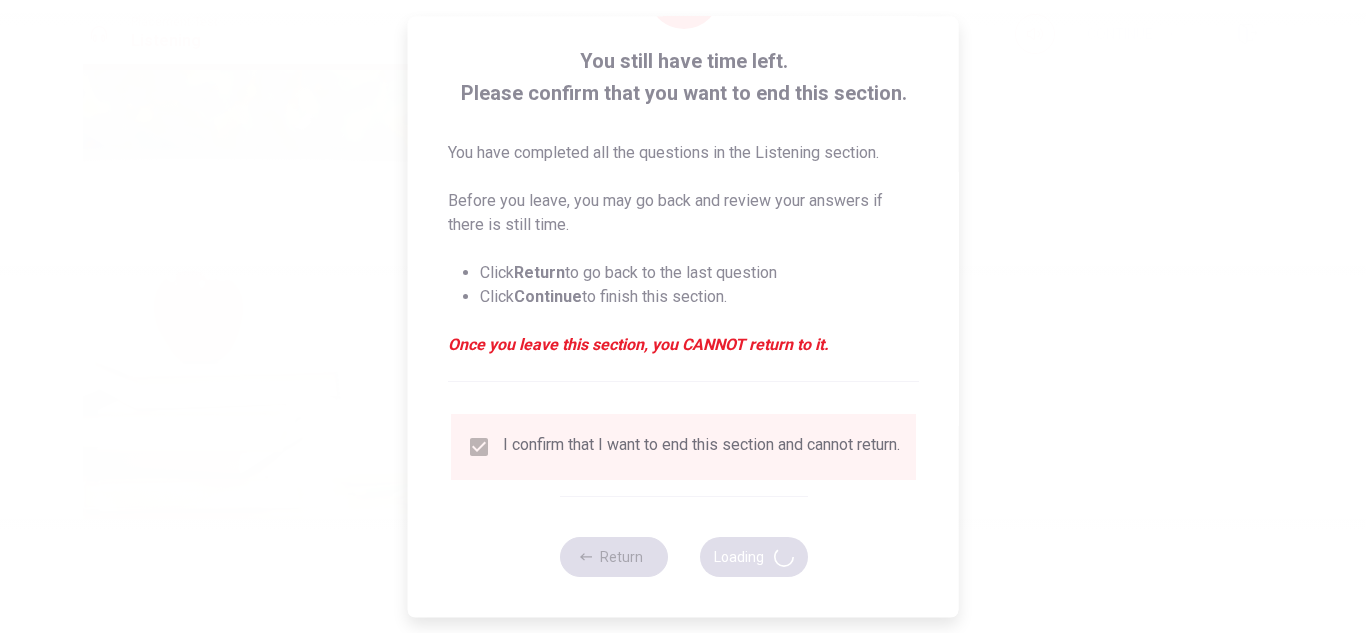 type on "73" 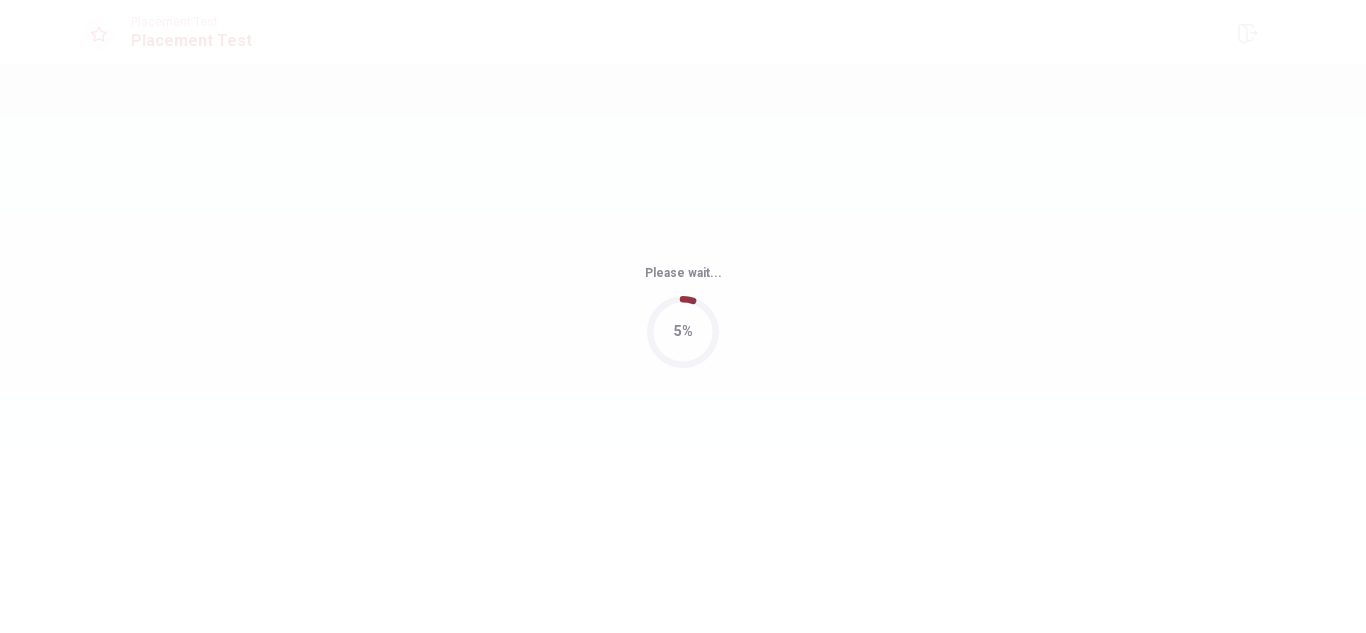 scroll, scrollTop: 0, scrollLeft: 0, axis: both 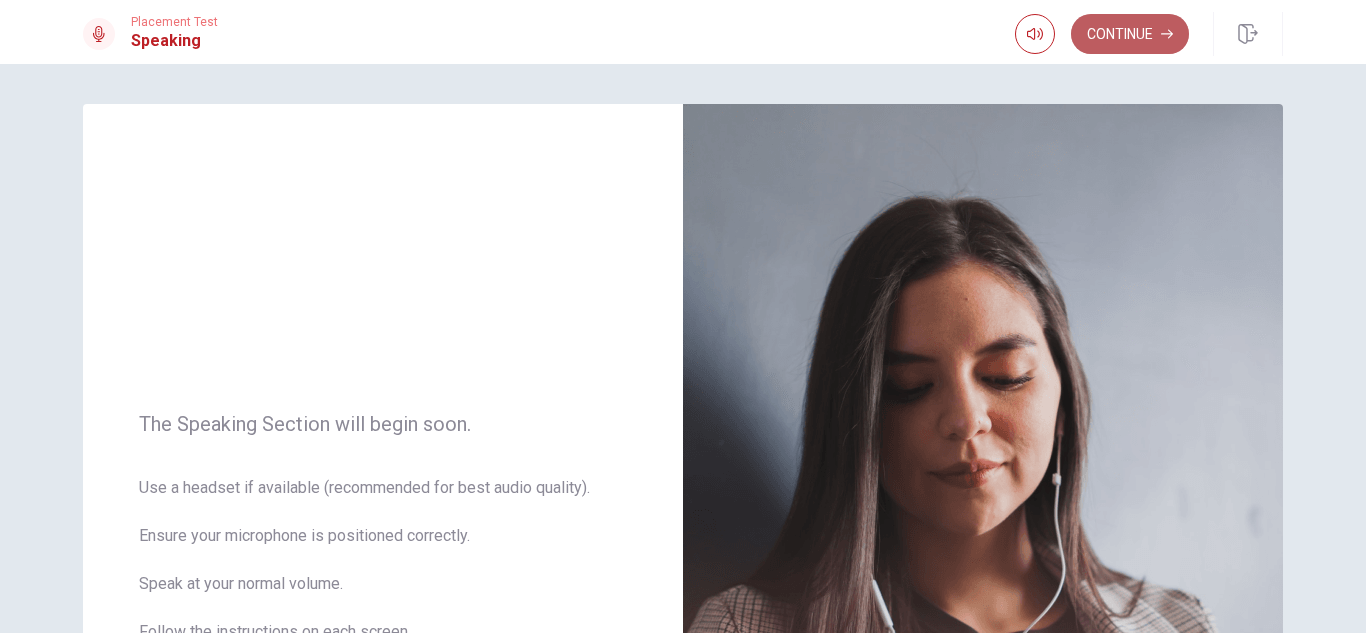 click on "Continue" at bounding box center (1130, 34) 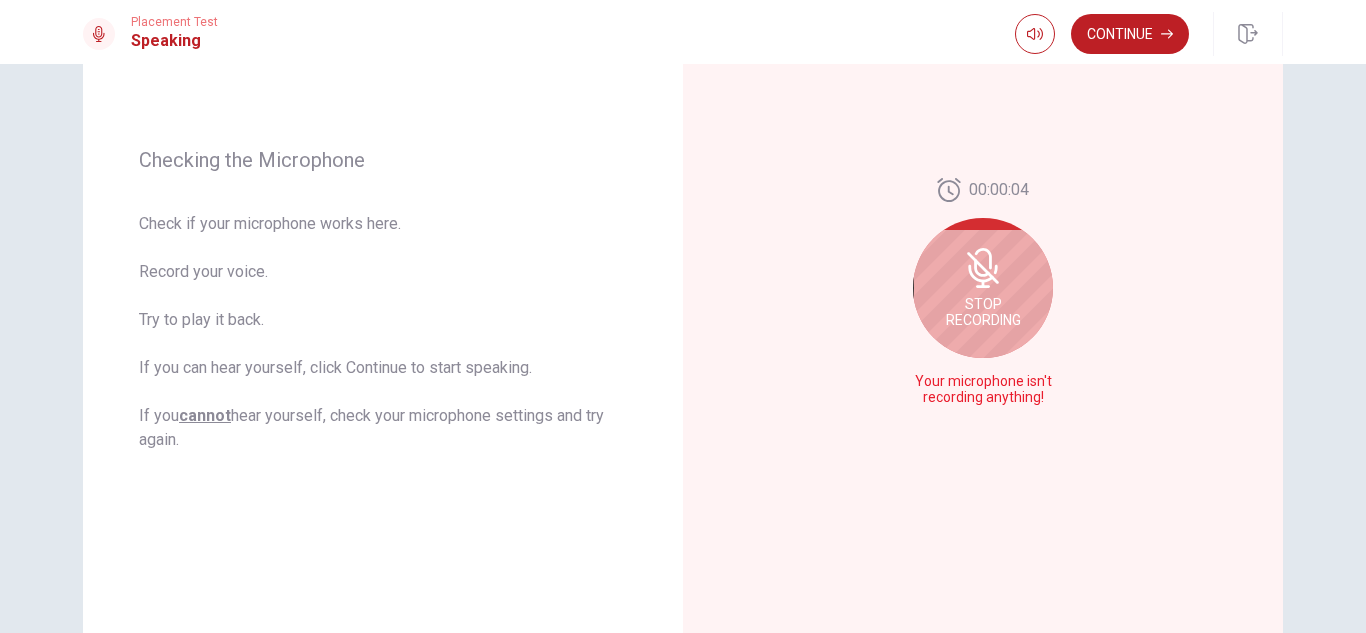 scroll, scrollTop: 280, scrollLeft: 0, axis: vertical 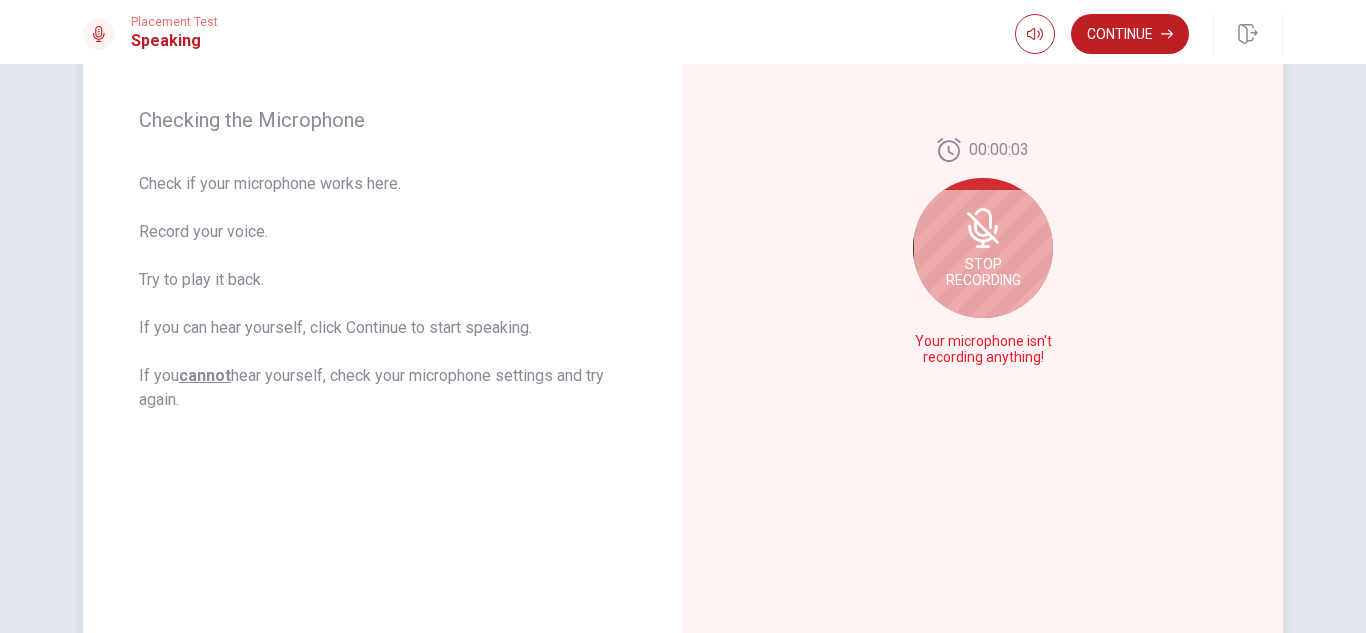 click on "Stop   Recording" at bounding box center (983, 248) 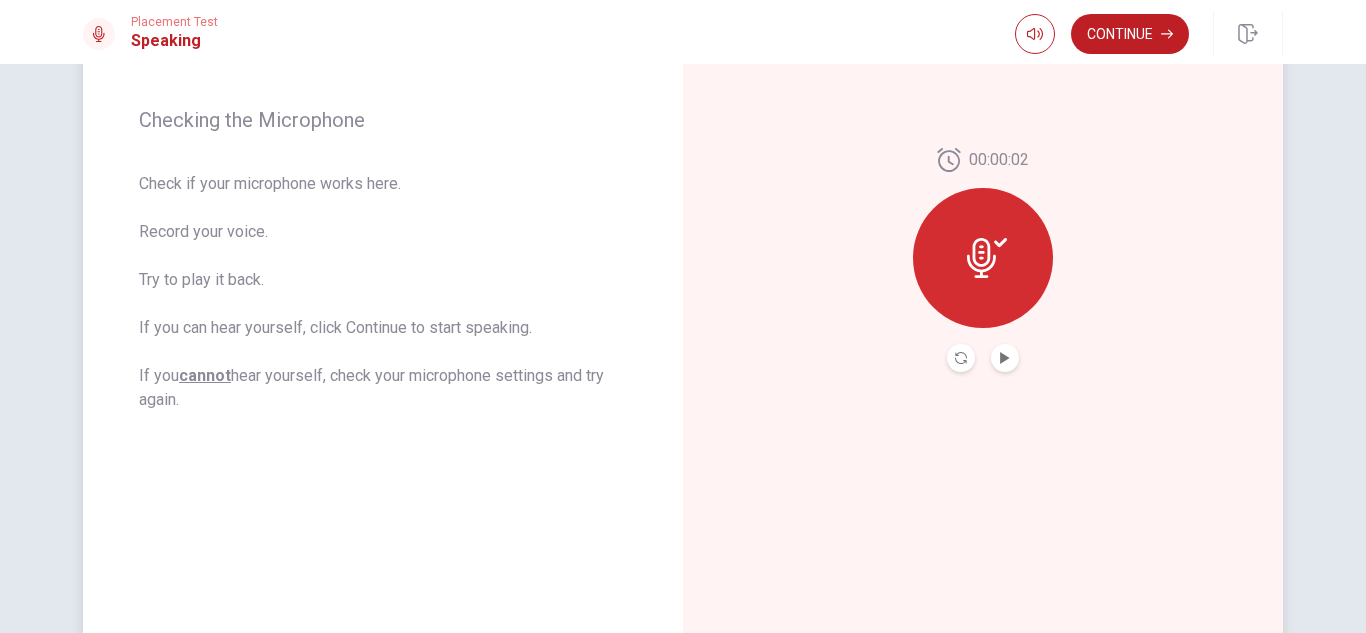 click 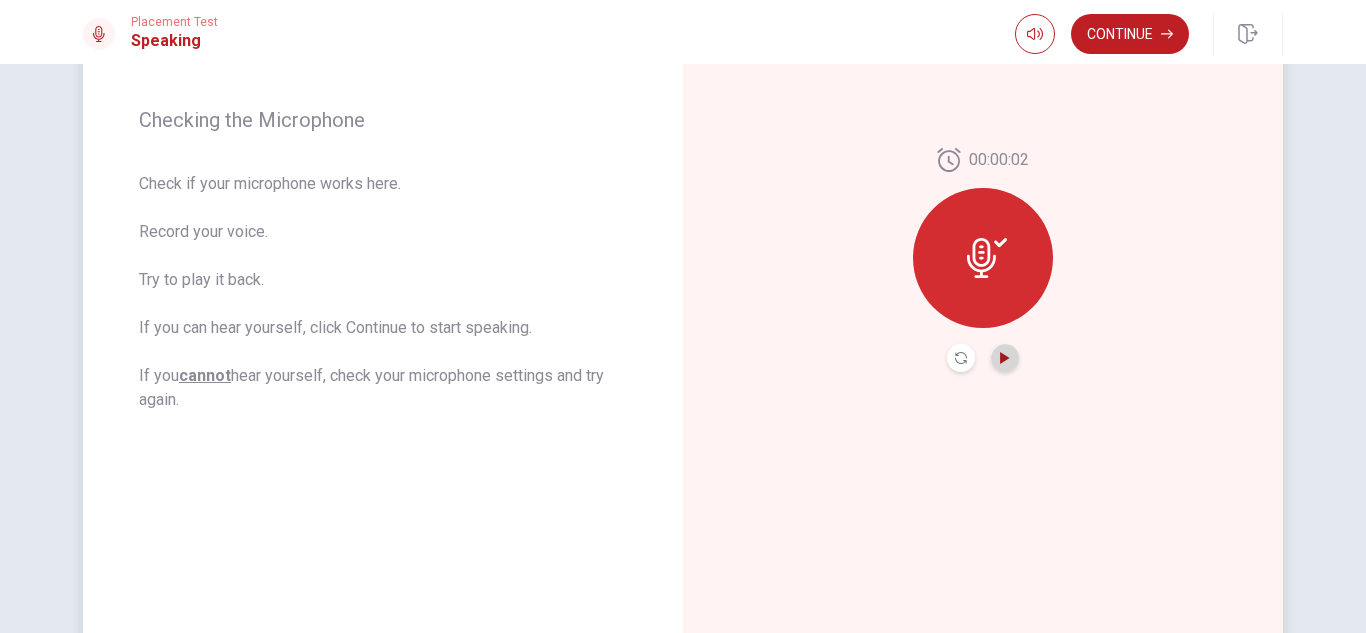 click 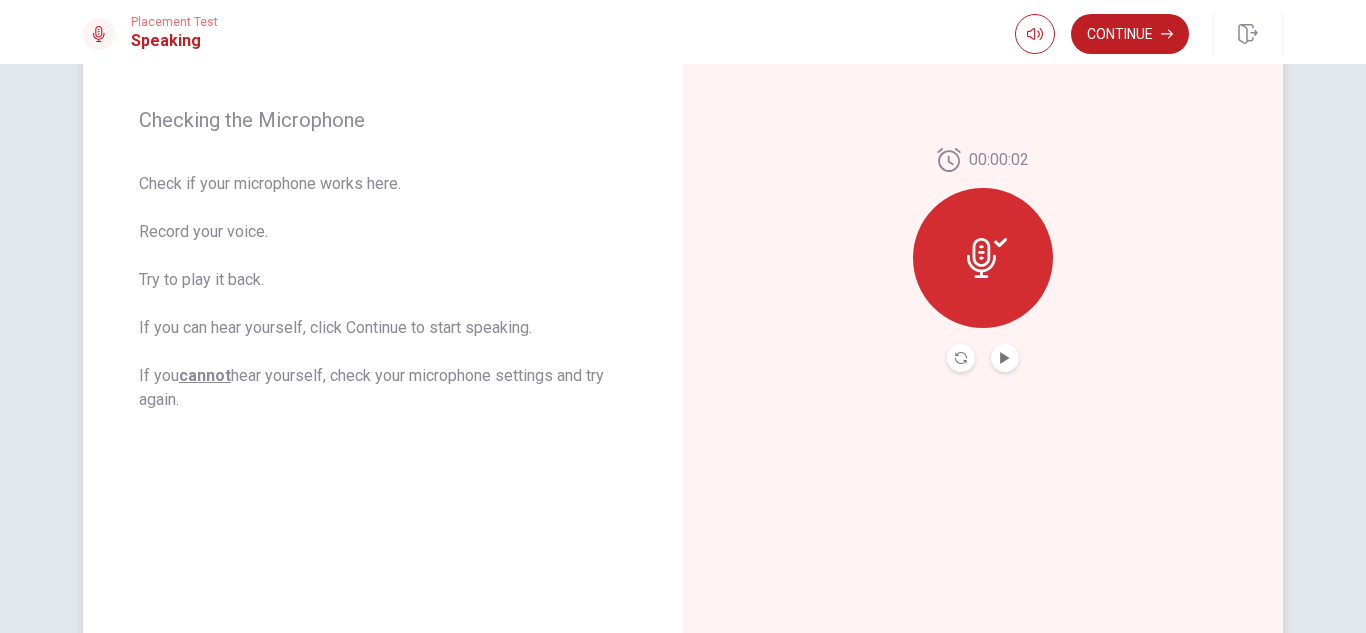 click 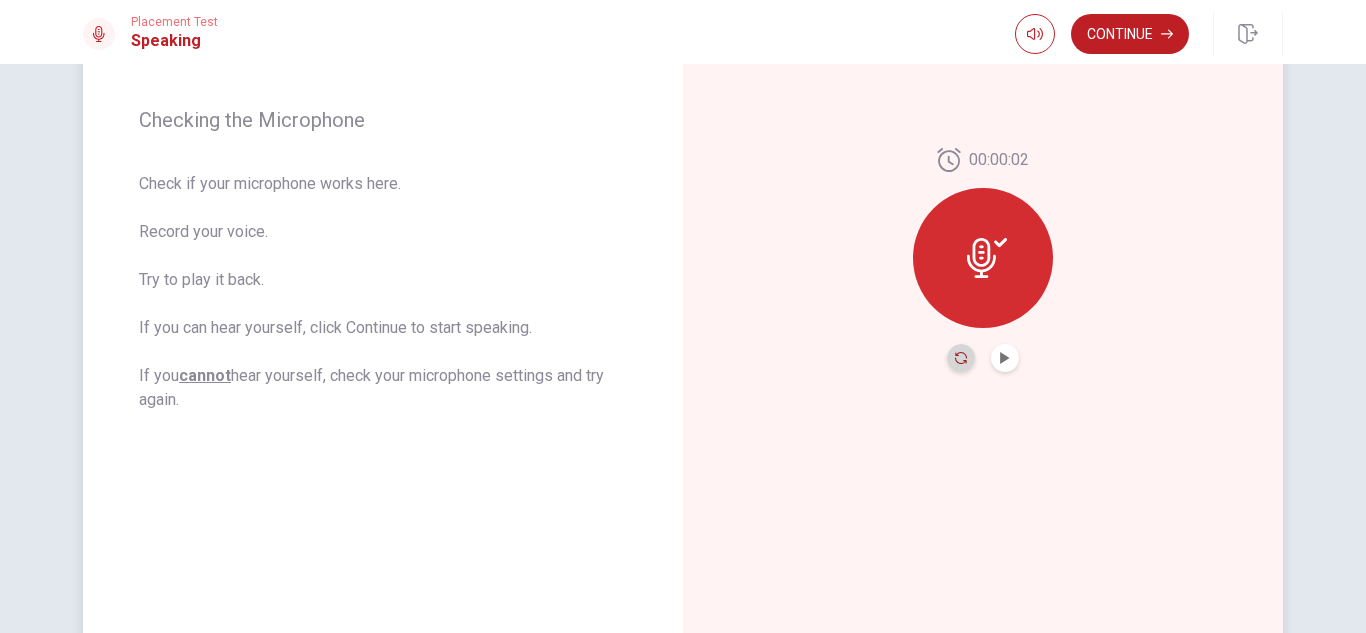 click 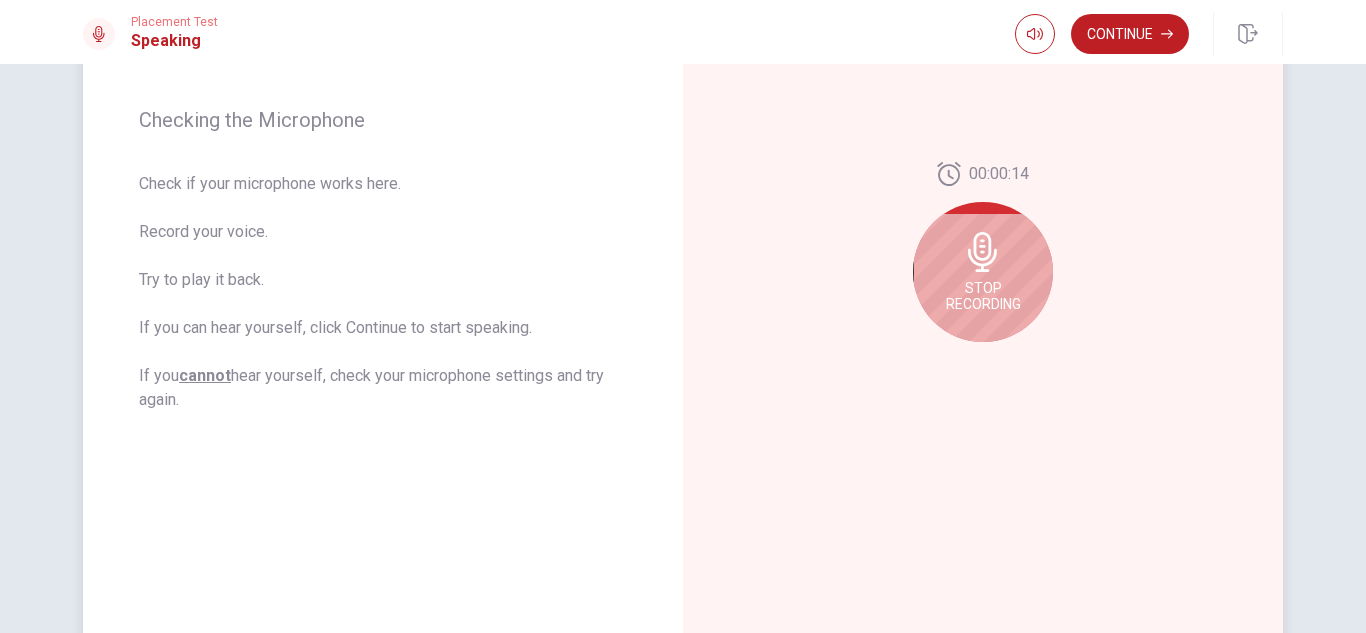 click 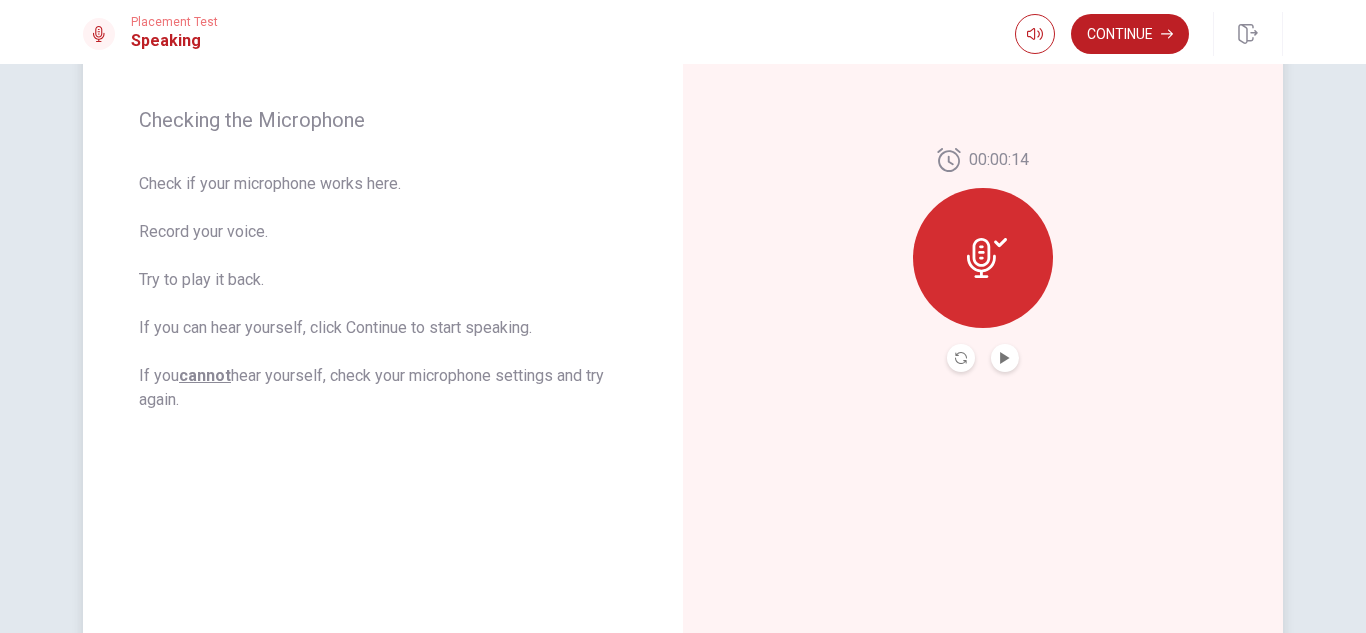 click 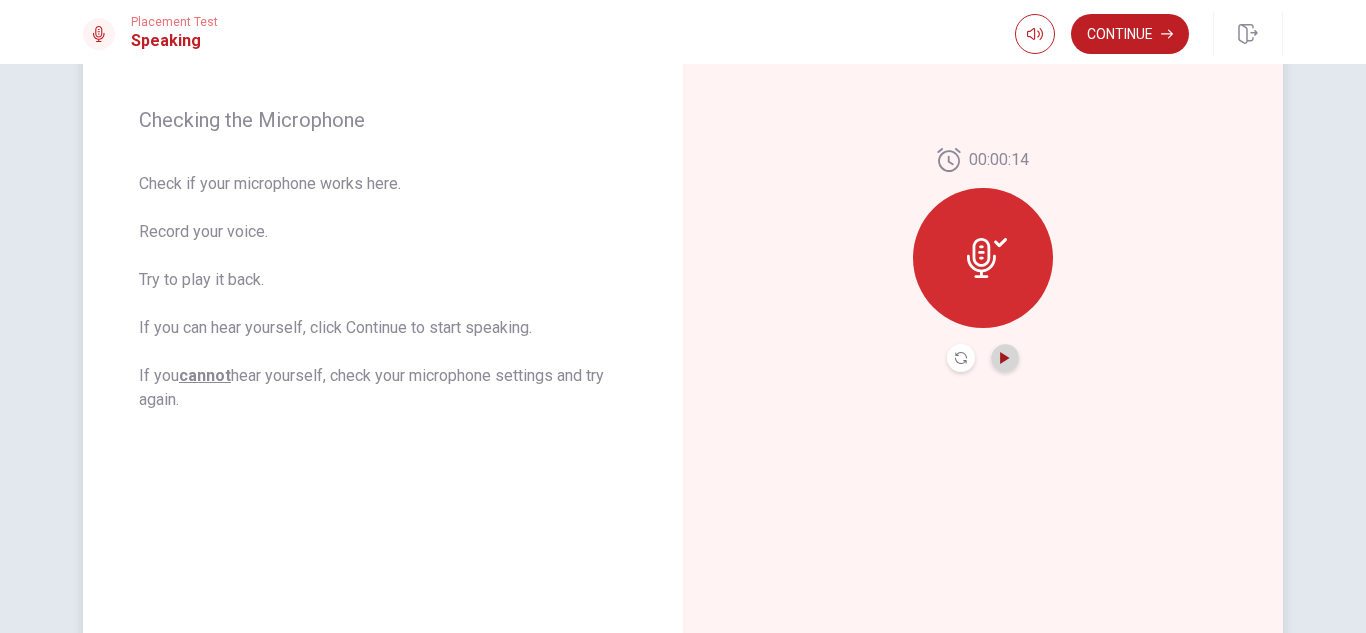 click 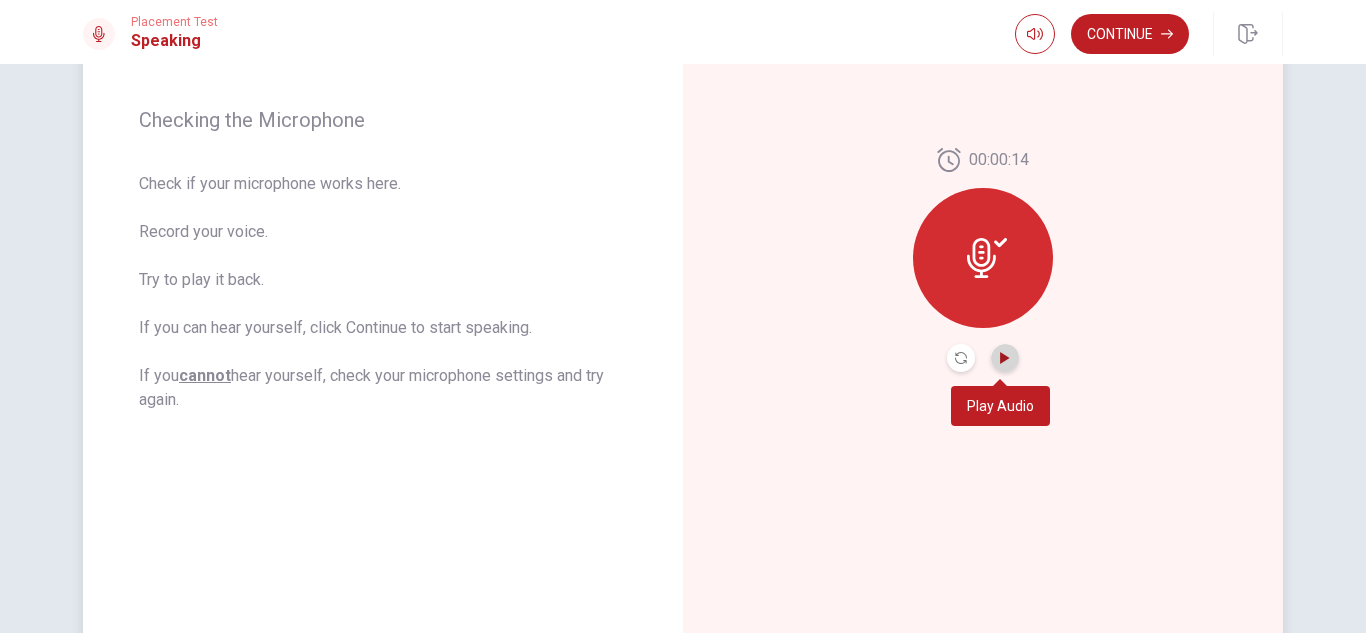 click 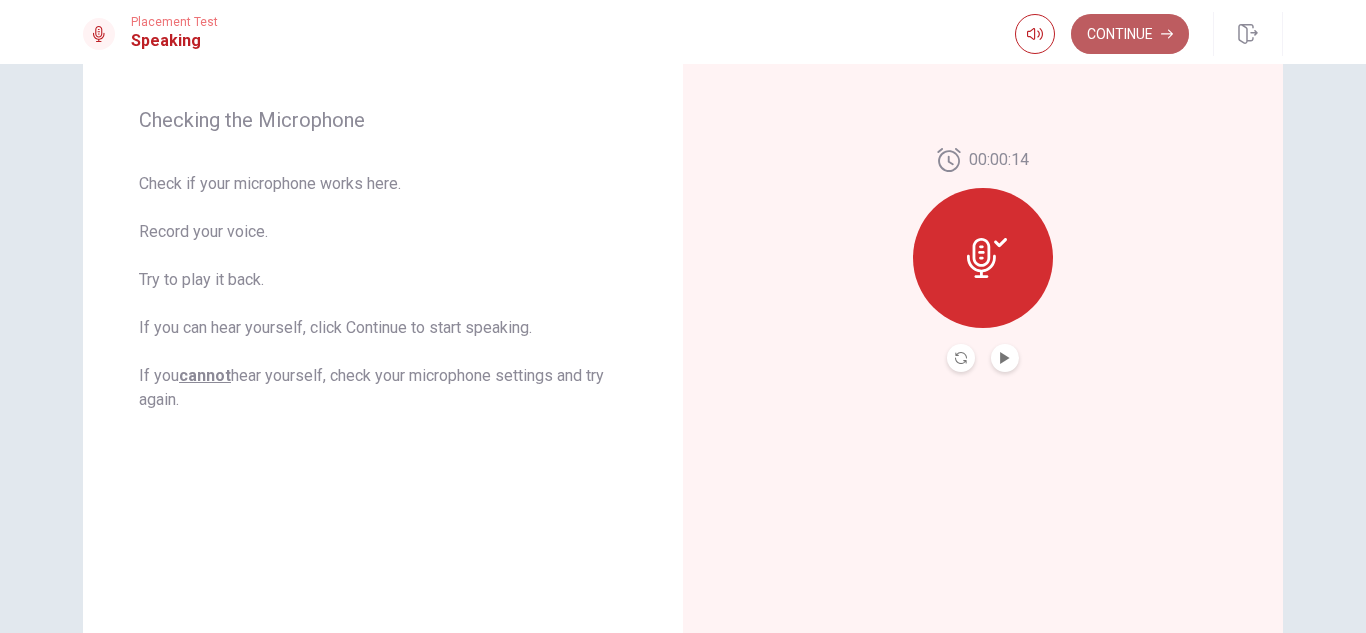 click on "Continue" at bounding box center (1130, 34) 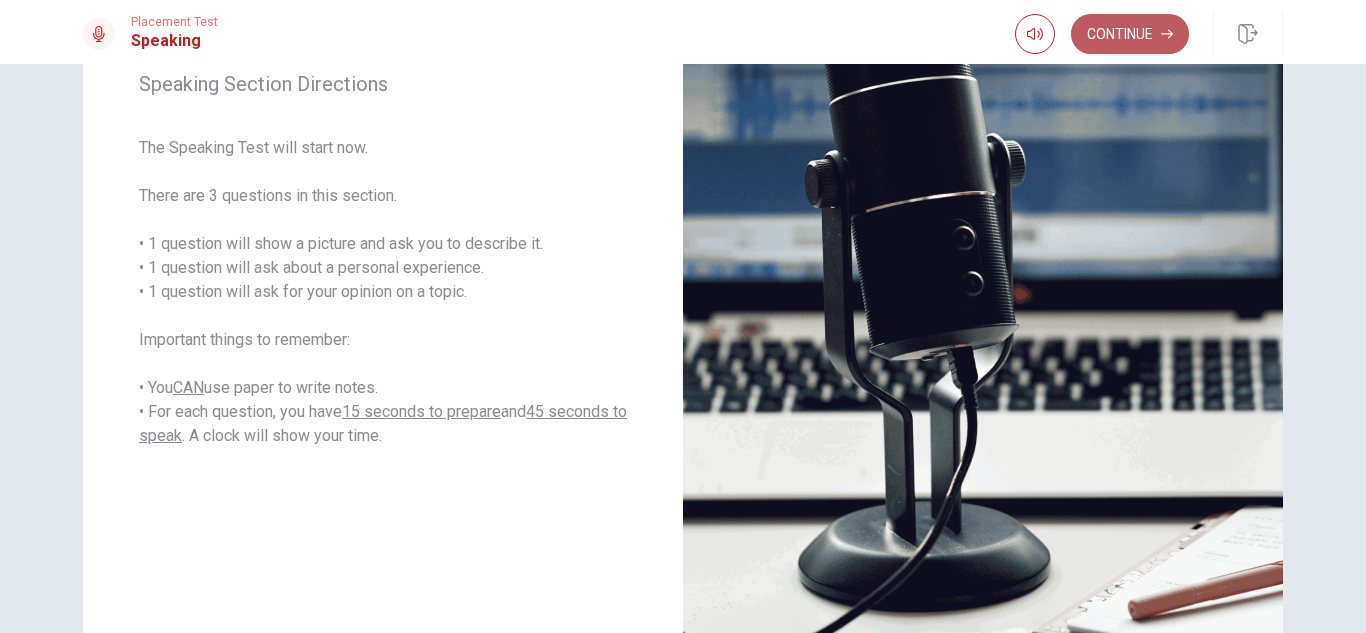 click on "Continue" at bounding box center (1130, 34) 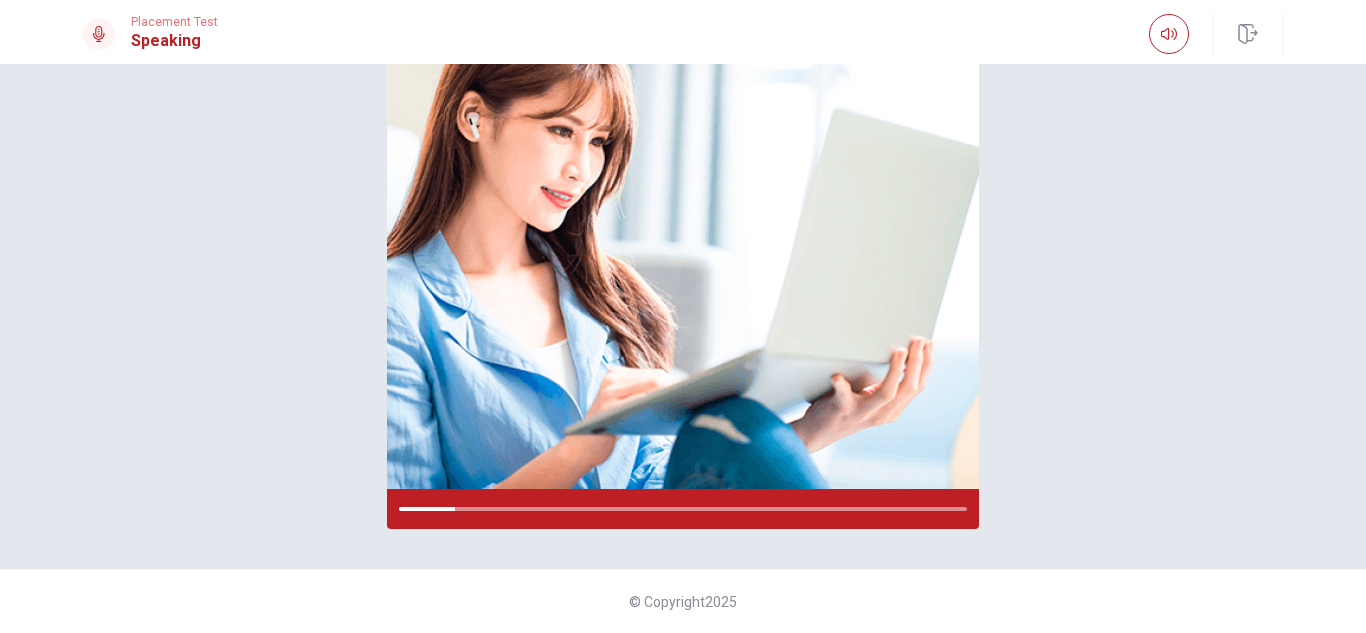 scroll, scrollTop: 0, scrollLeft: 0, axis: both 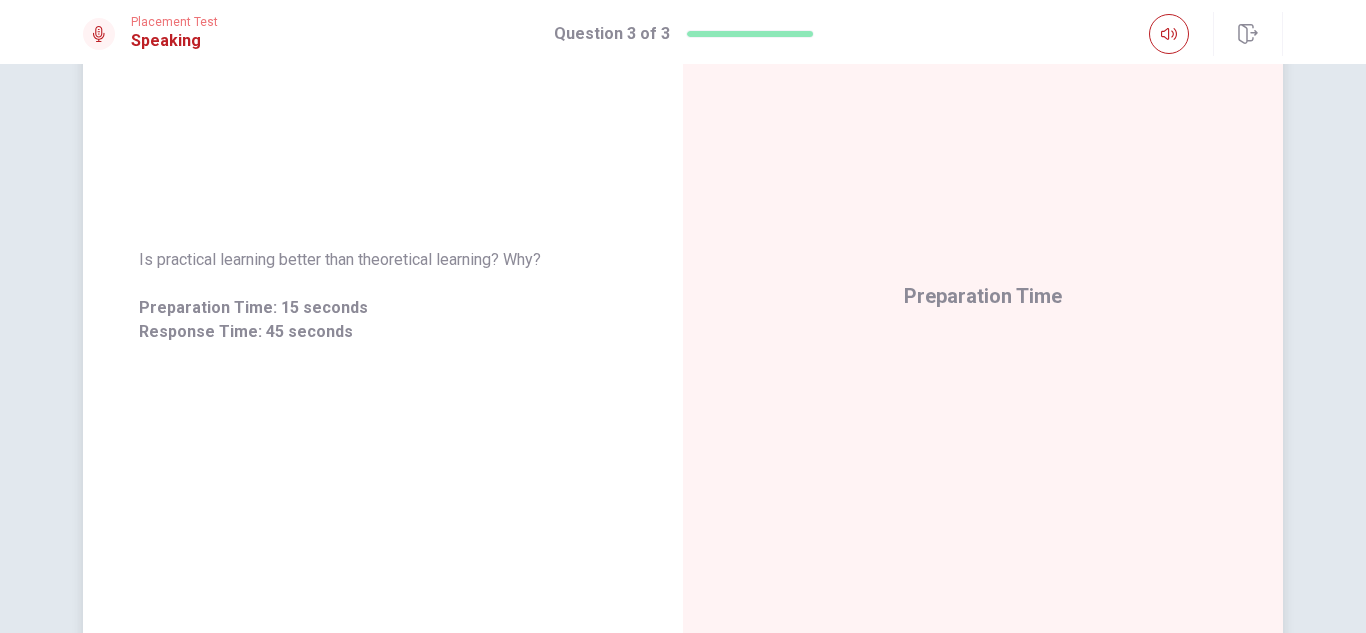 drag, startPoint x: 118, startPoint y: 258, endPoint x: 563, endPoint y: 250, distance: 445.0719 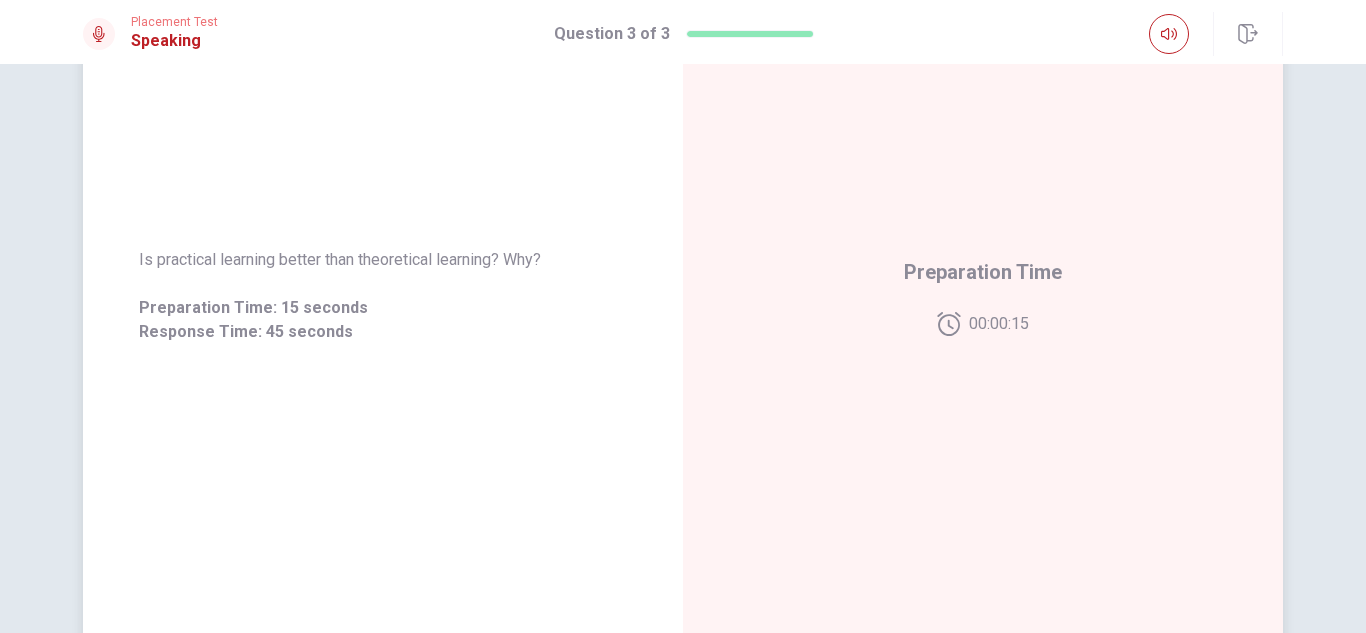 drag, startPoint x: 547, startPoint y: 259, endPoint x: 234, endPoint y: 263, distance: 313.02554 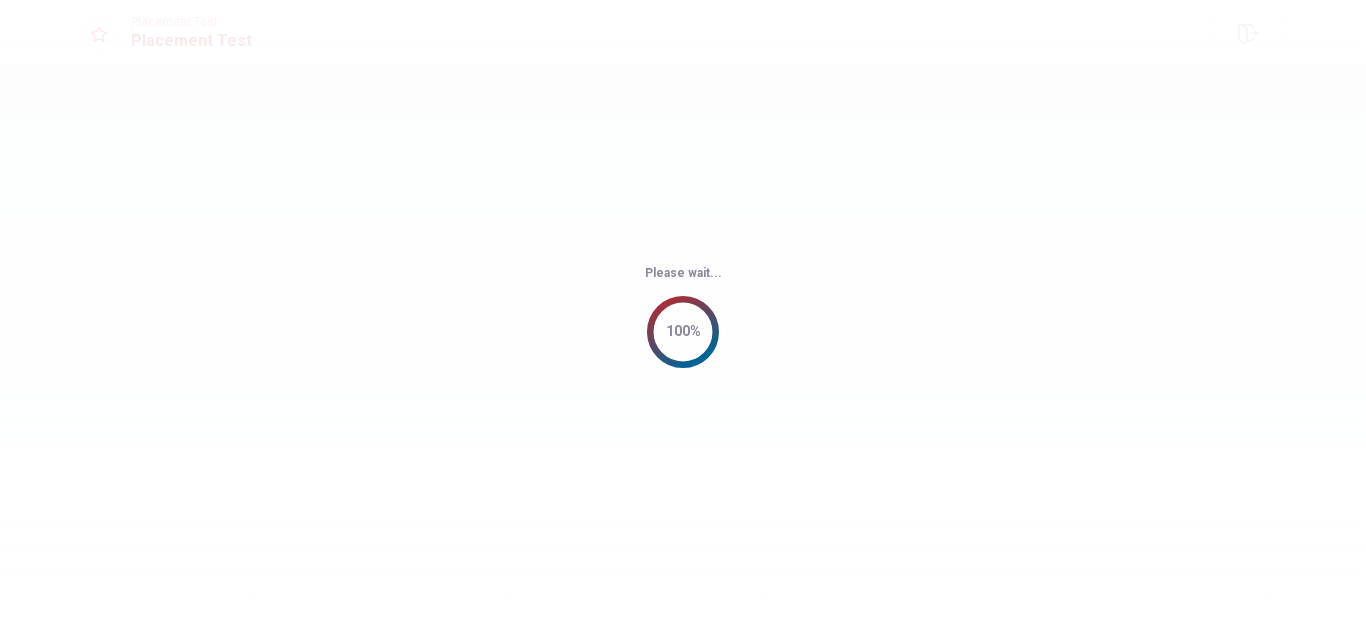 scroll, scrollTop: 0, scrollLeft: 0, axis: both 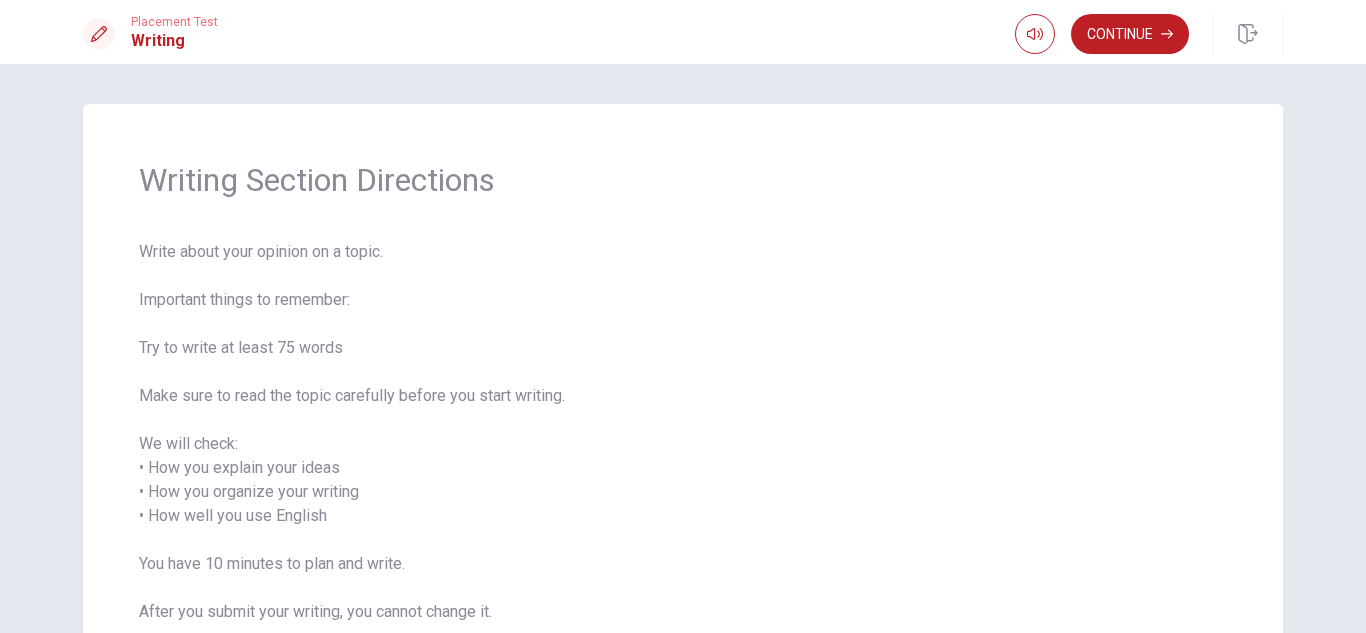 click on "Write about your opinion on a topic.
Important things to remember:
Try to write at least 75 words
Make sure to read the topic carefully before you start writing.
We will check:
• How you explain your ideas
• How you organize your writing
• How well you use English
You have 10 minutes to plan and write.
After you submit your writing, you cannot change it." at bounding box center (683, 444) 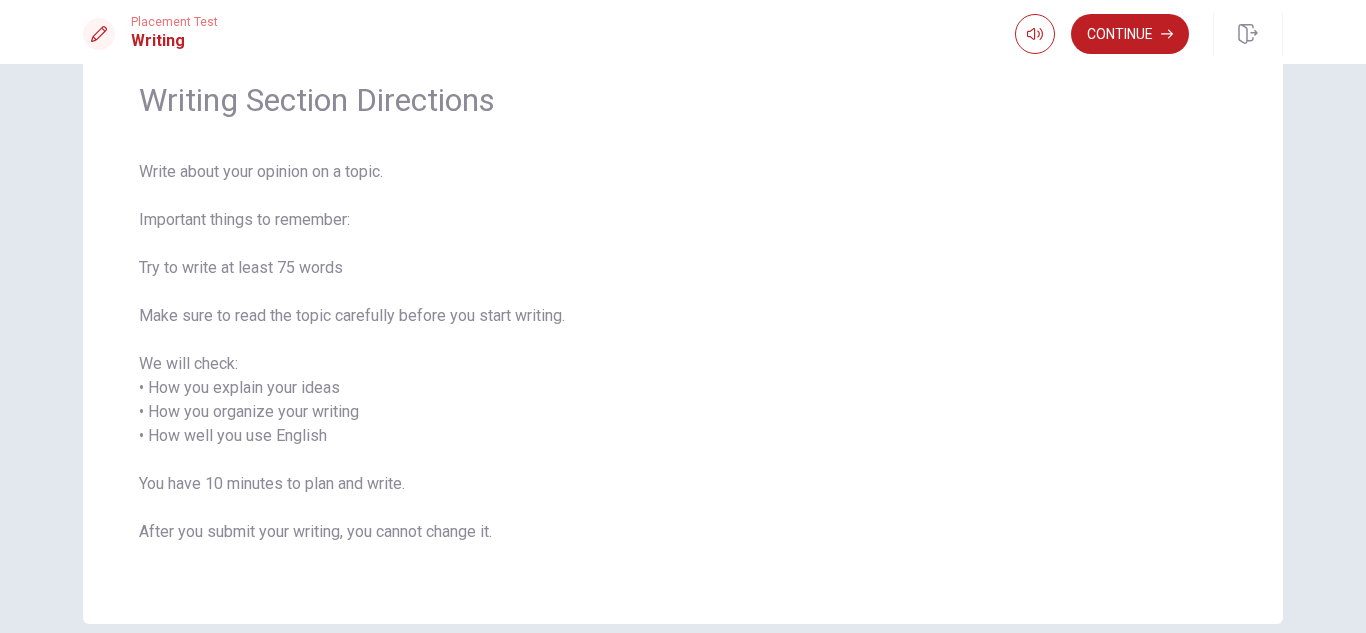 scroll, scrollTop: 175, scrollLeft: 0, axis: vertical 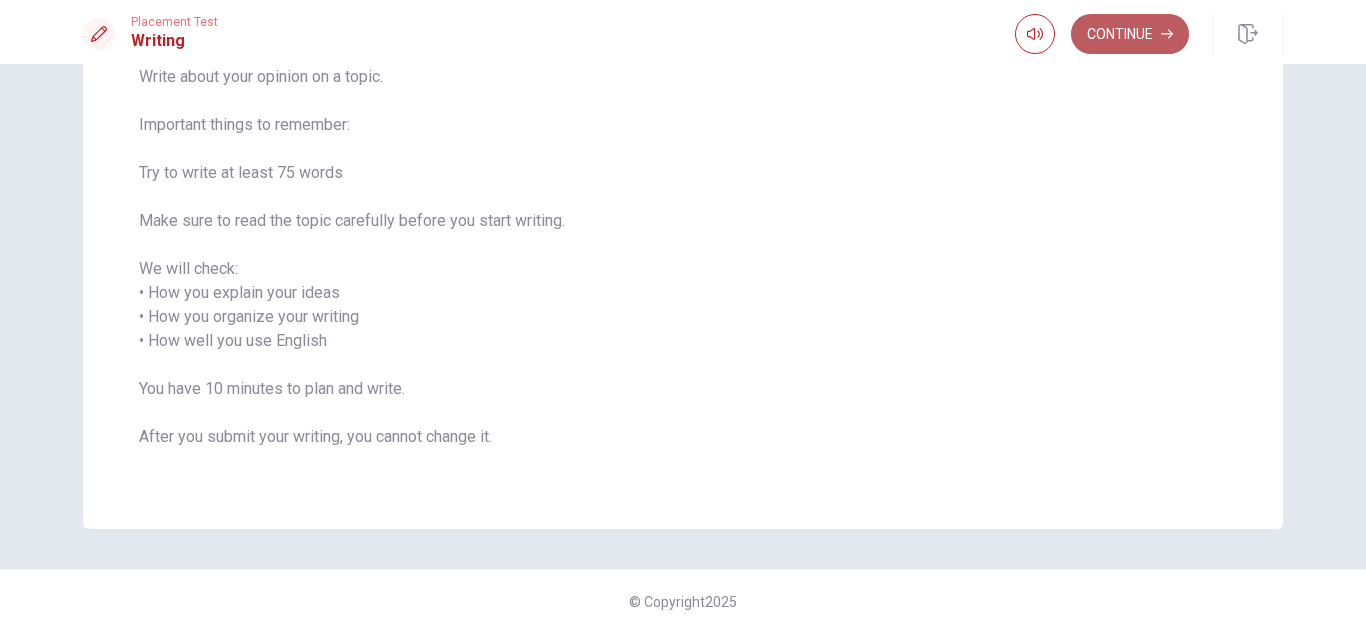click on "Continue" at bounding box center (1130, 34) 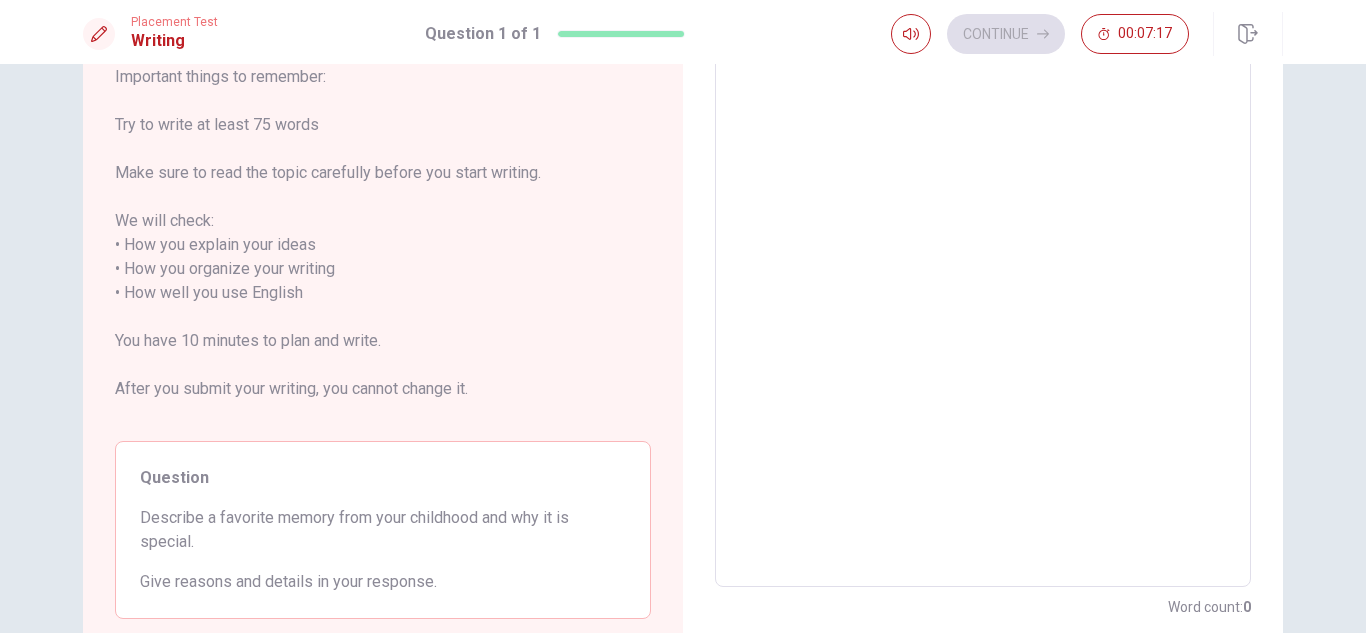 click at bounding box center [983, 293] 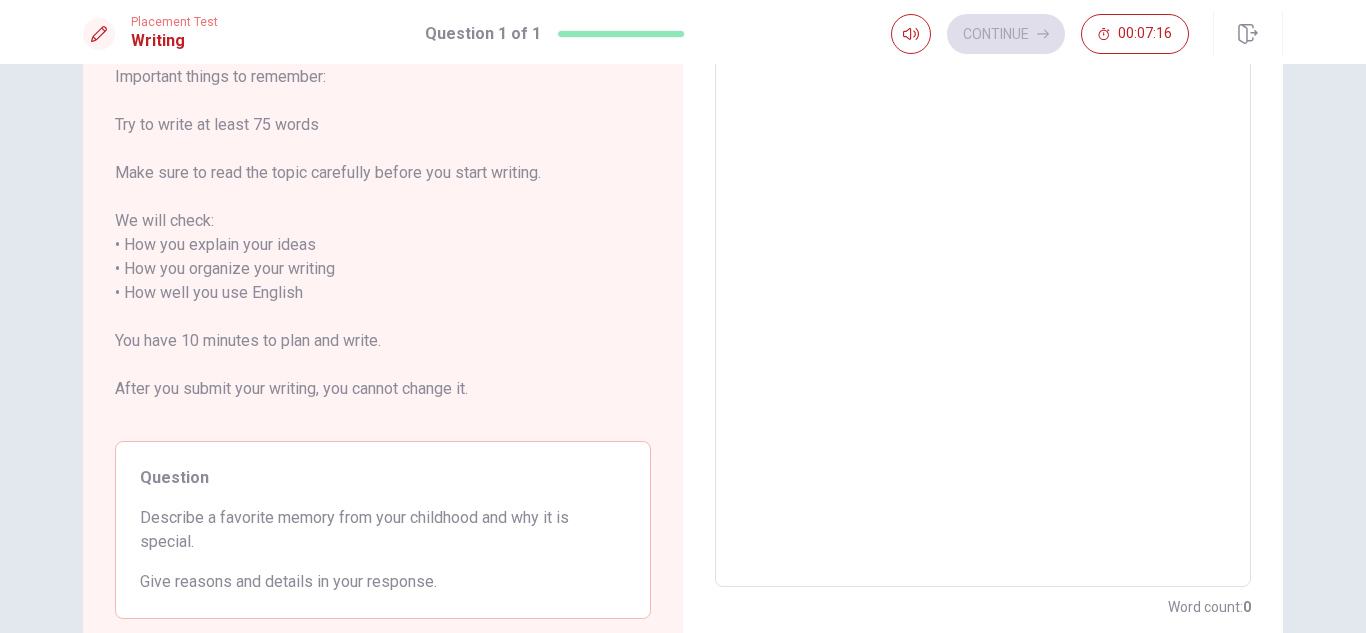scroll, scrollTop: 0, scrollLeft: 0, axis: both 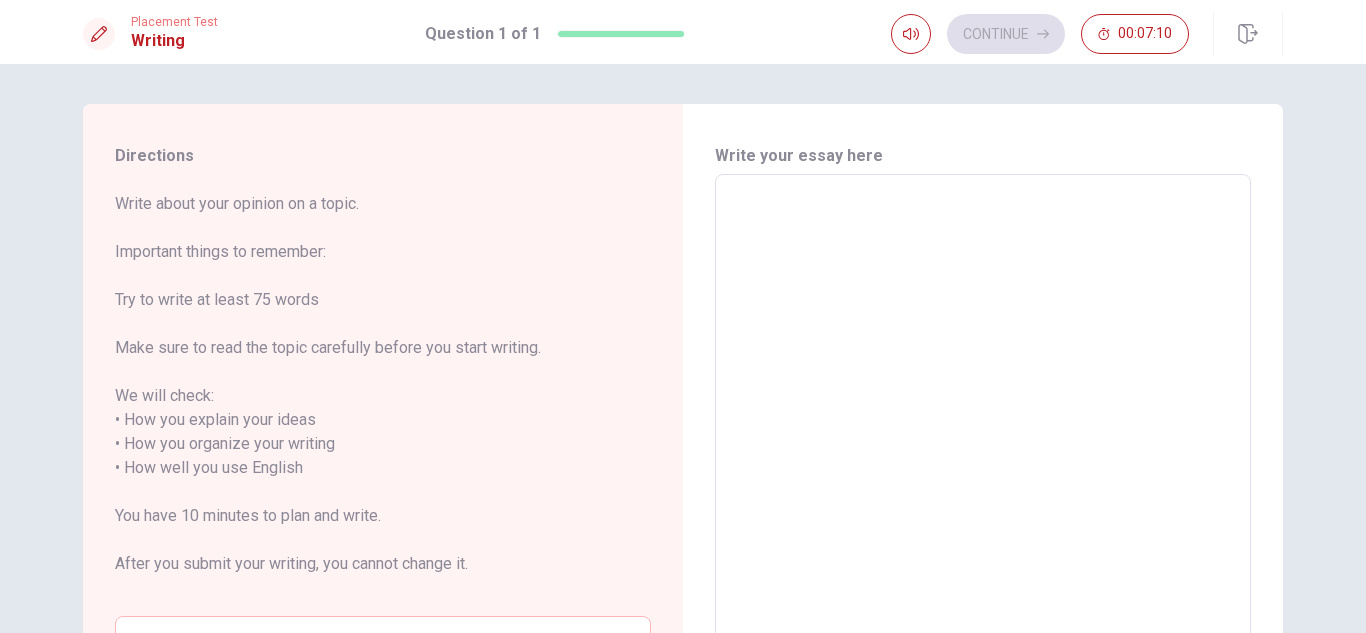 type on "M" 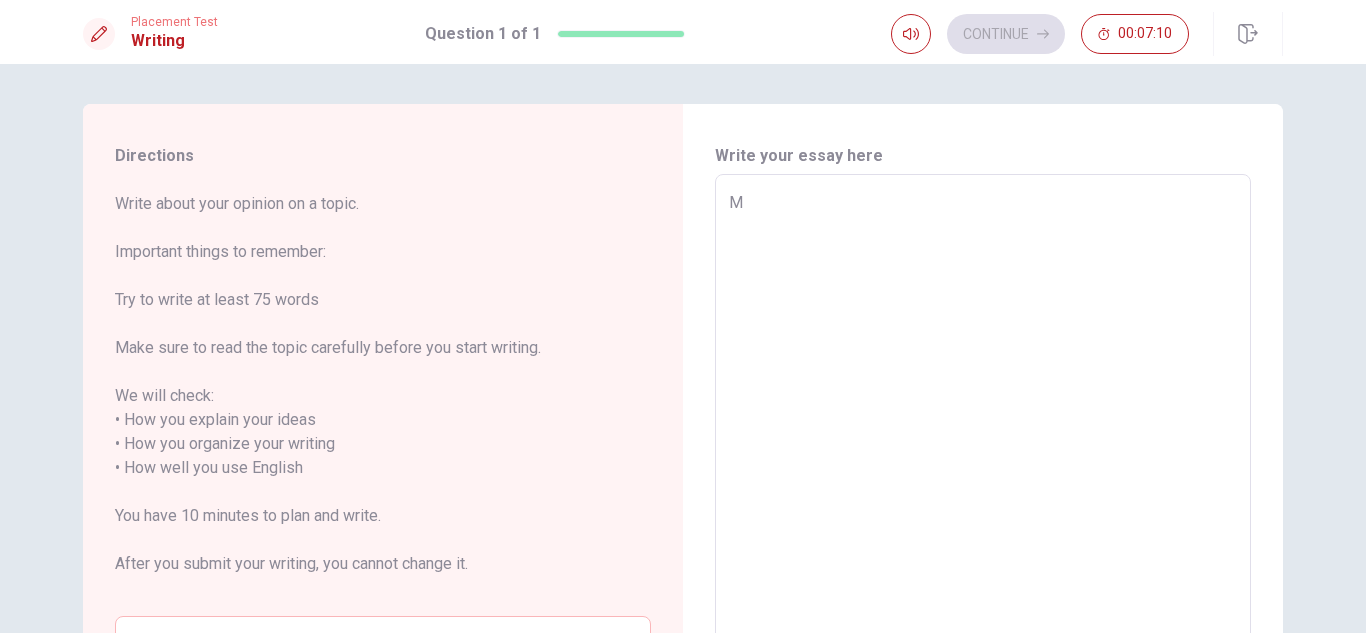 type on "x" 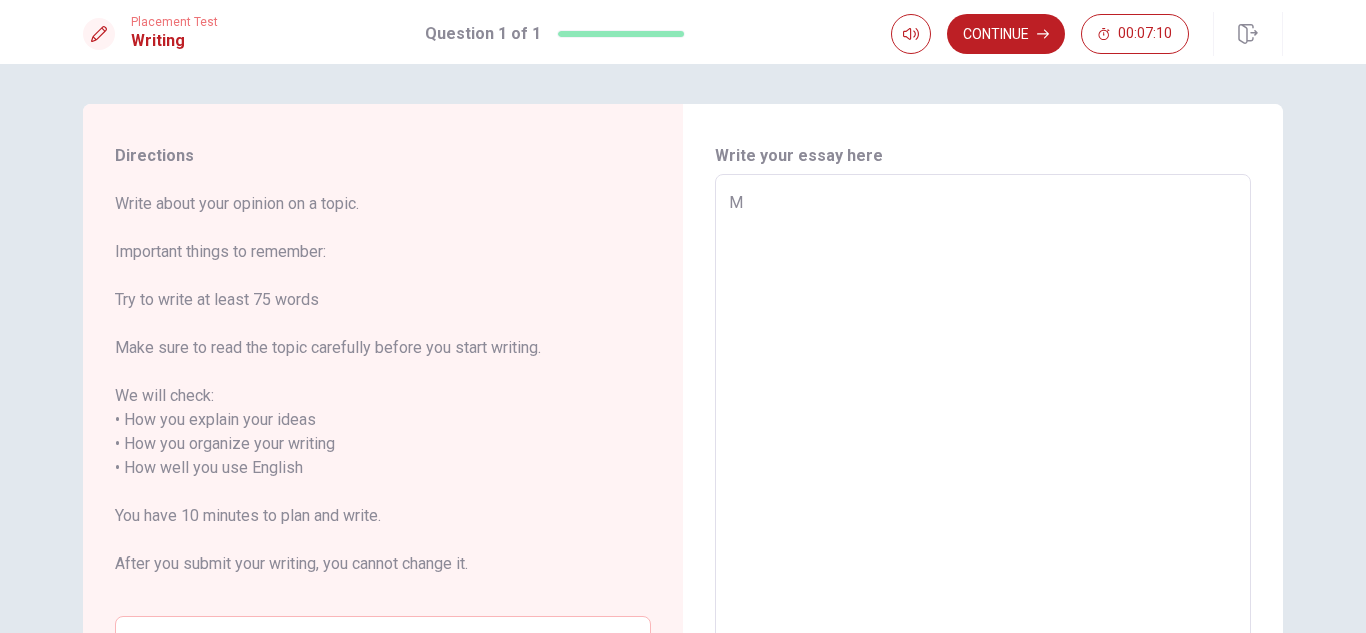 type on "My" 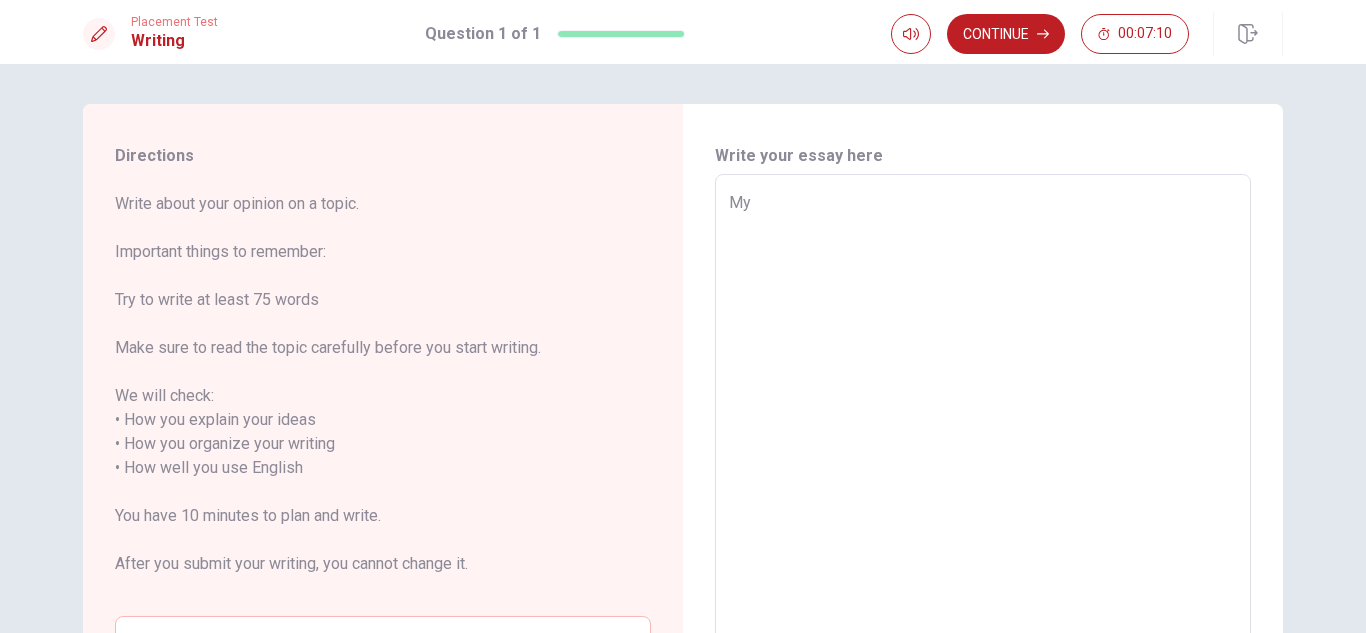 type on "x" 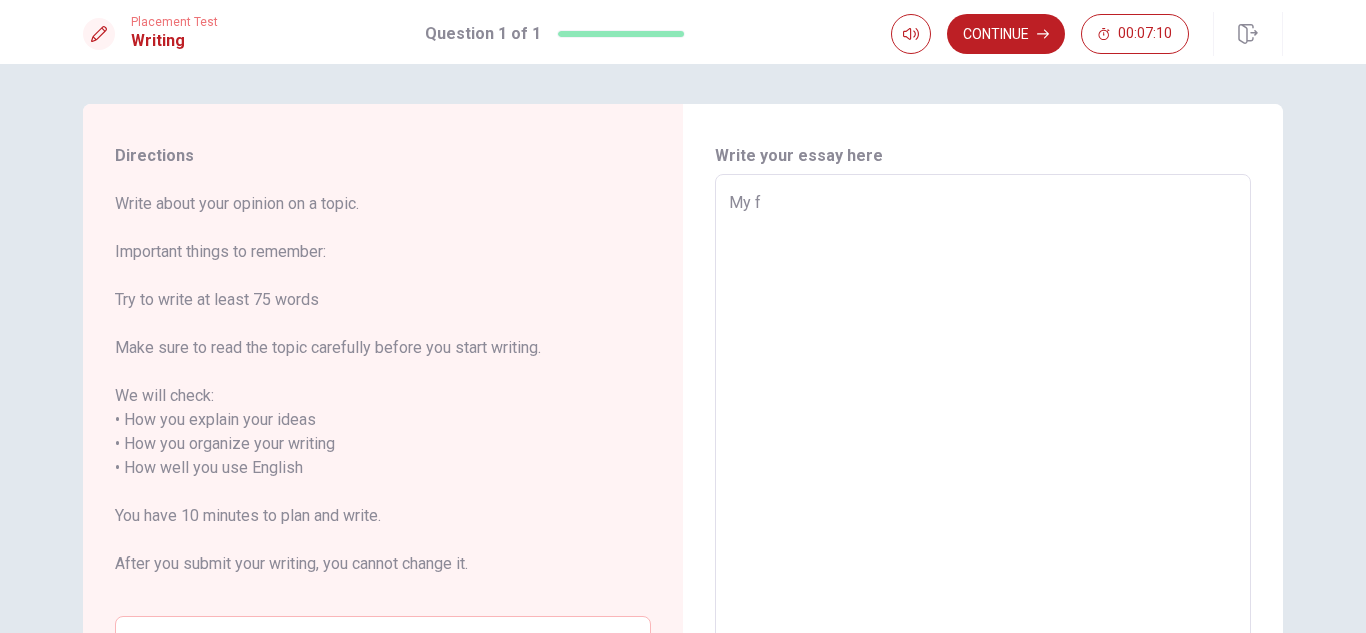 type on "x" 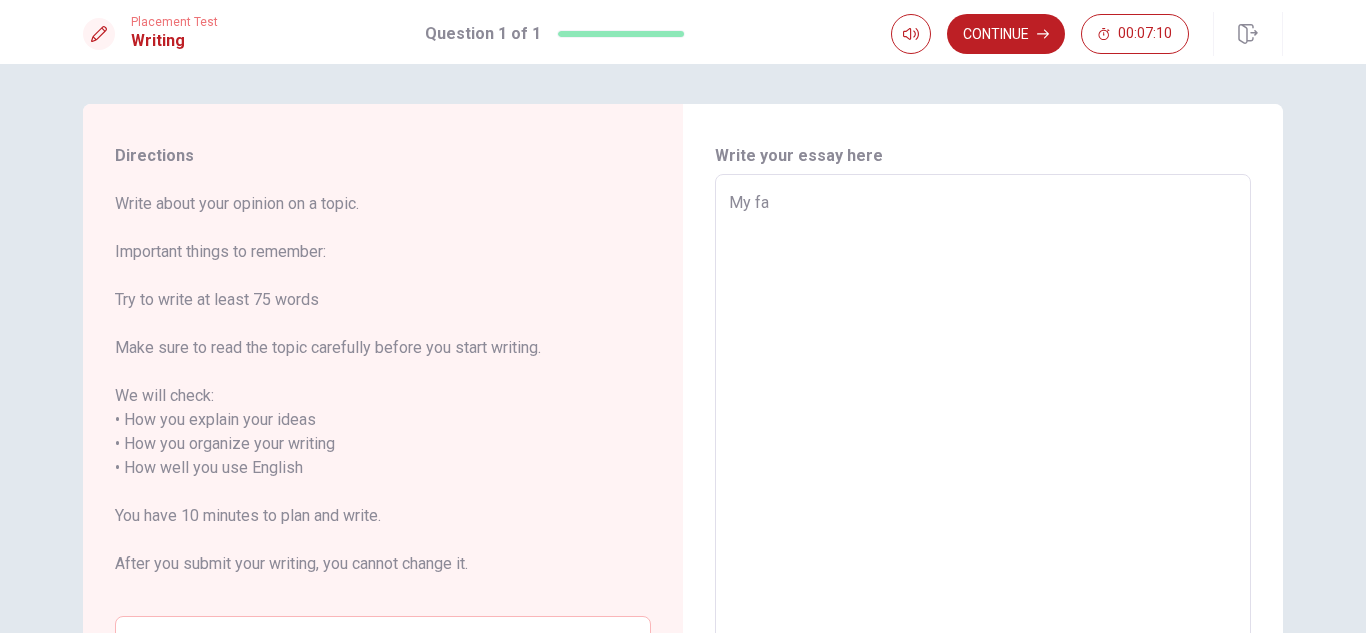 type on "x" 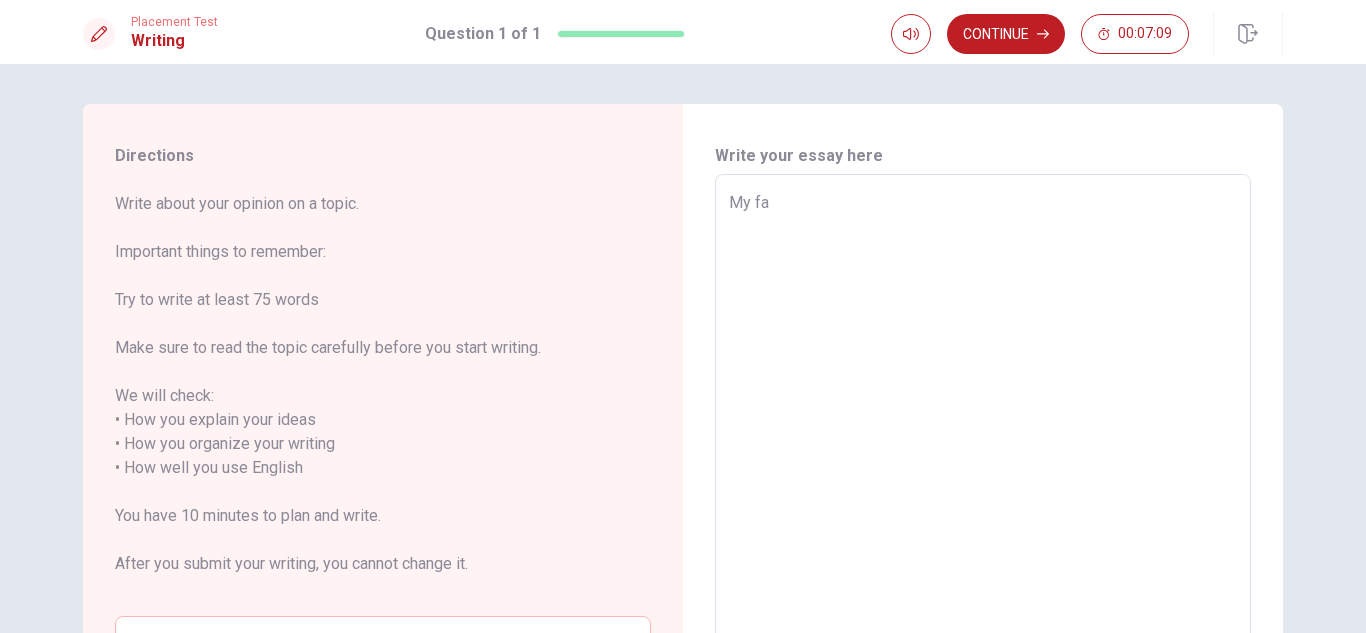 type on "My fav" 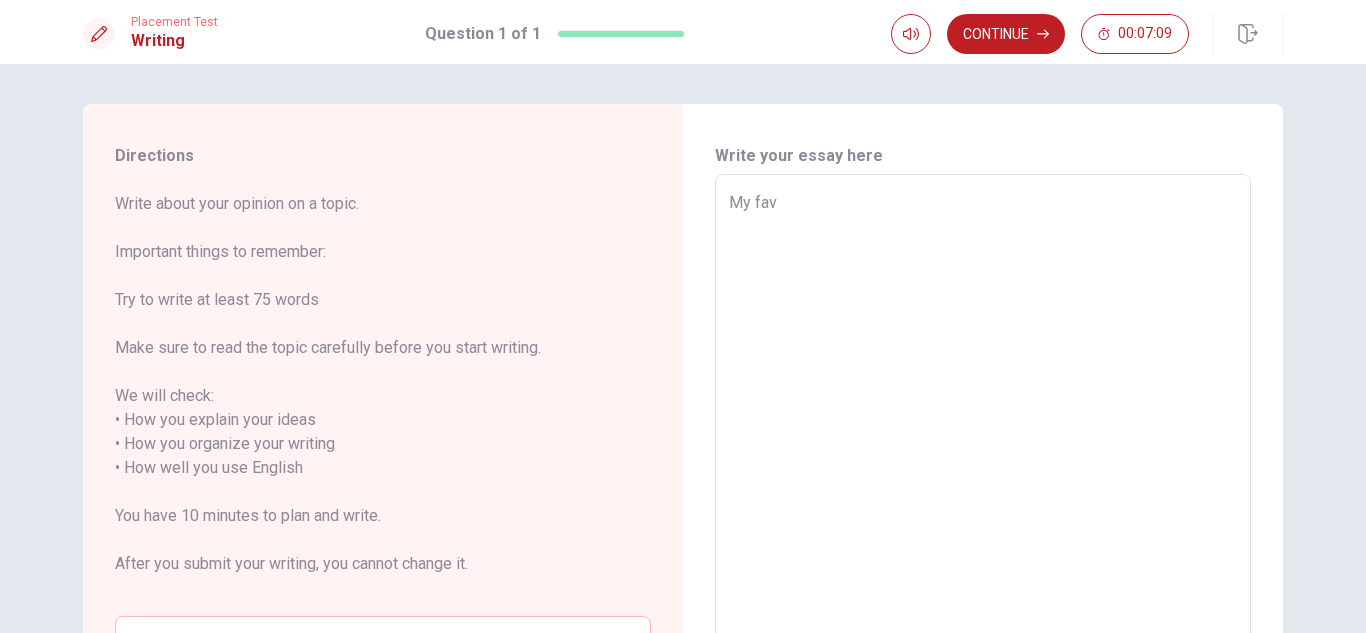 type on "x" 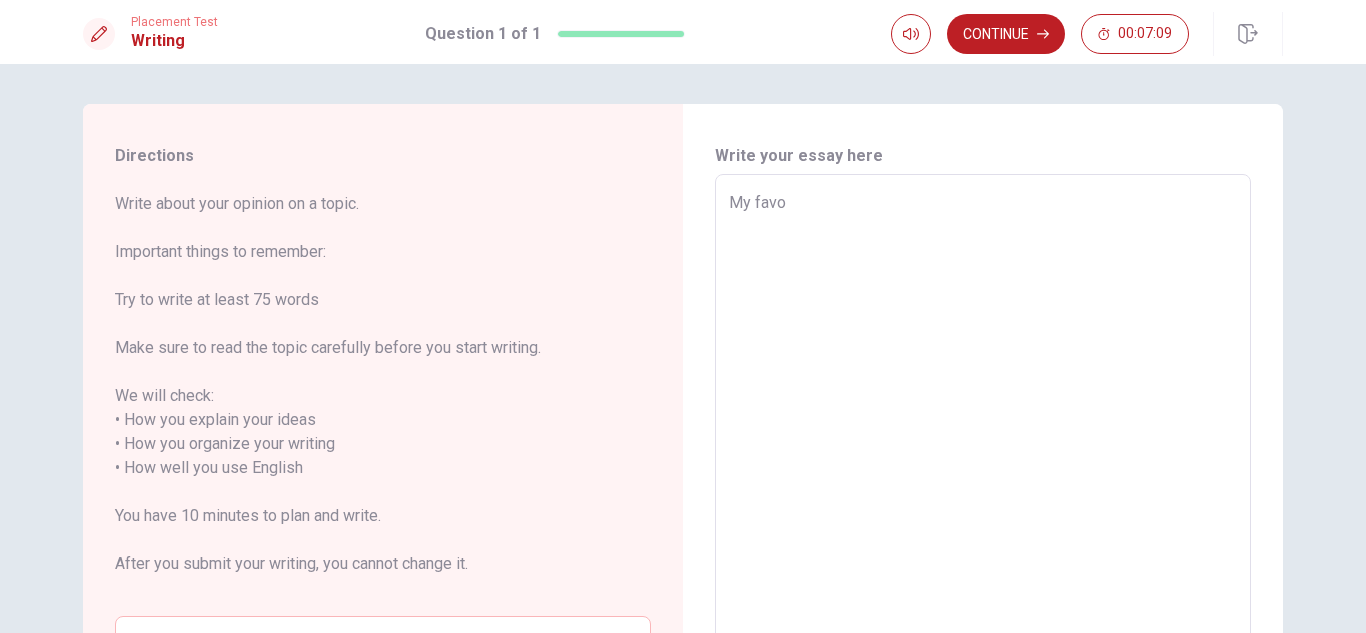 type on "x" 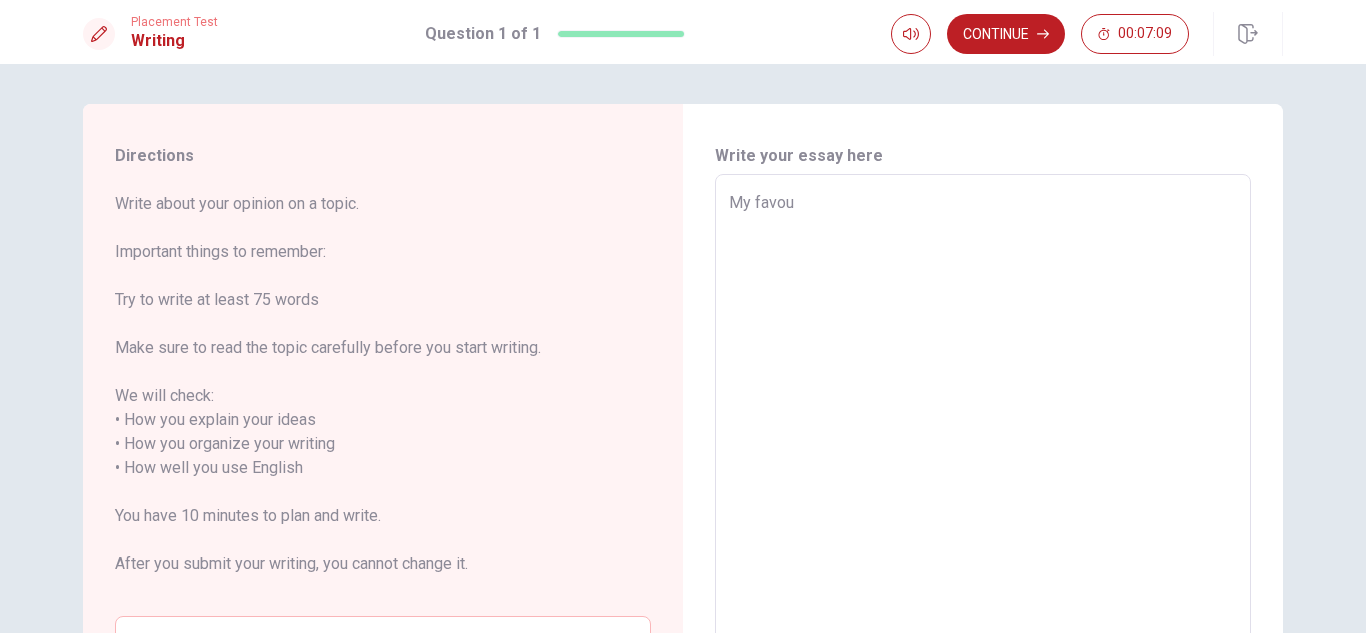 type on "x" 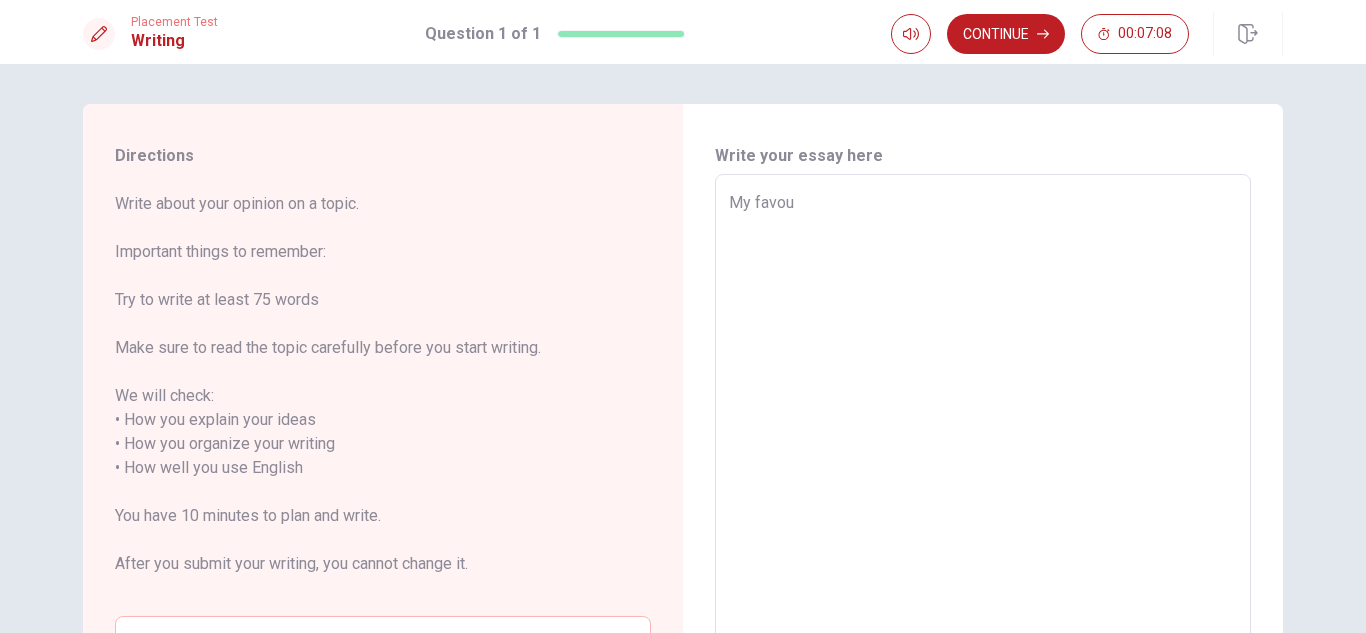 type on "My favour" 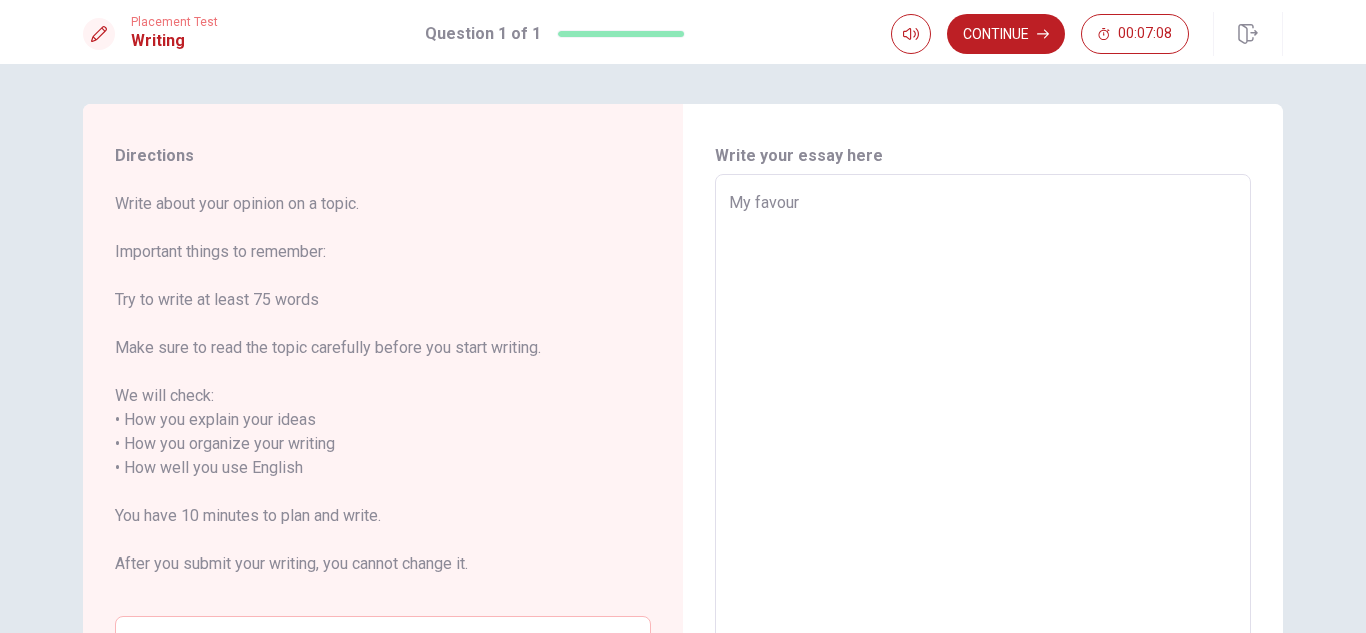 type on "x" 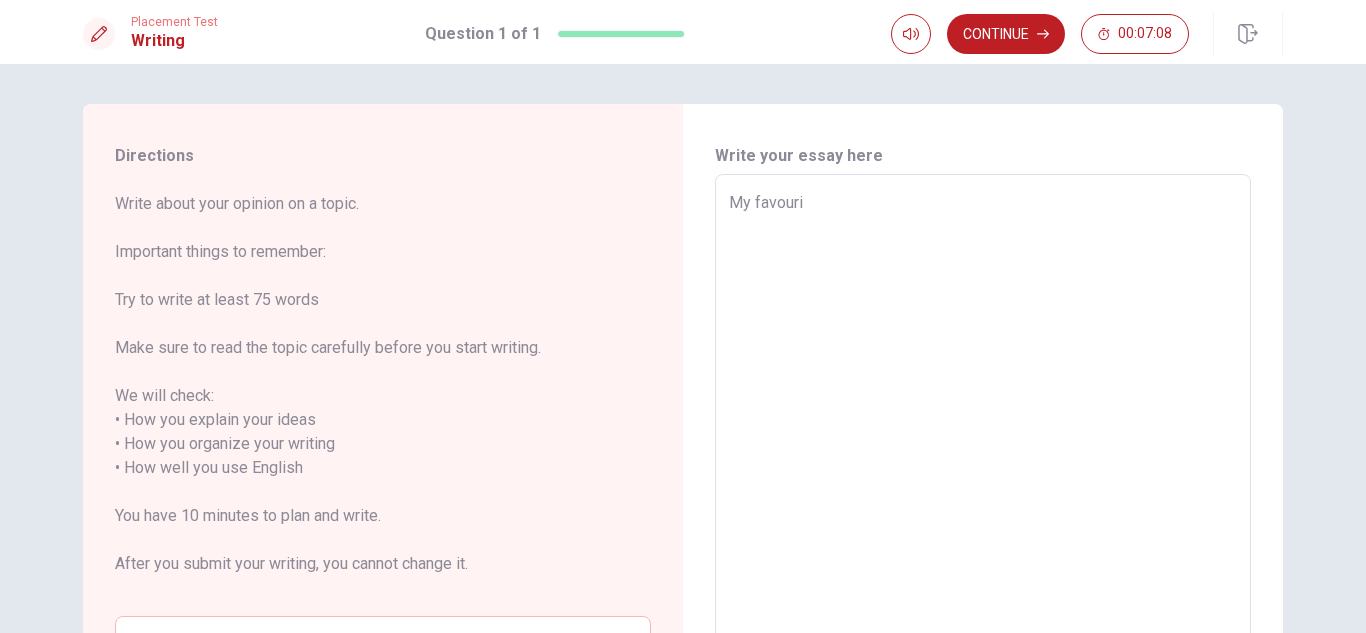 type on "x" 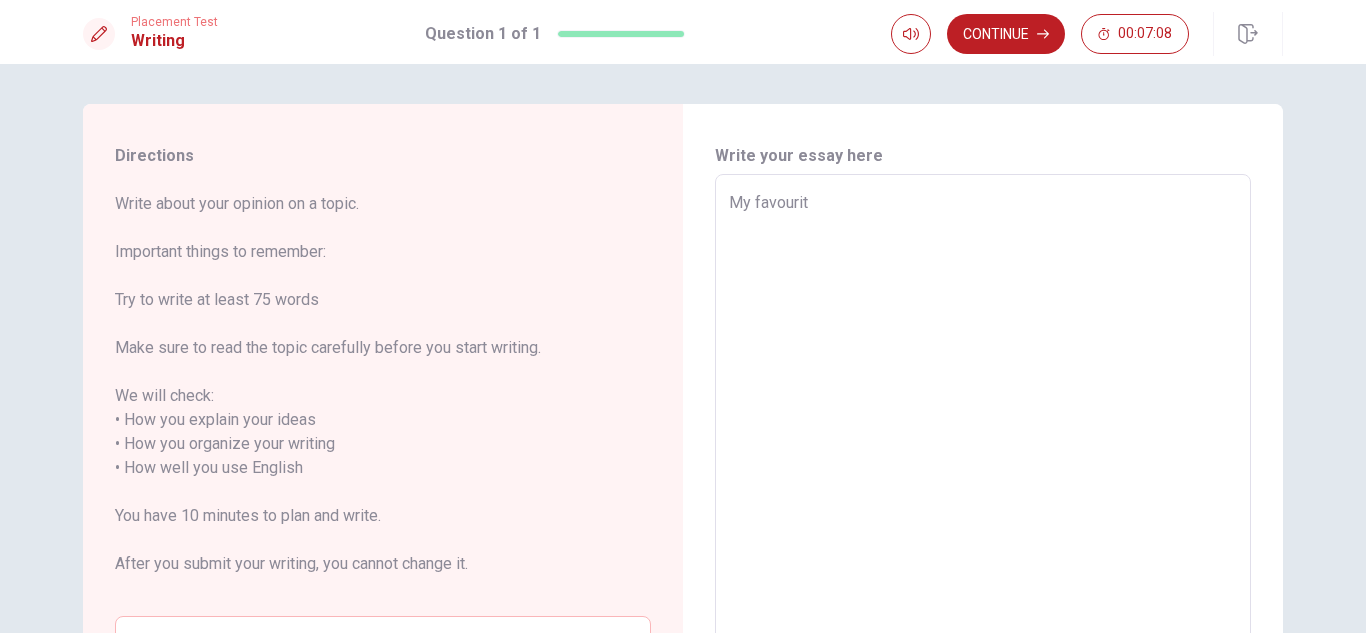 type on "x" 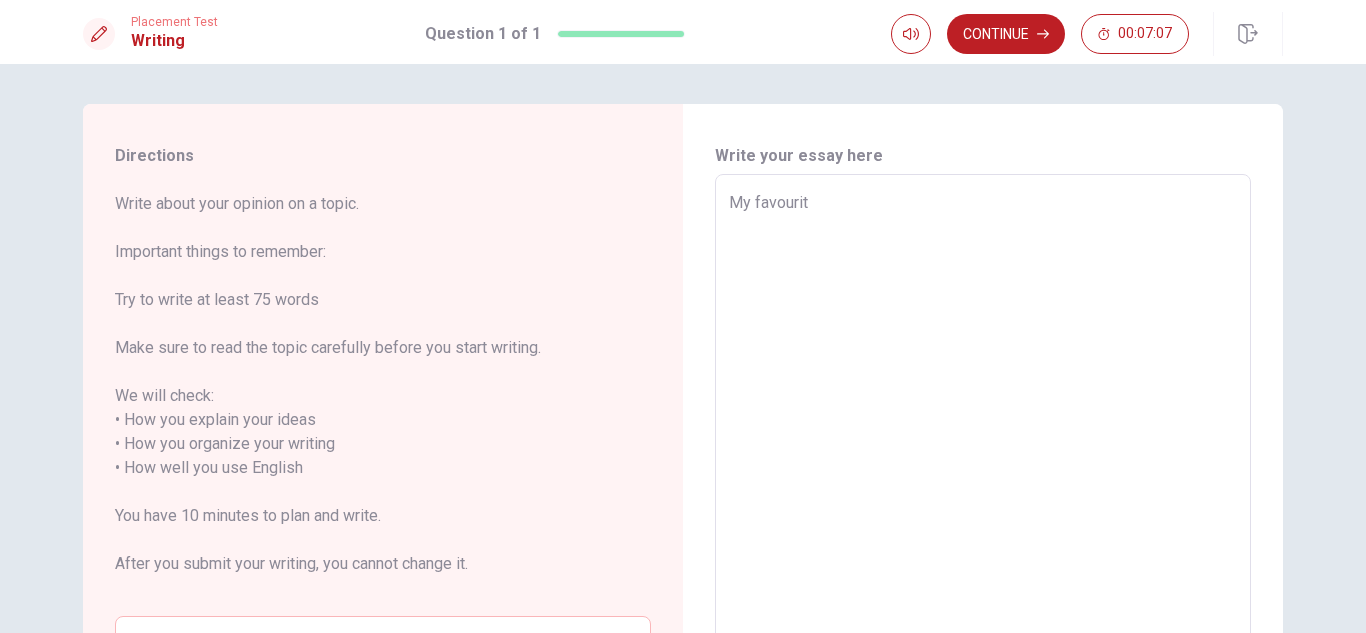 type on "My favourite" 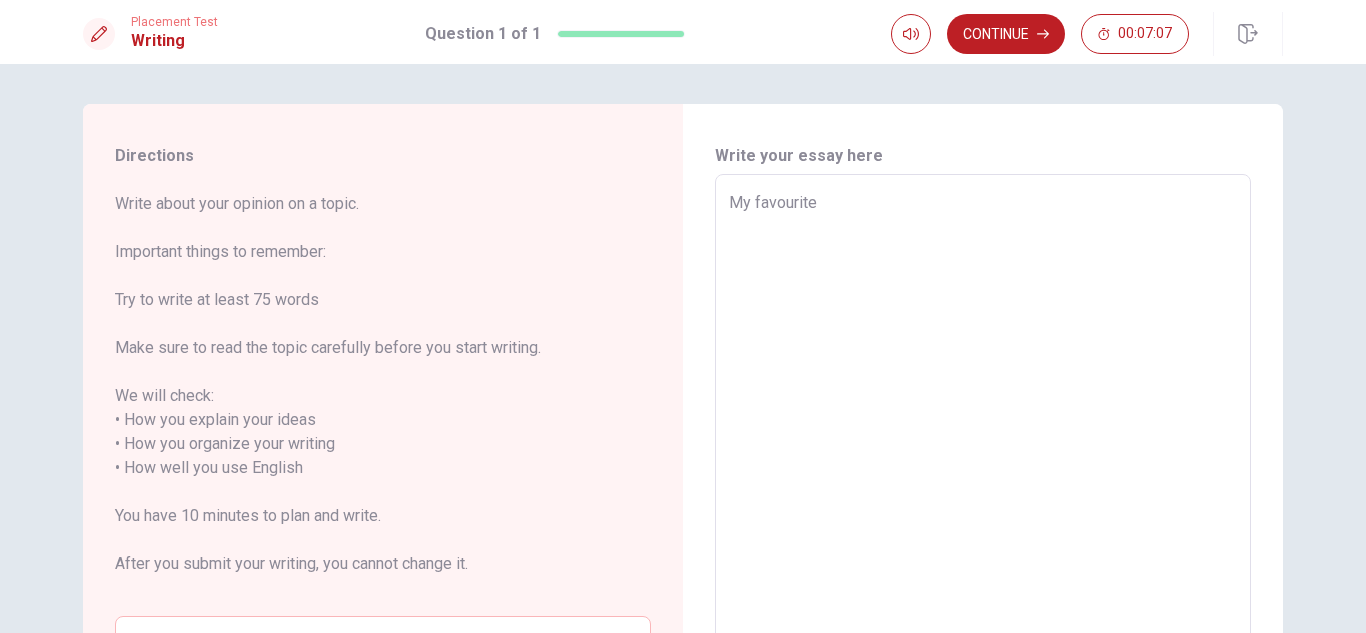 type on "x" 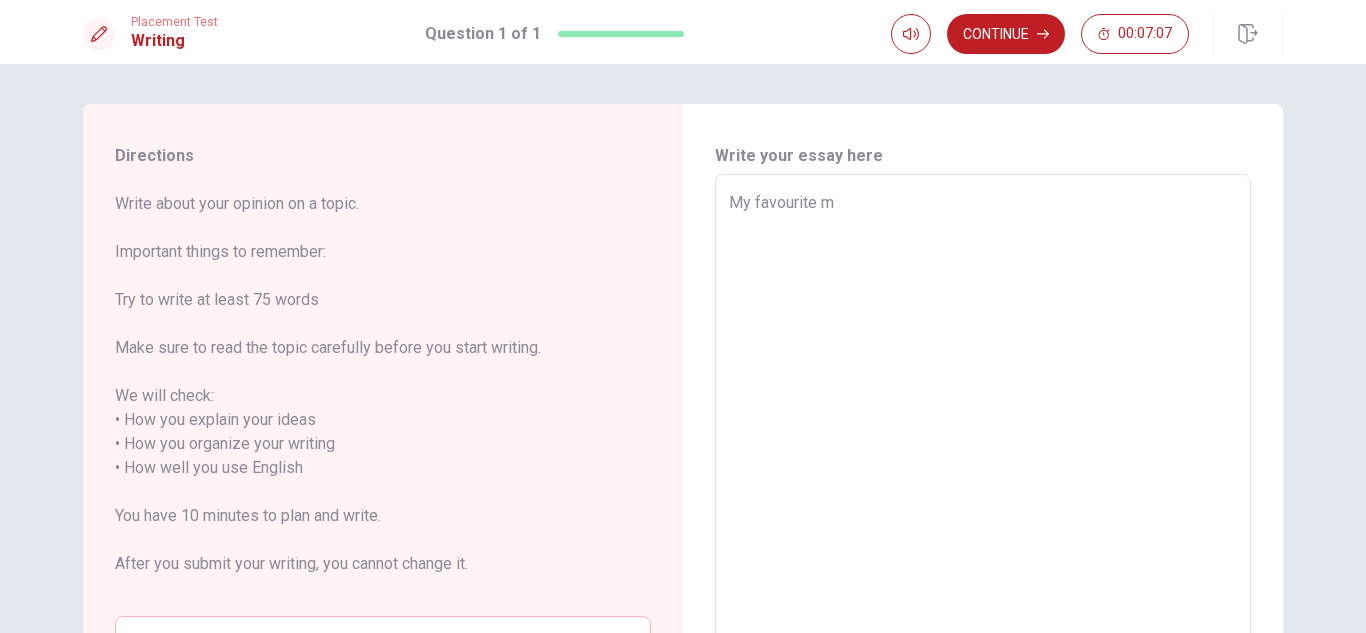 type on "x" 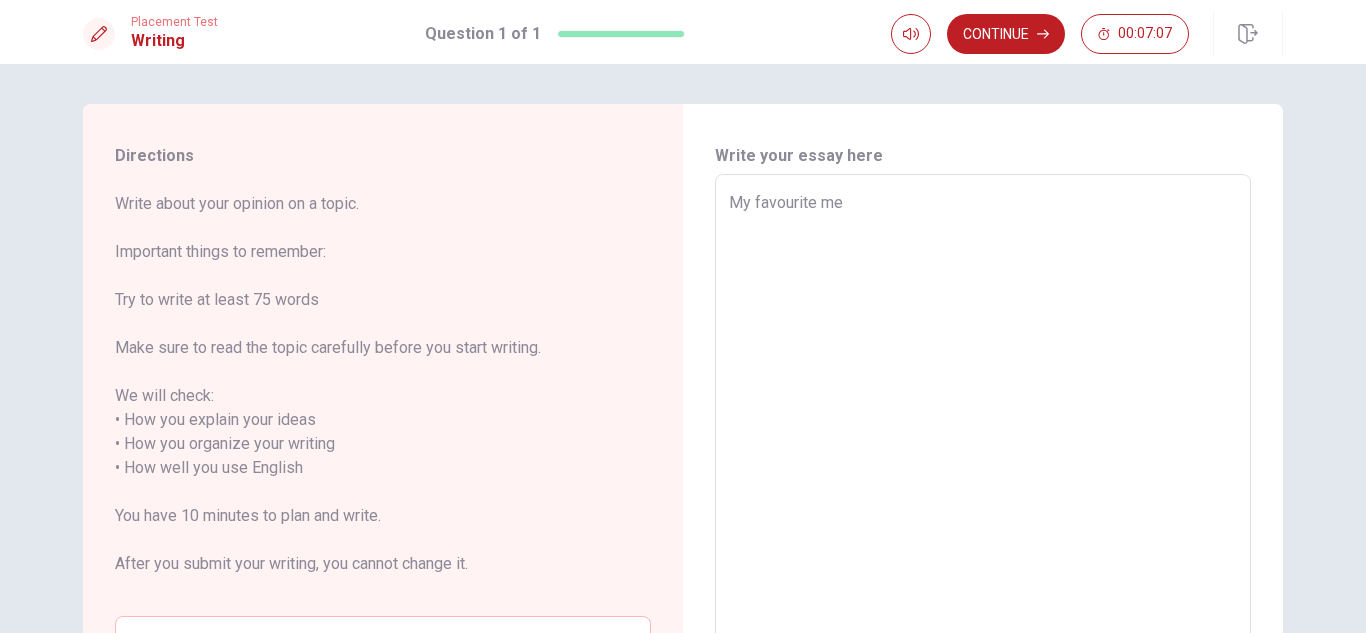 type on "x" 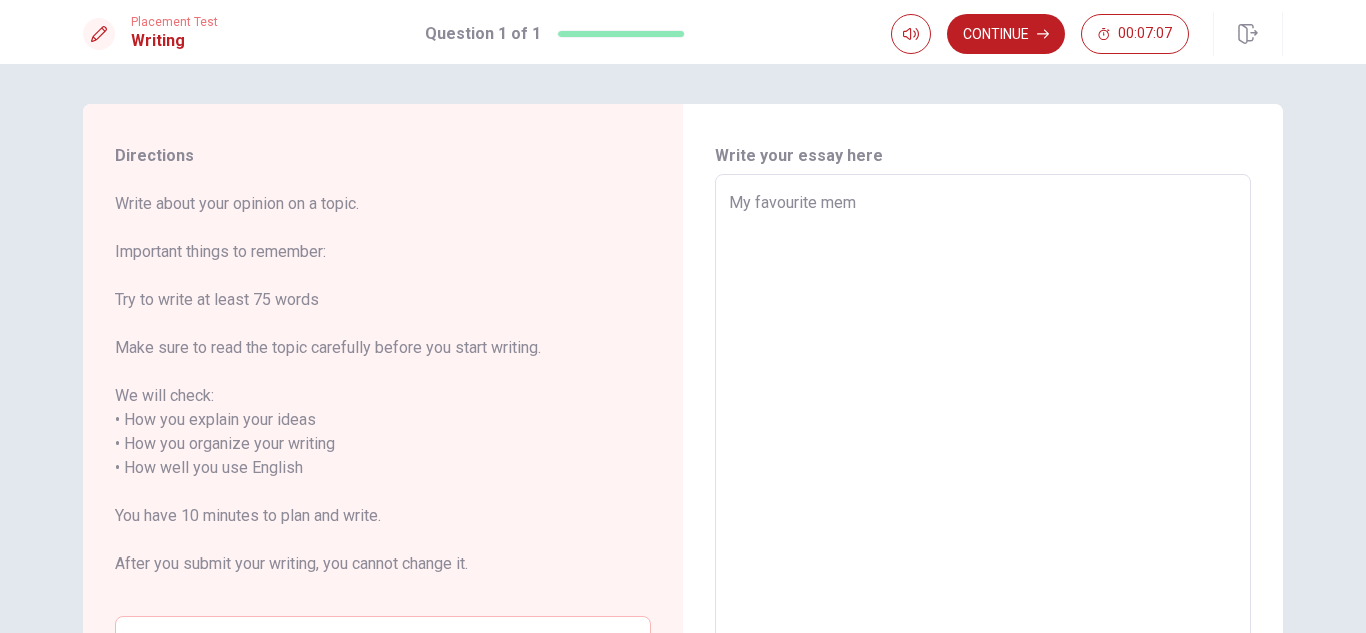 type on "x" 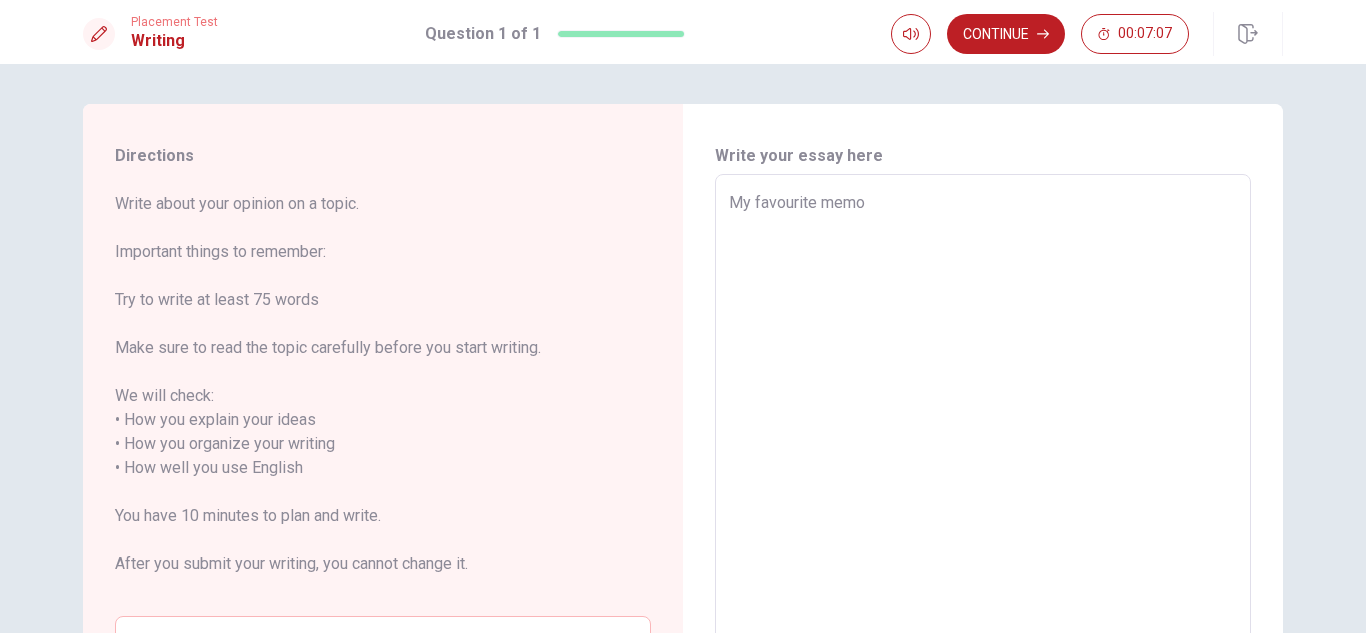 type on "x" 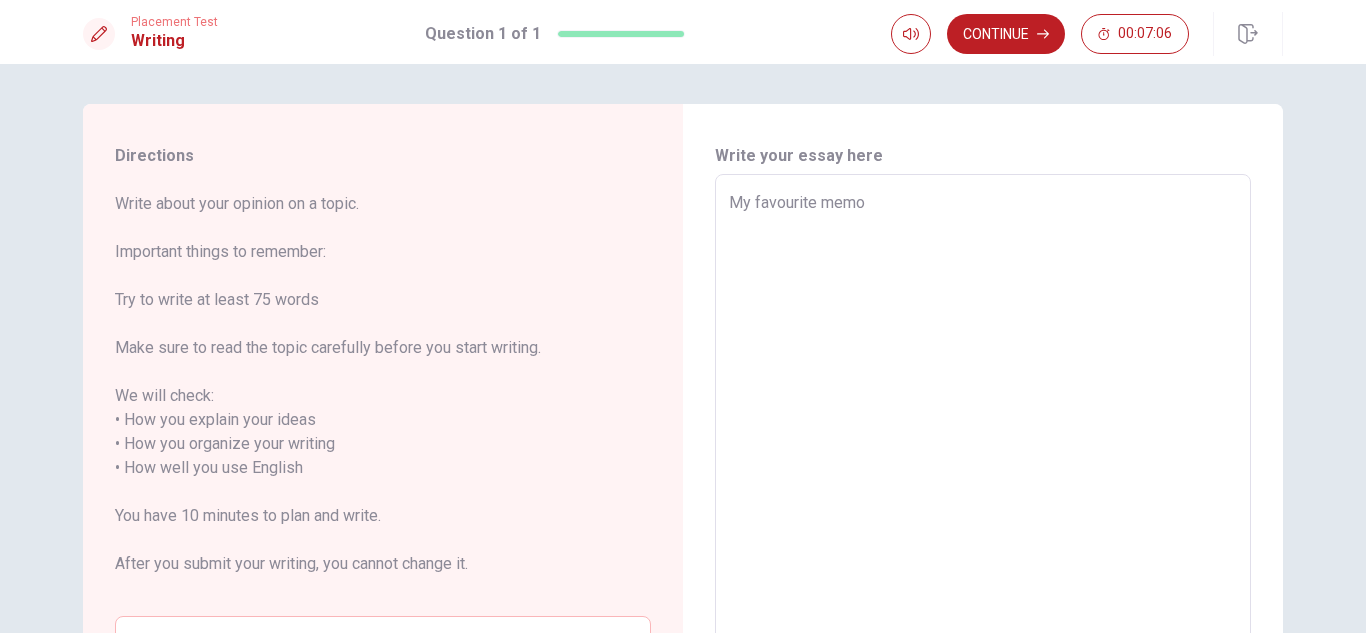 type on "My favourite memor" 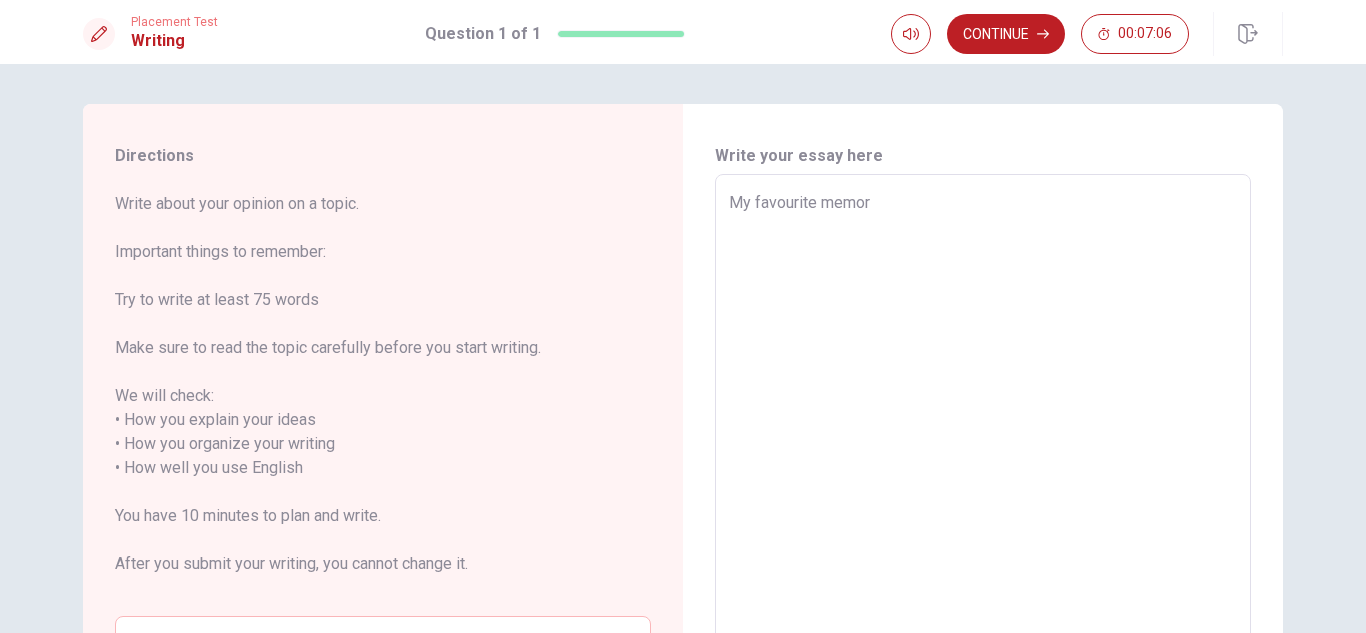 type on "x" 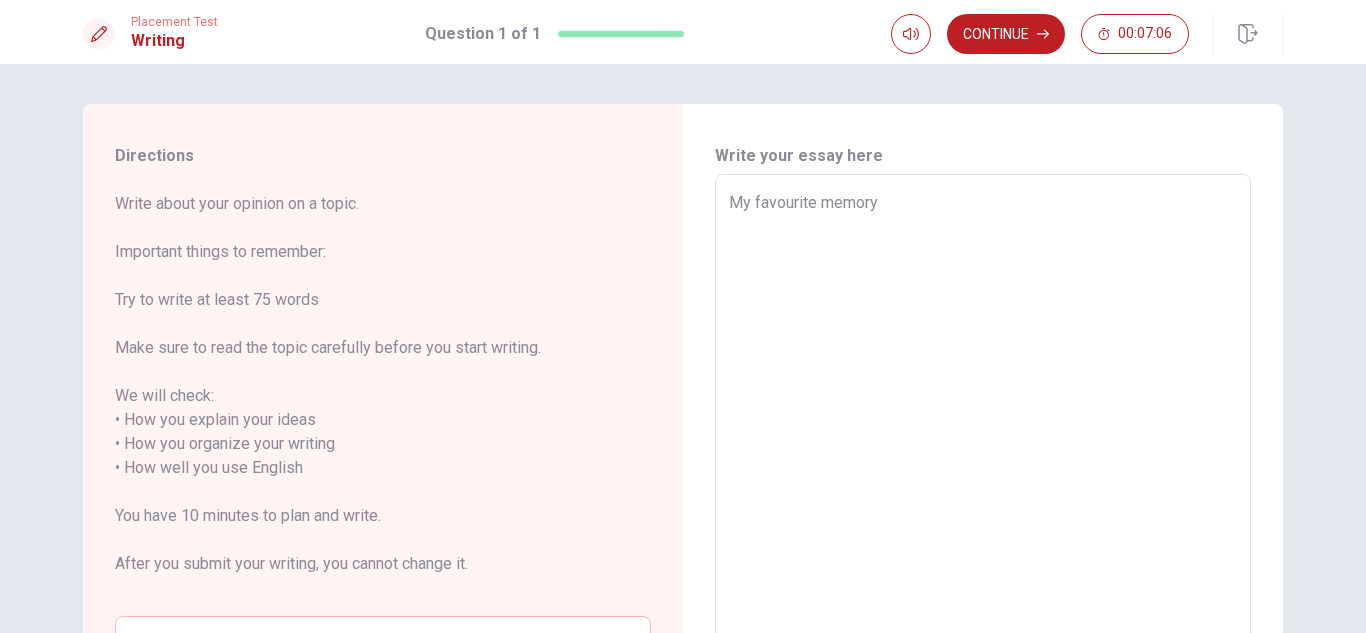 type on "x" 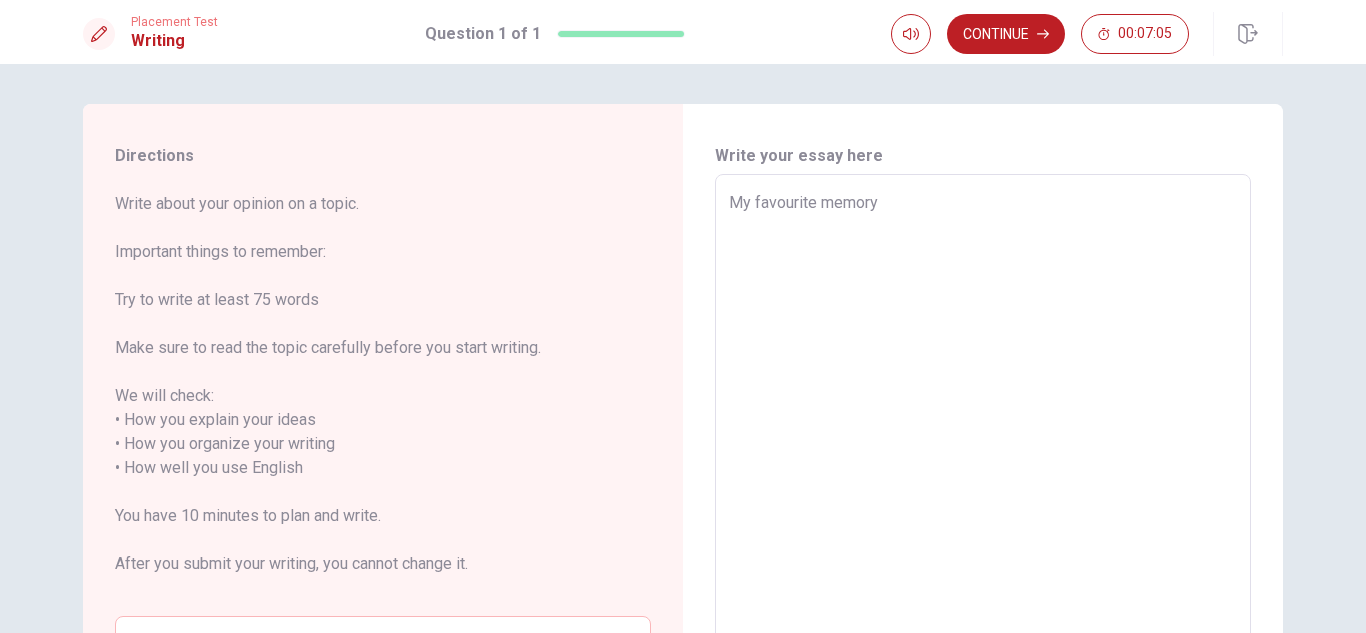 type on "x" 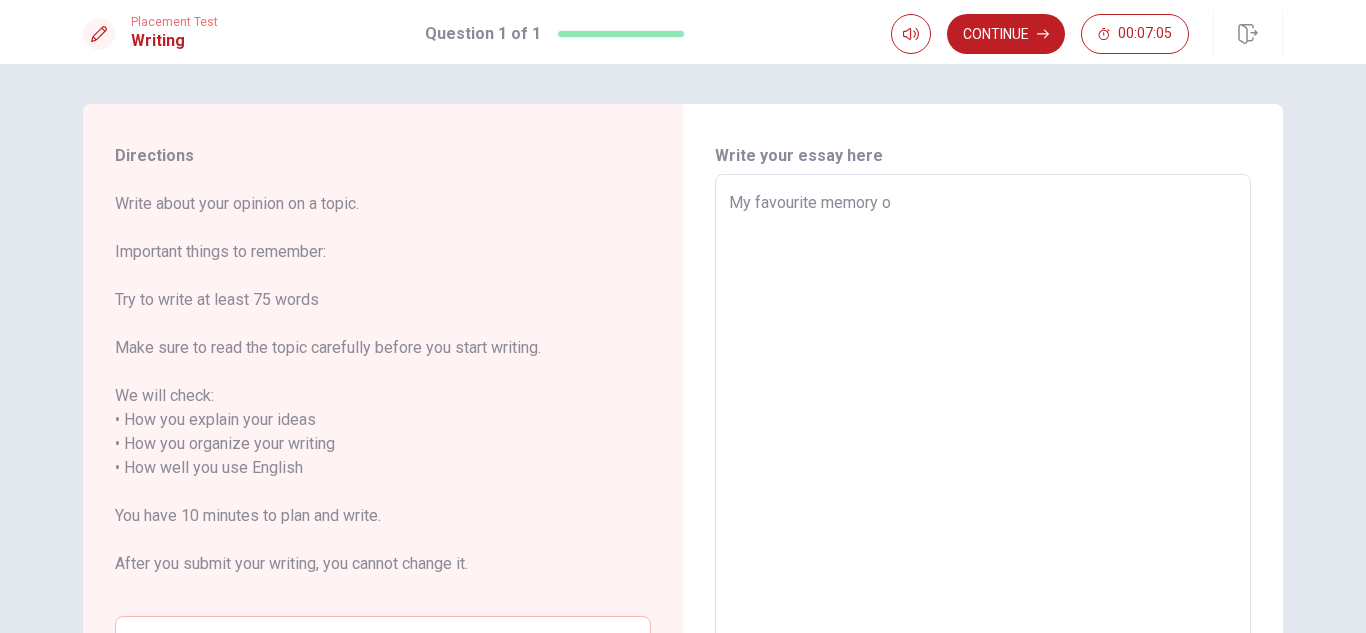 type on "x" 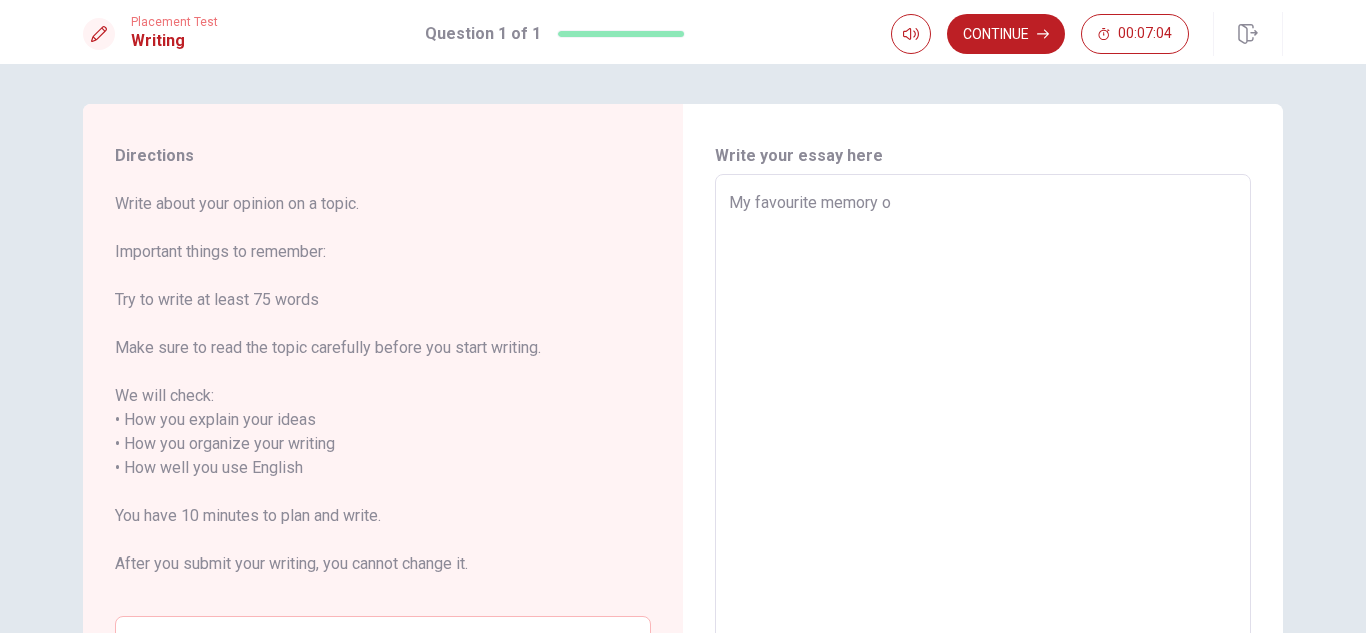 type on "My favourite memory of" 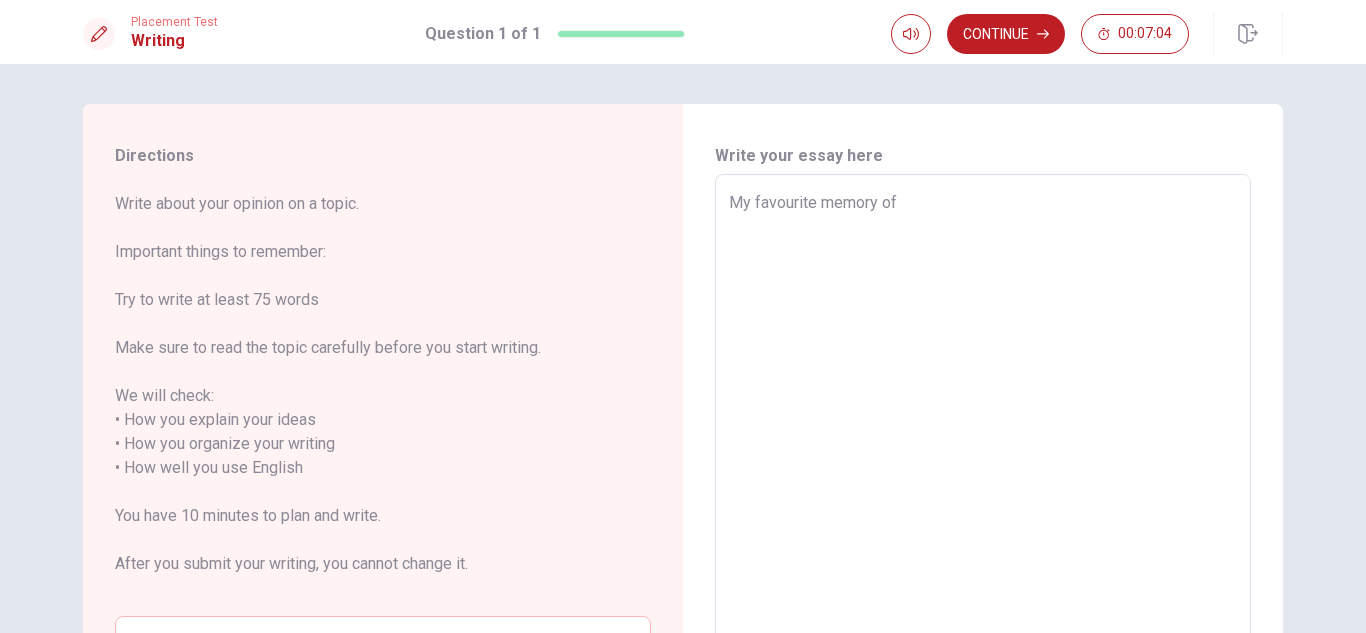 type on "x" 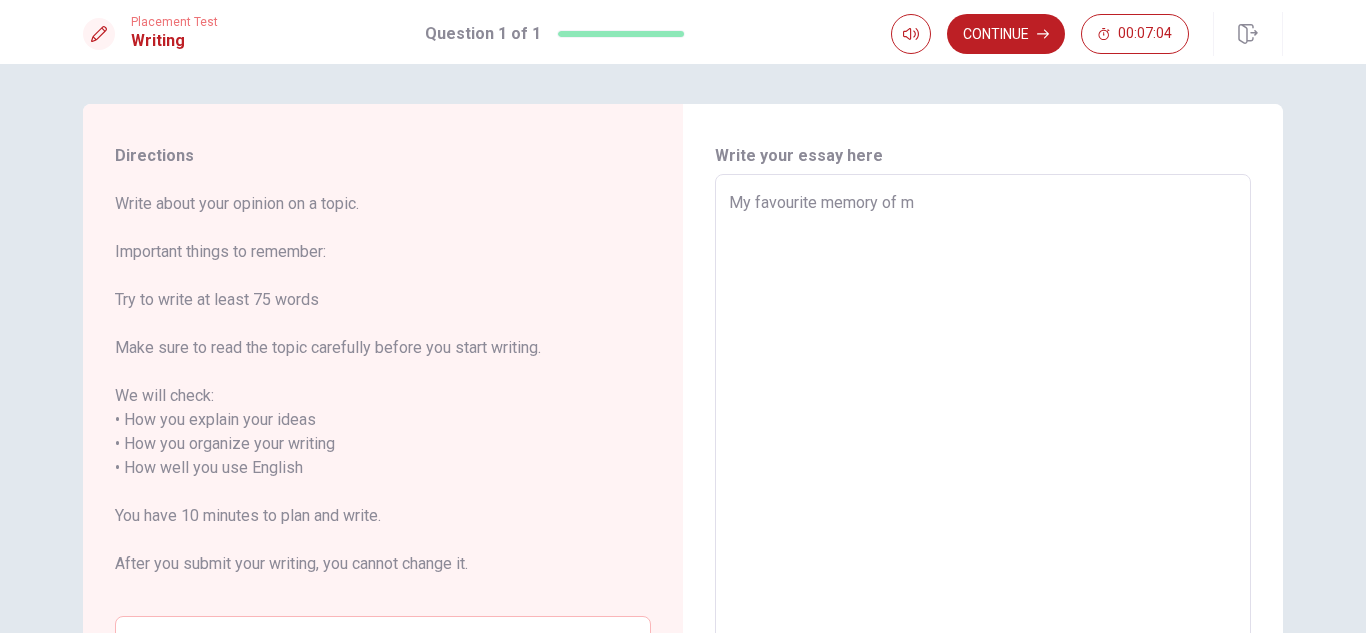 type on "x" 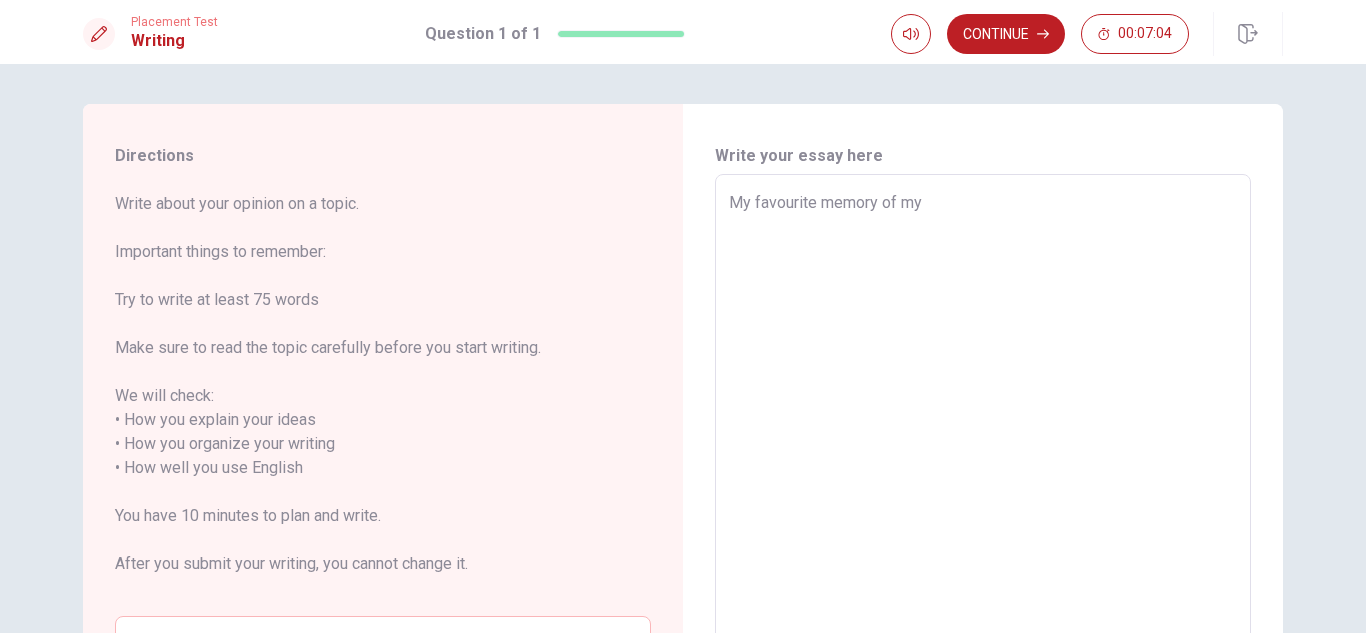 type on "x" 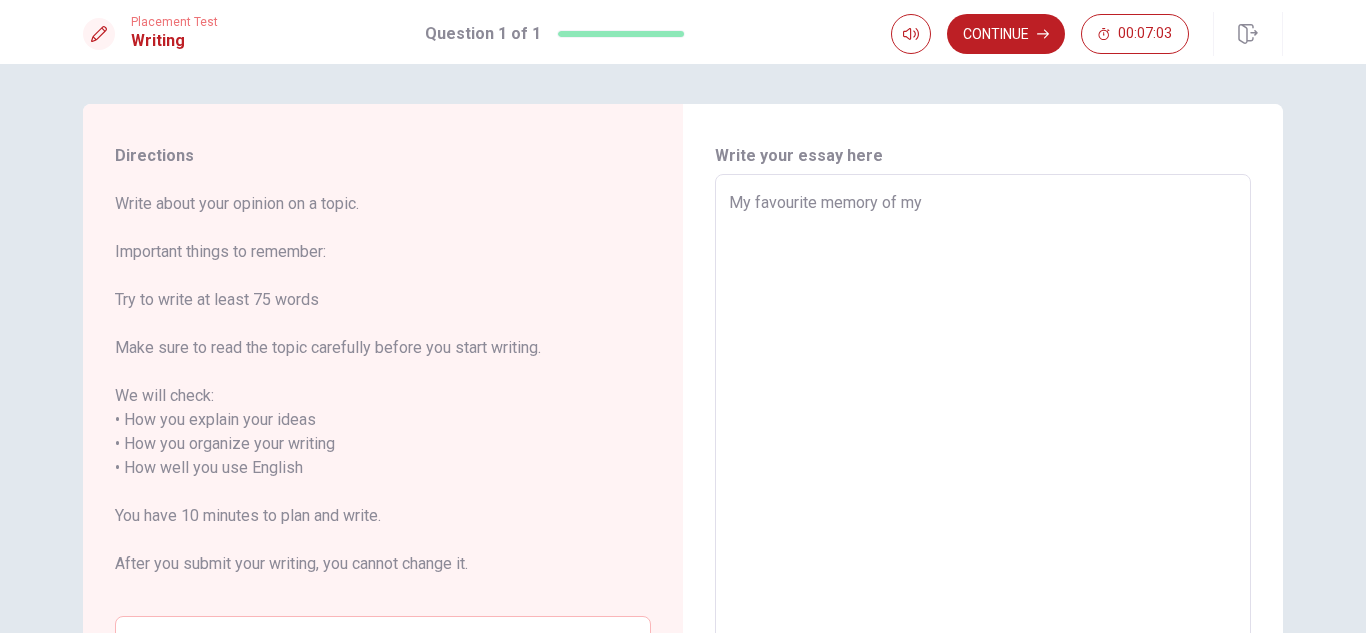 type on "My favourite memory of my c" 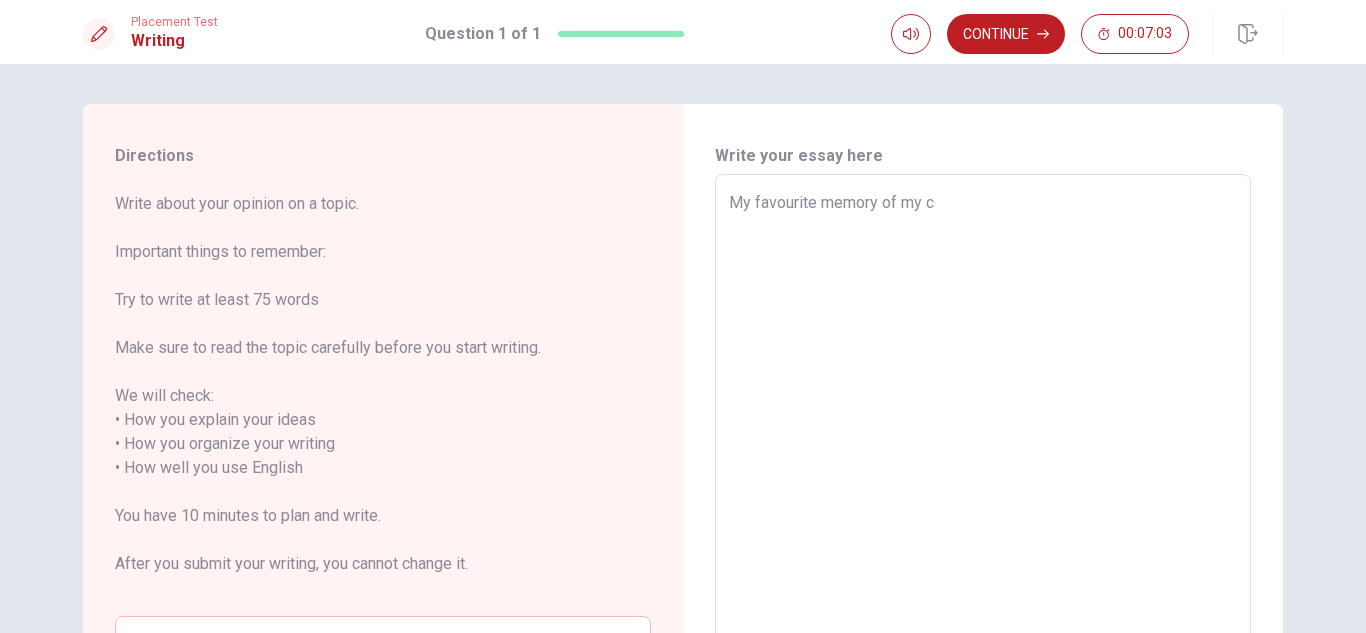 type on "x" 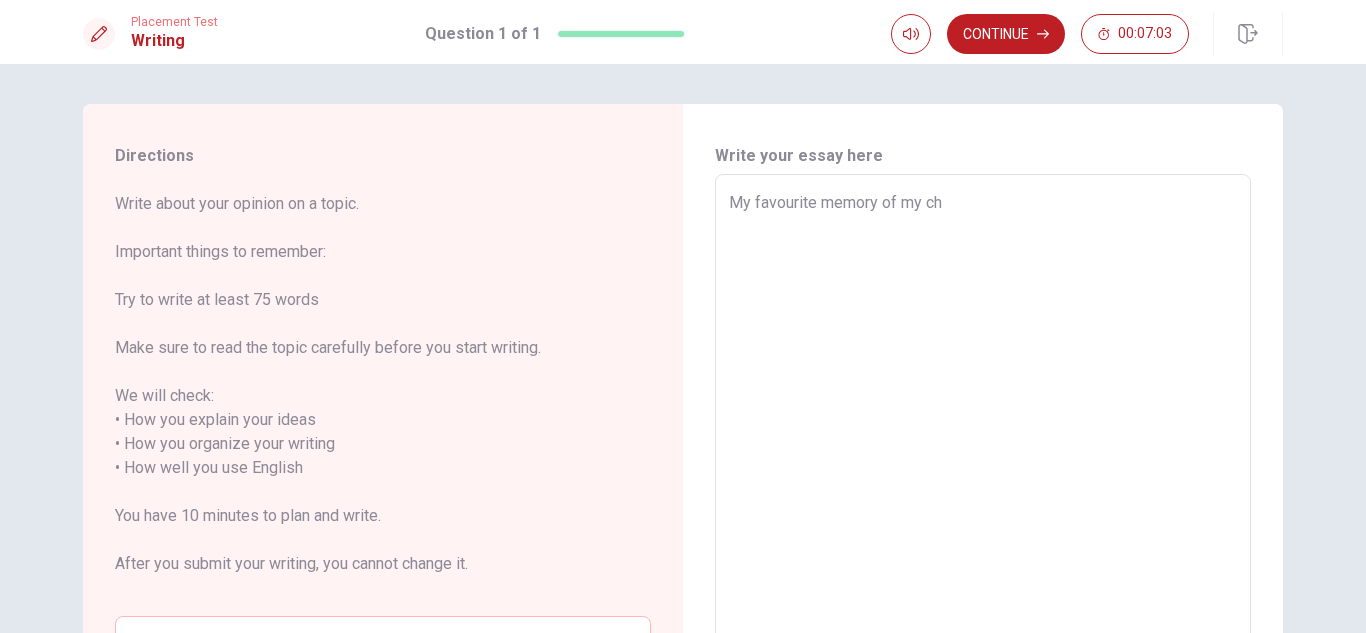 type on "x" 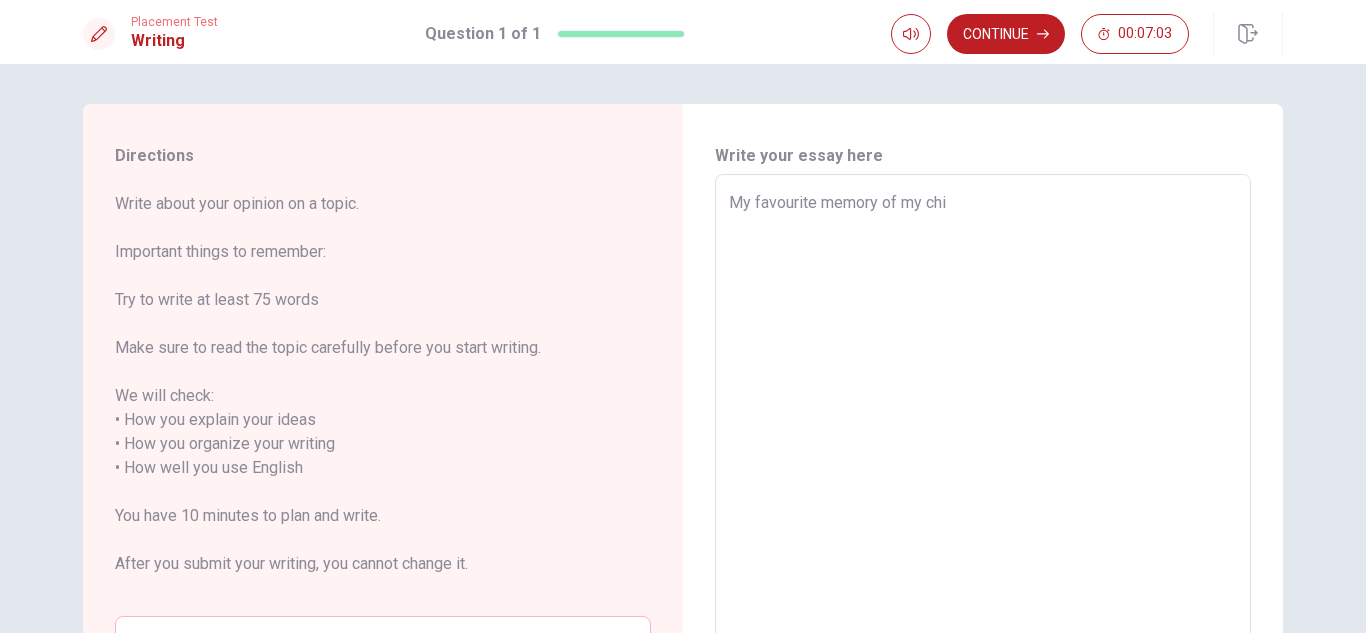 type on "x" 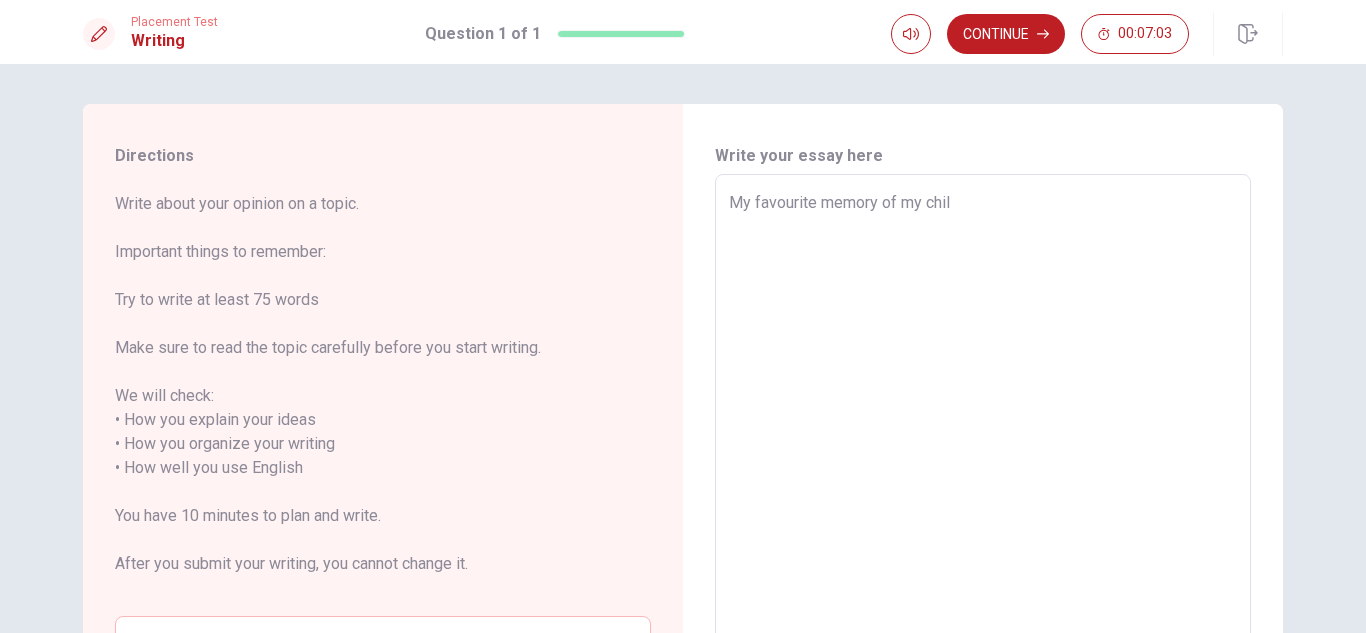 type on "x" 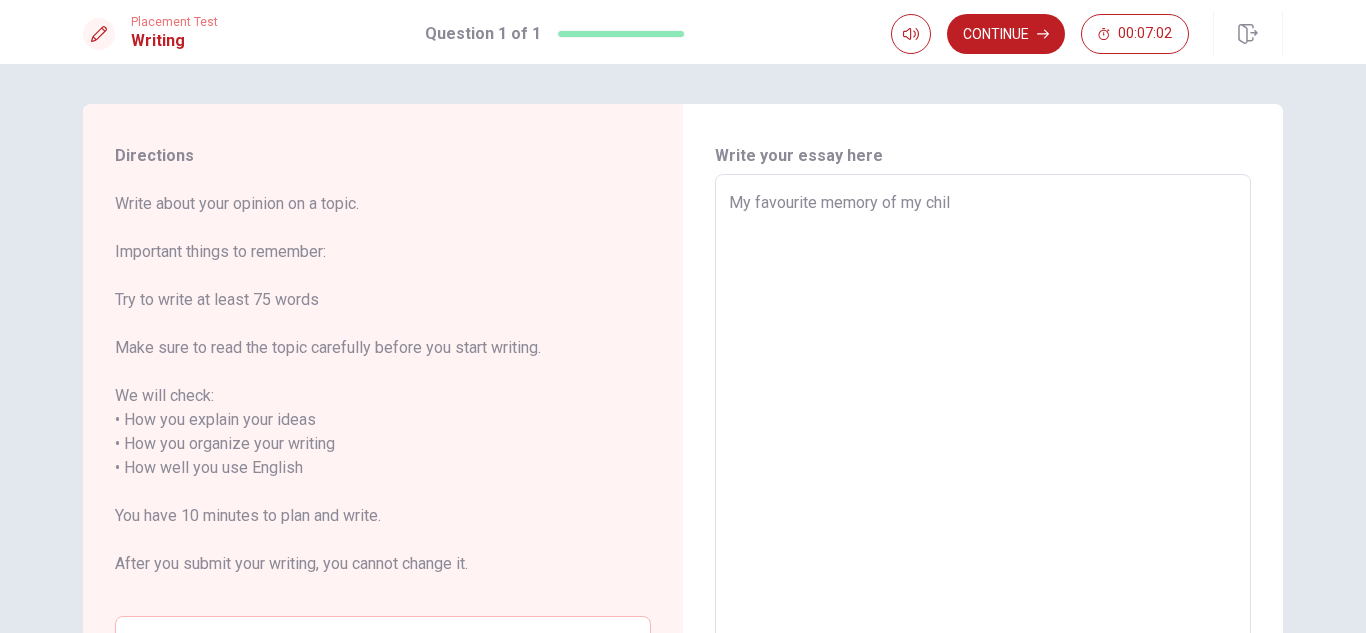 type on "My favourite memory of my child" 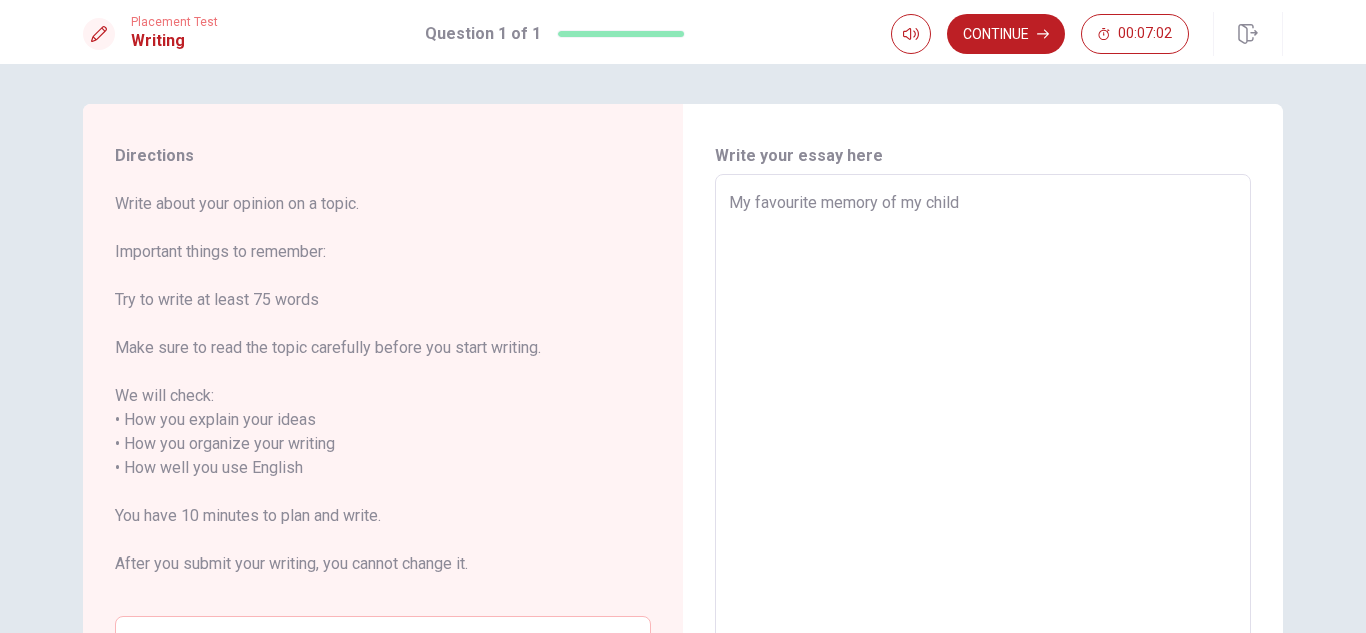 type on "x" 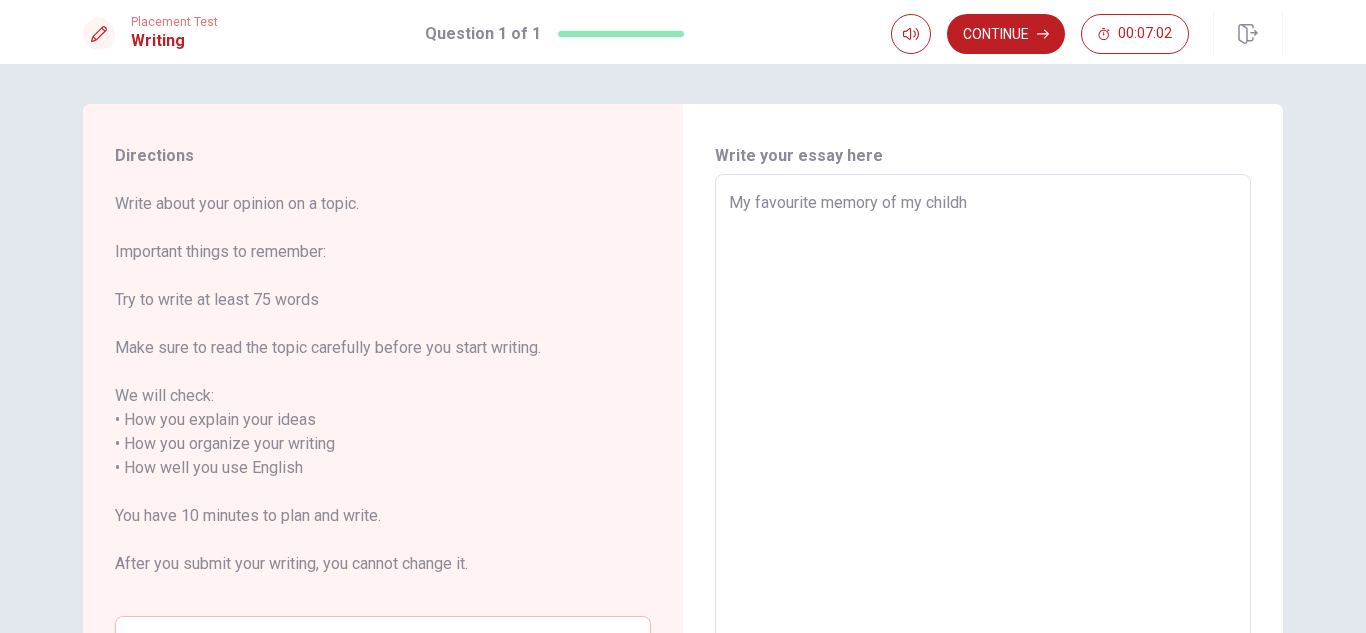 type on "x" 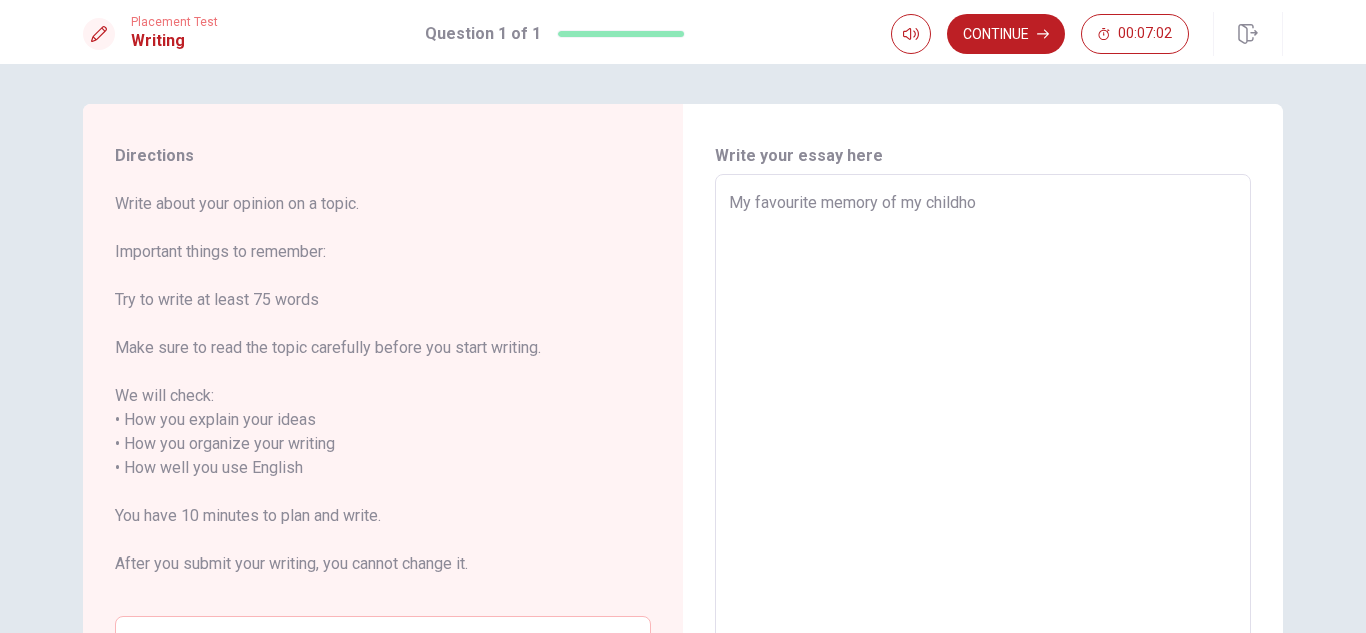 type on "x" 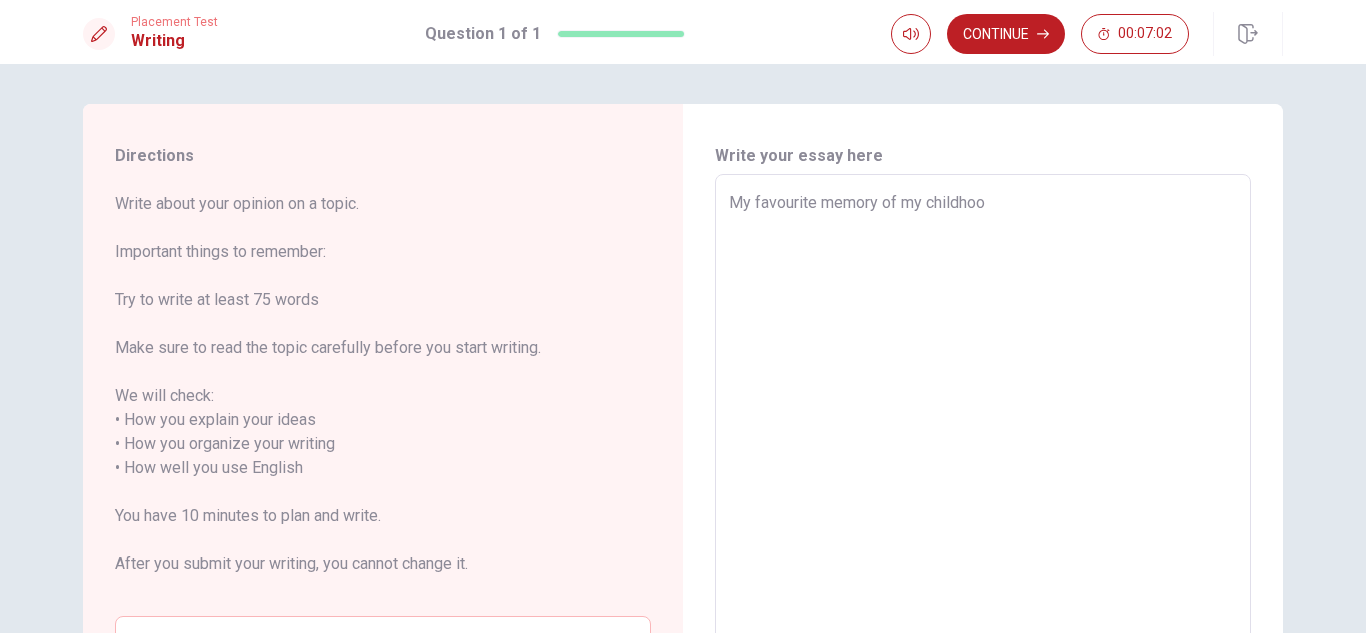 type on "x" 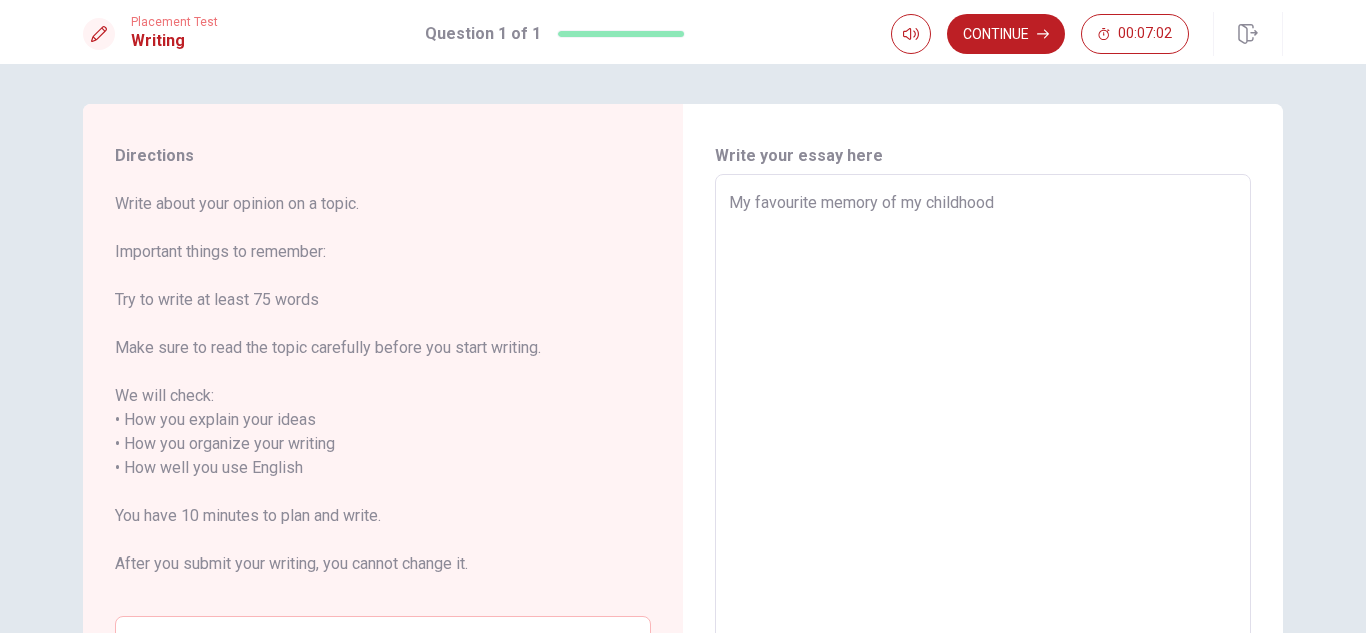 type on "x" 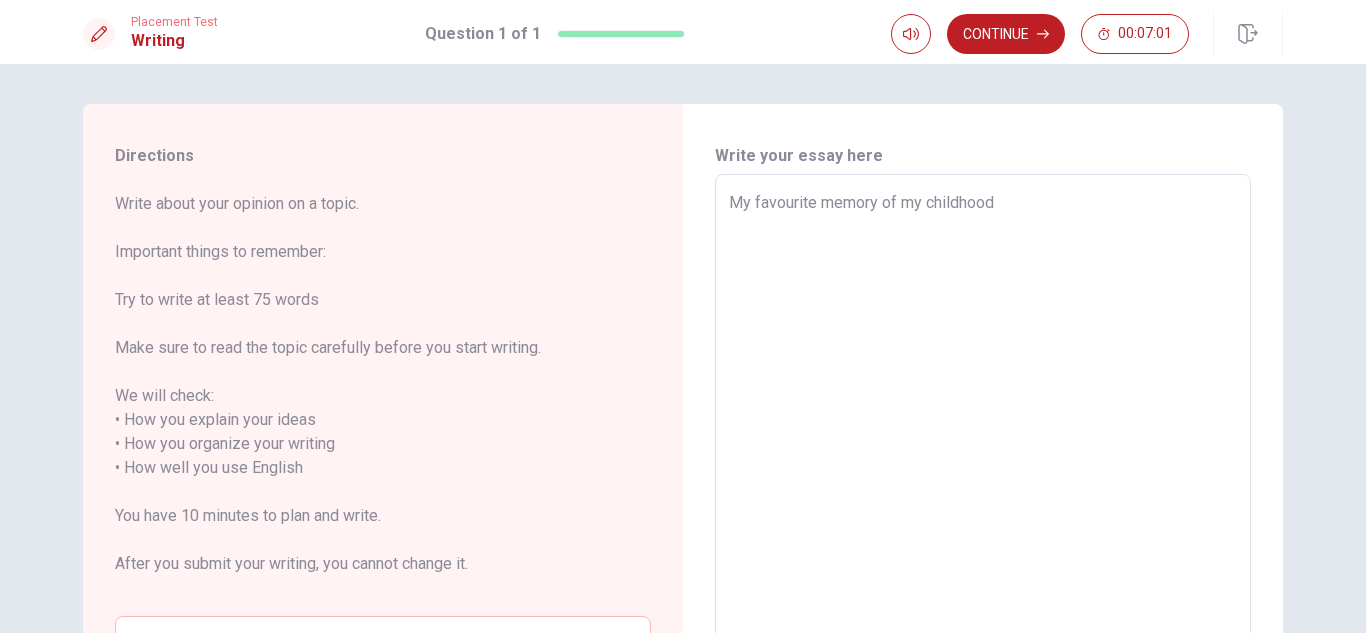 type on "My favourite memory of my childhood" 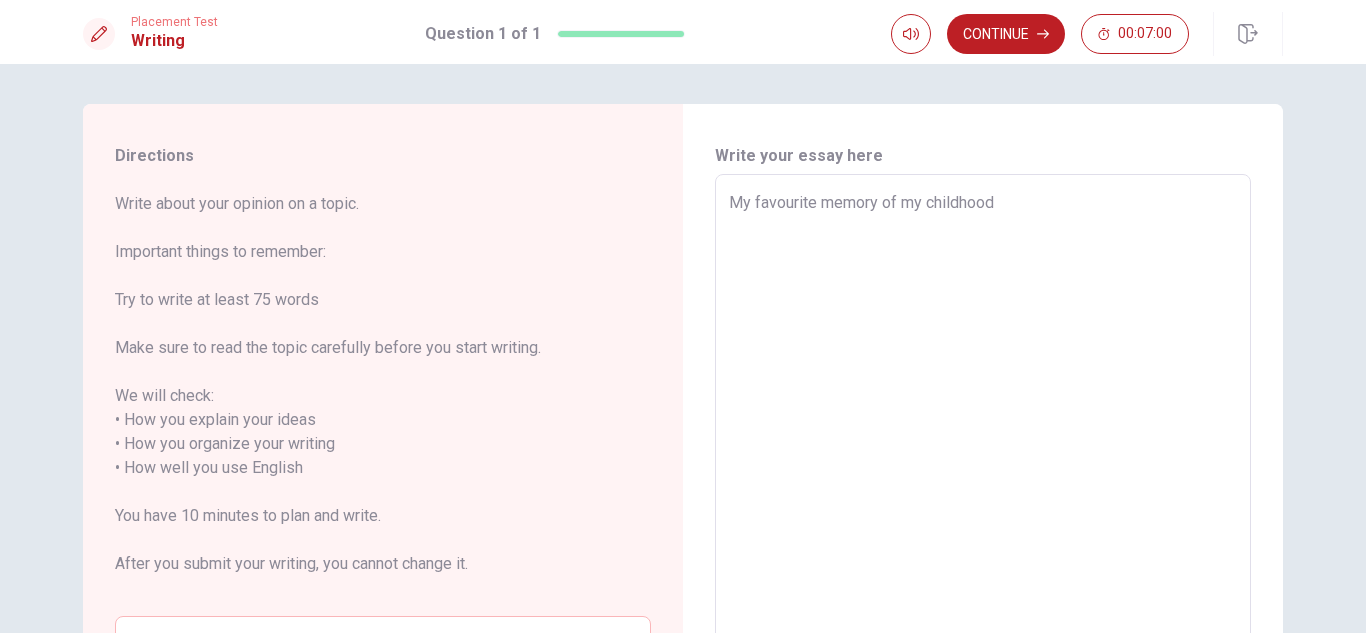 type on "My favourite memory of my childhood  w" 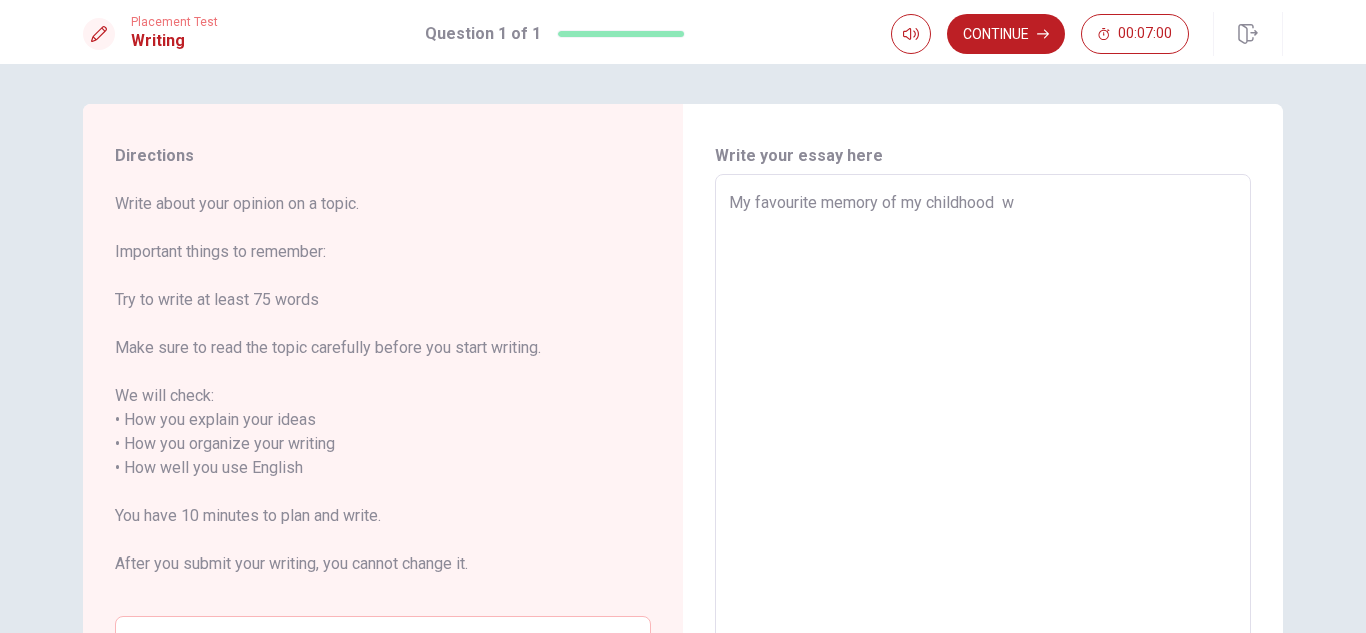 type on "x" 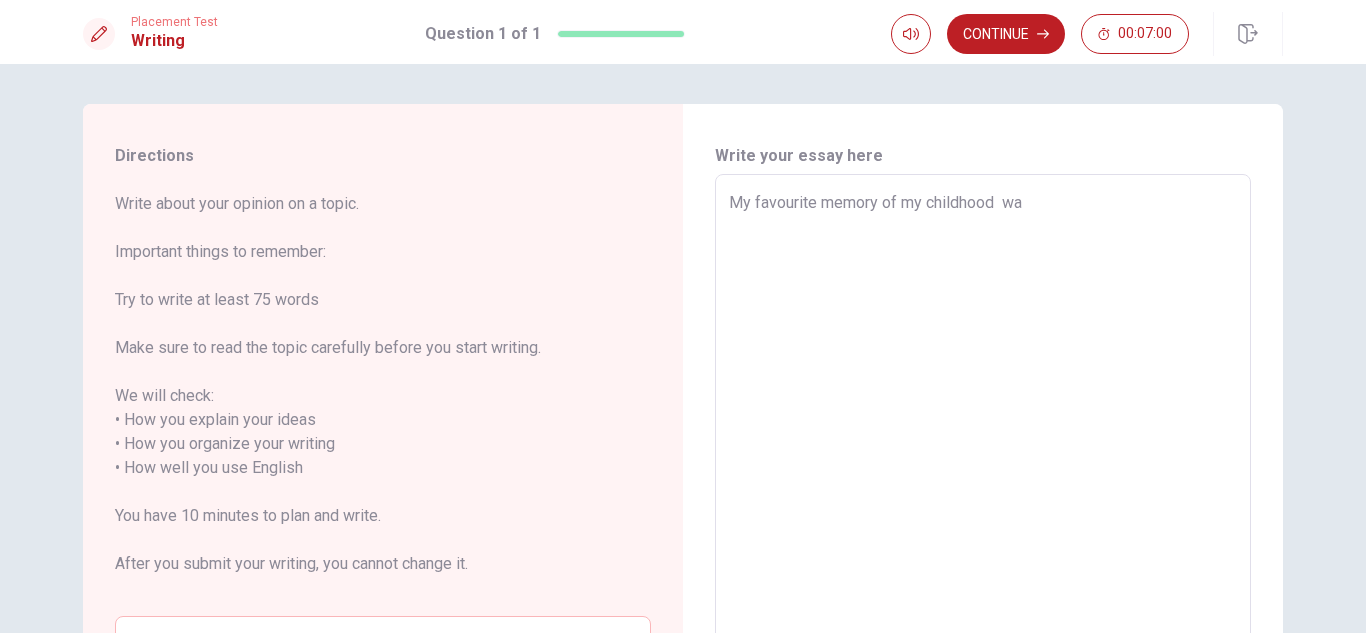 type on "x" 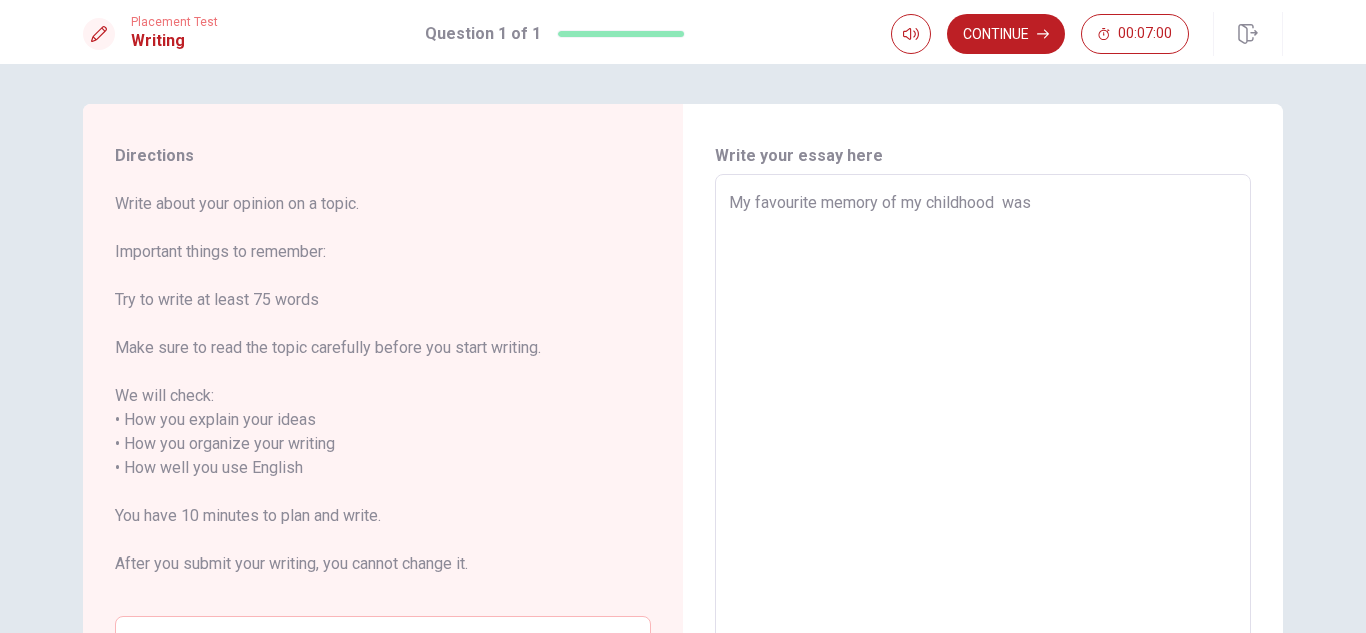 type on "x" 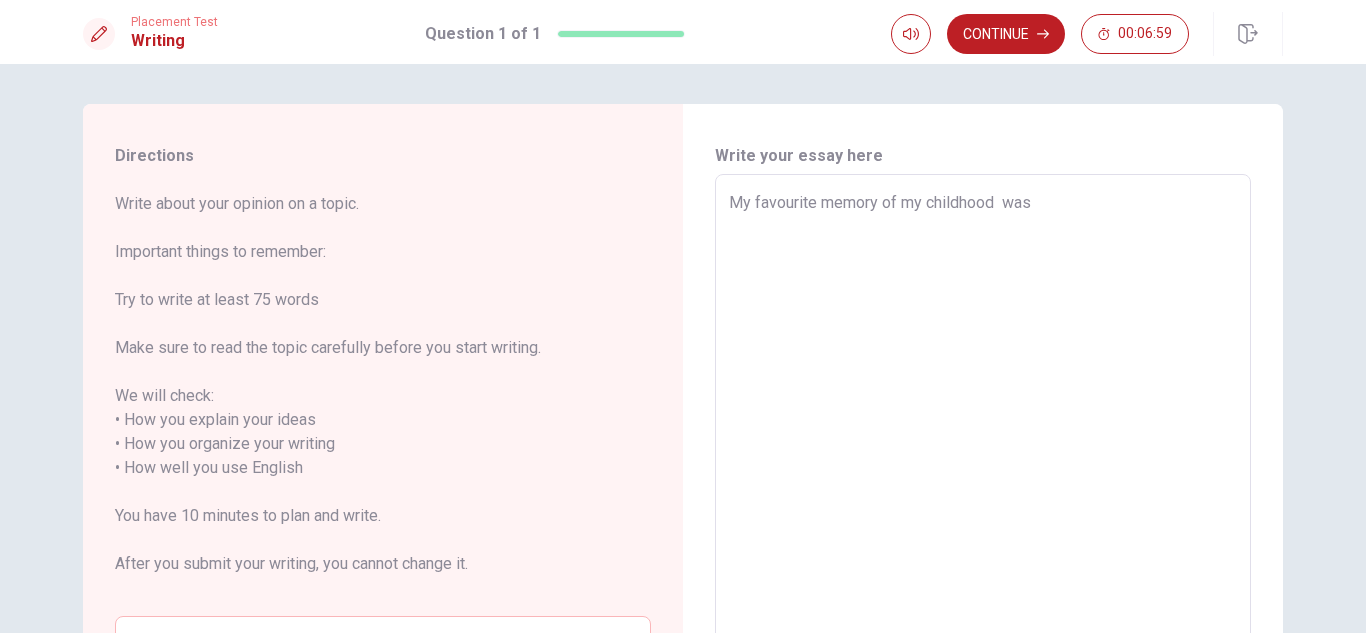 type on "My favourite memory of my childhood  was p" 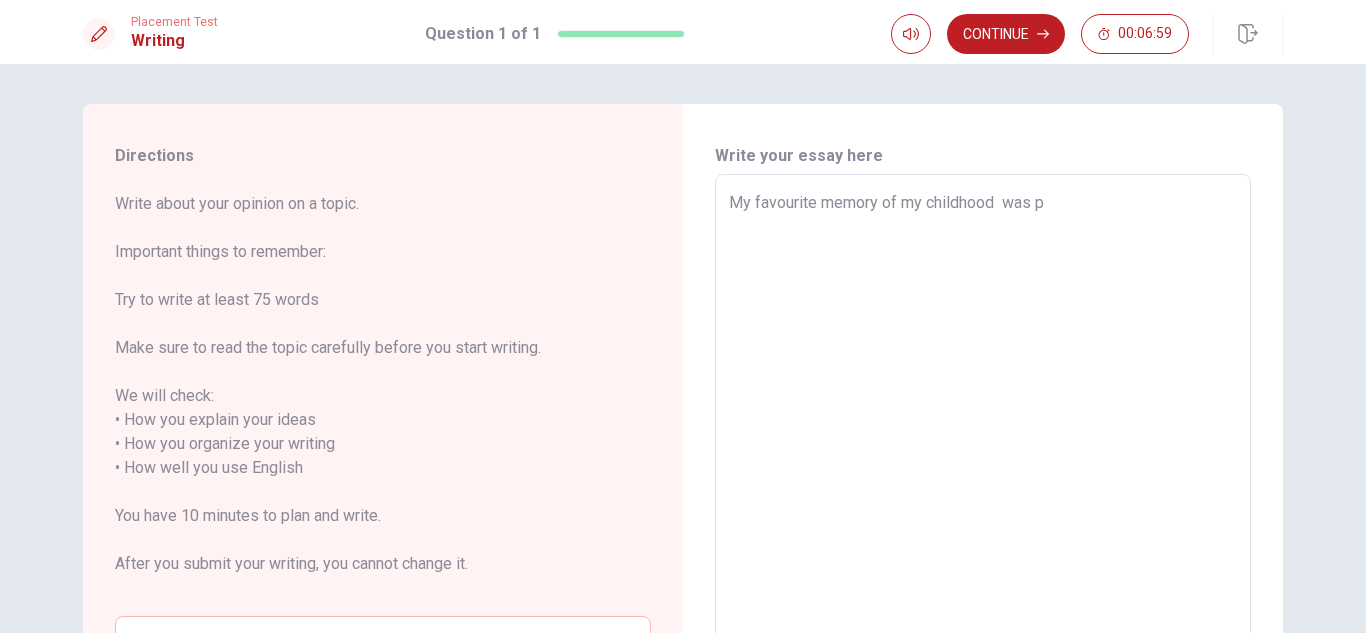 type on "x" 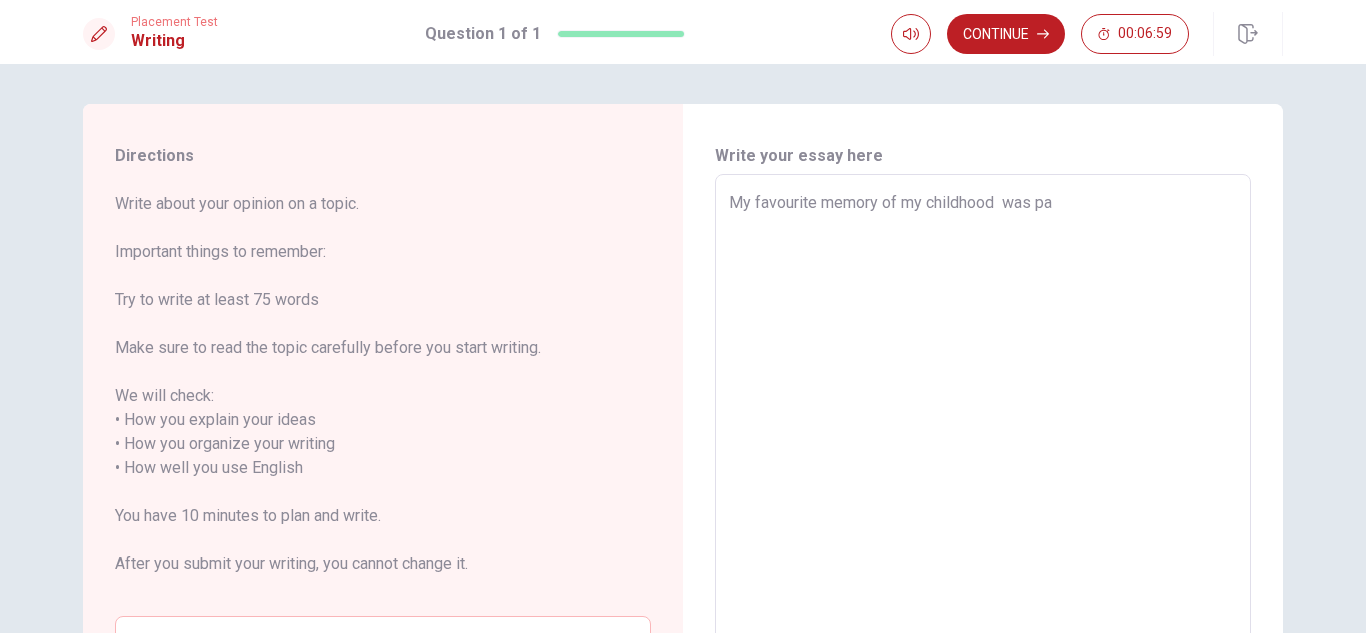 type on "x" 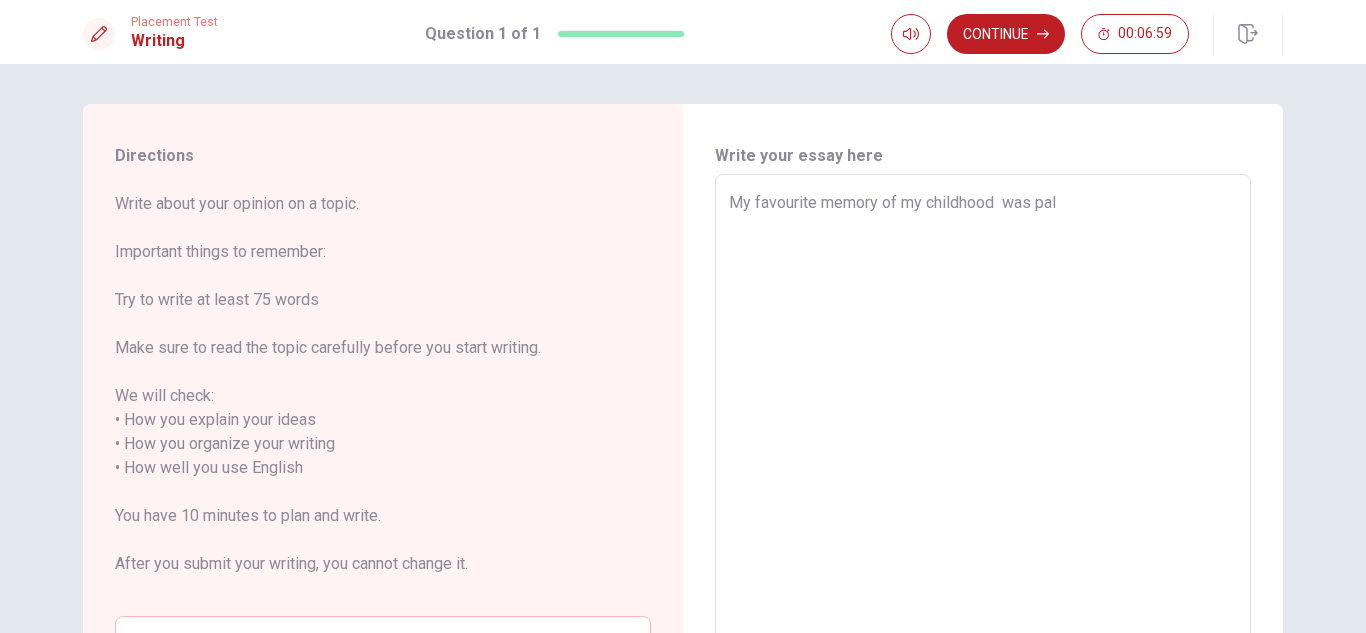 type on "x" 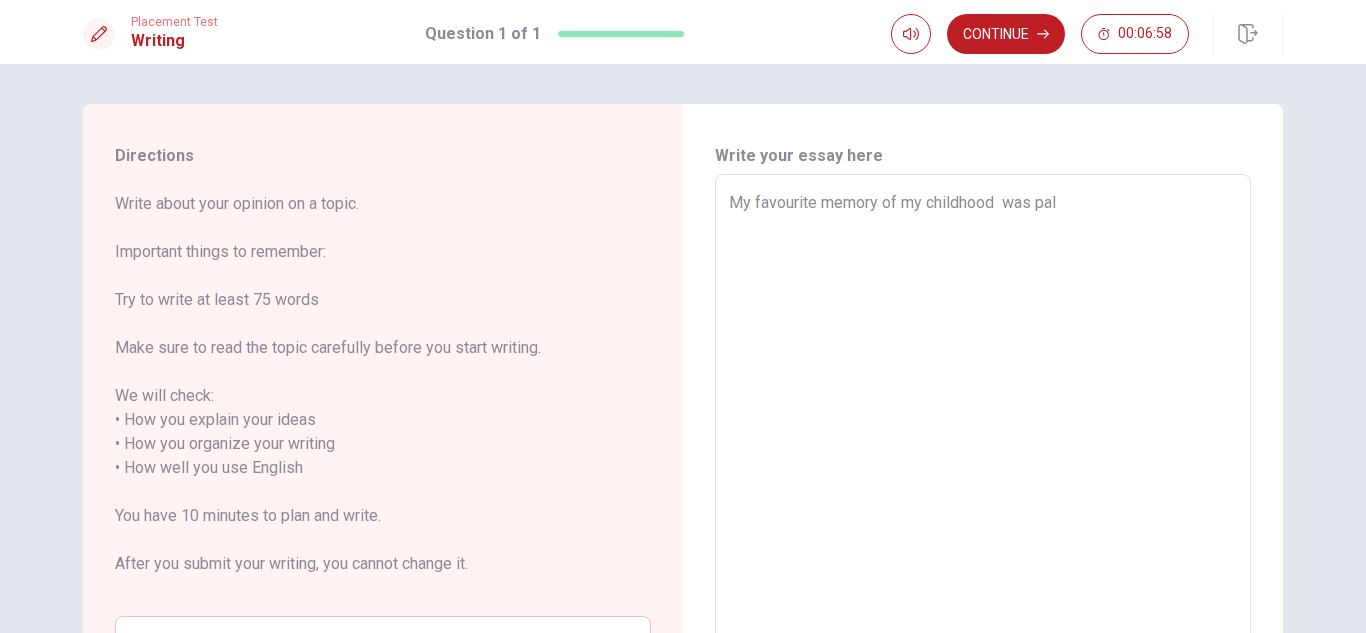 type on "My favourite memory of my childhood  was paly" 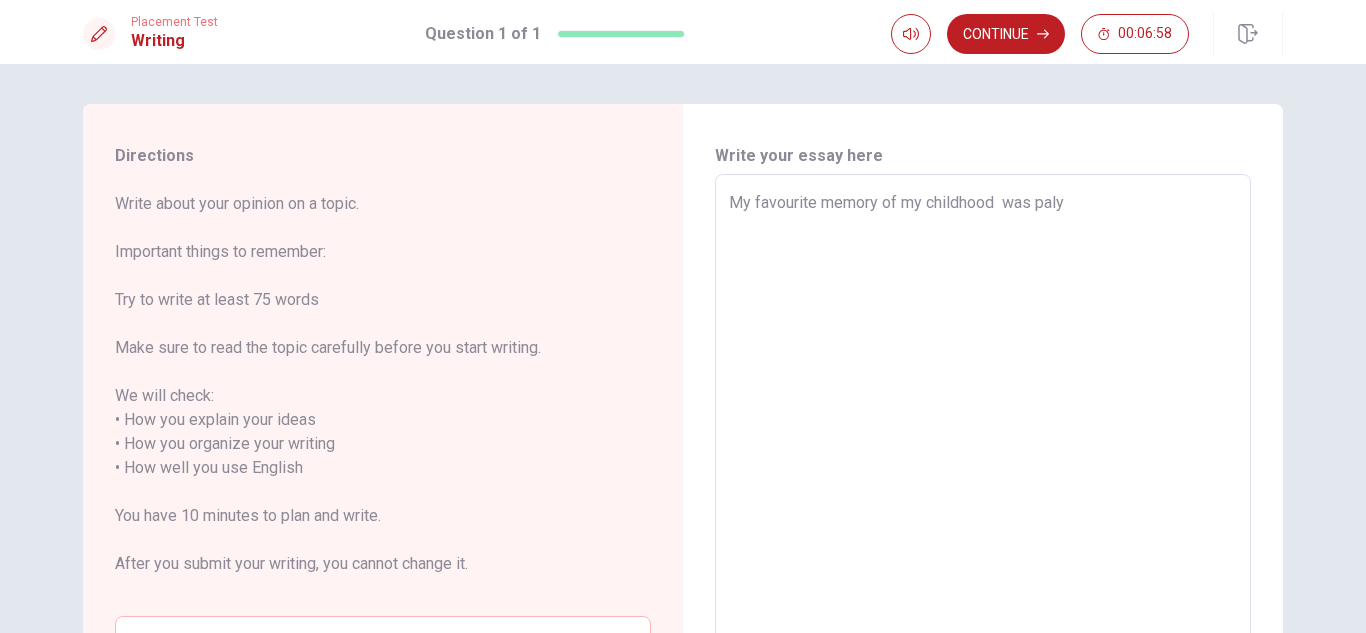 type on "x" 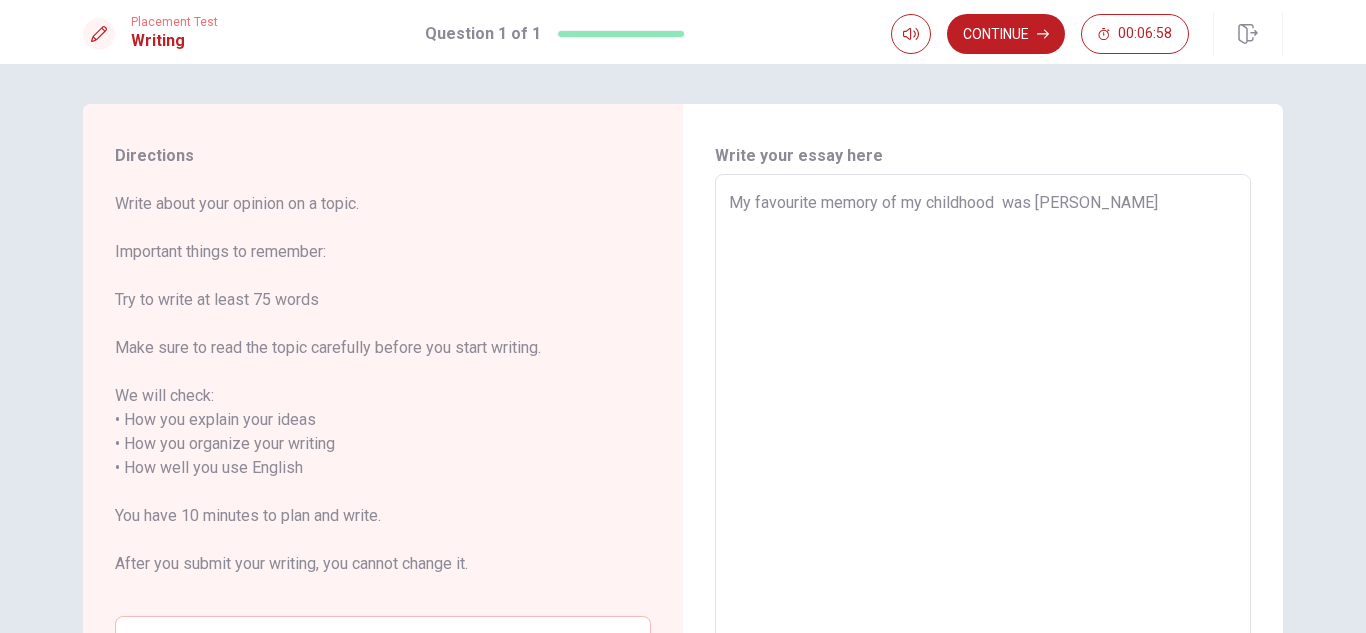type on "x" 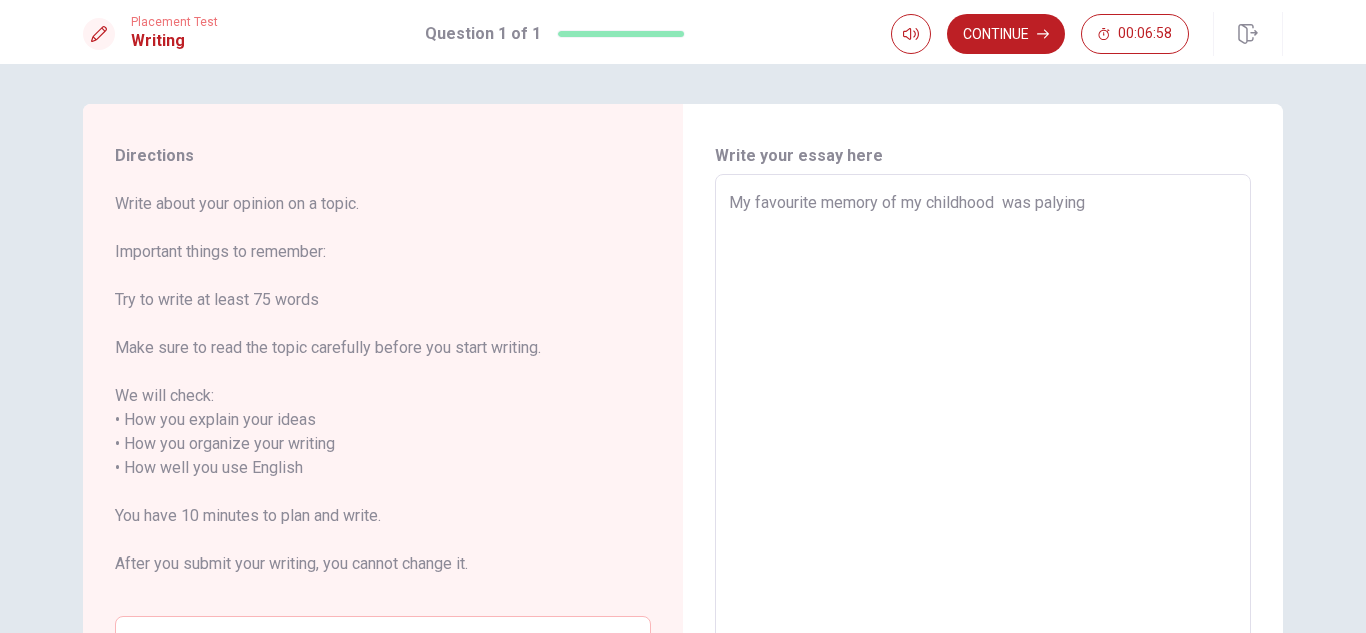 type on "x" 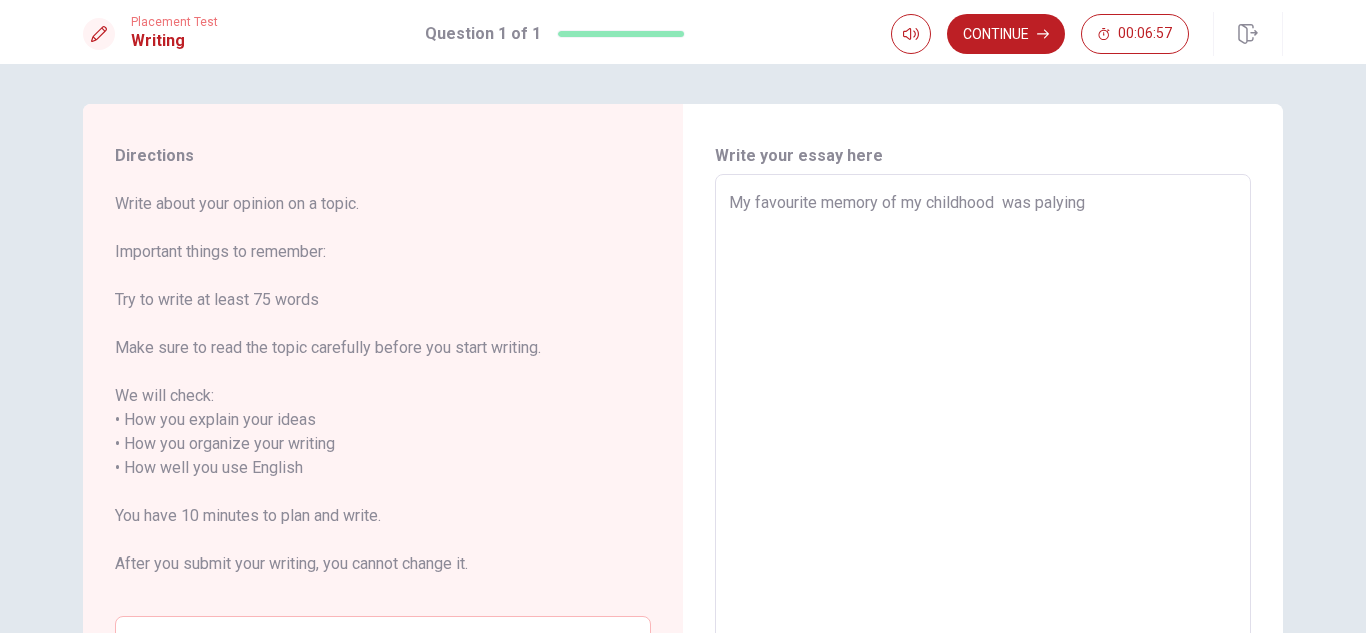 type on "My favourite memory of my childhood  was [PERSON_NAME]" 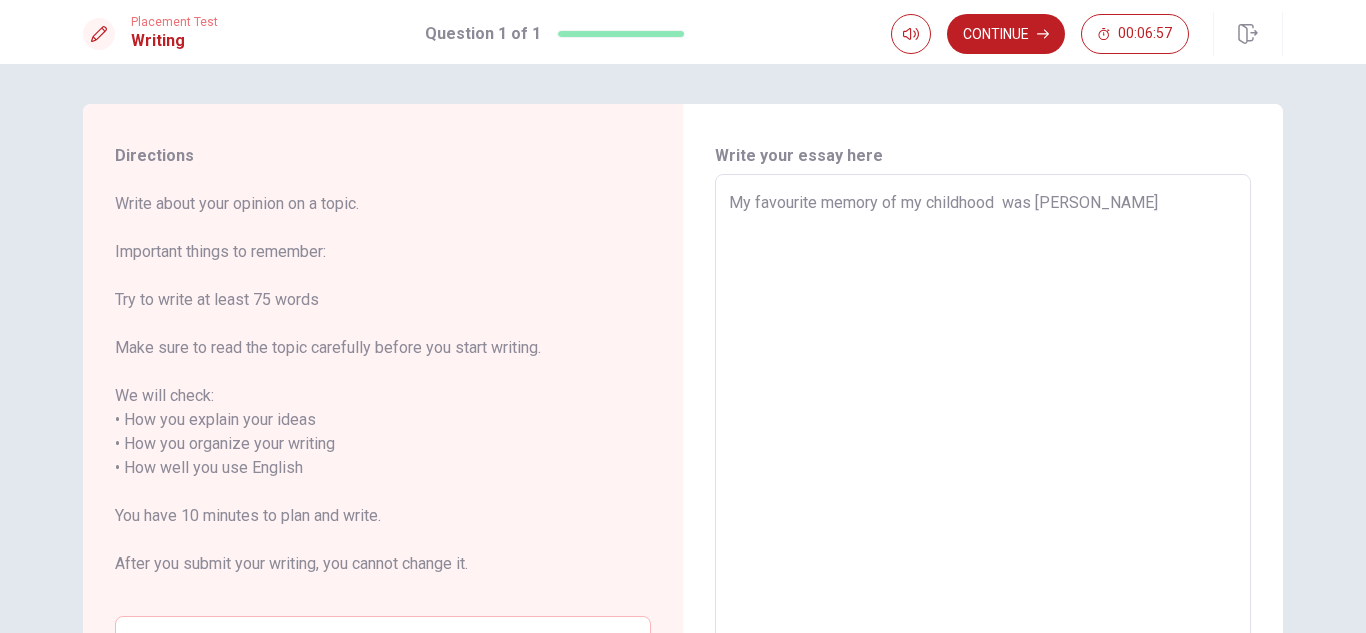type on "x" 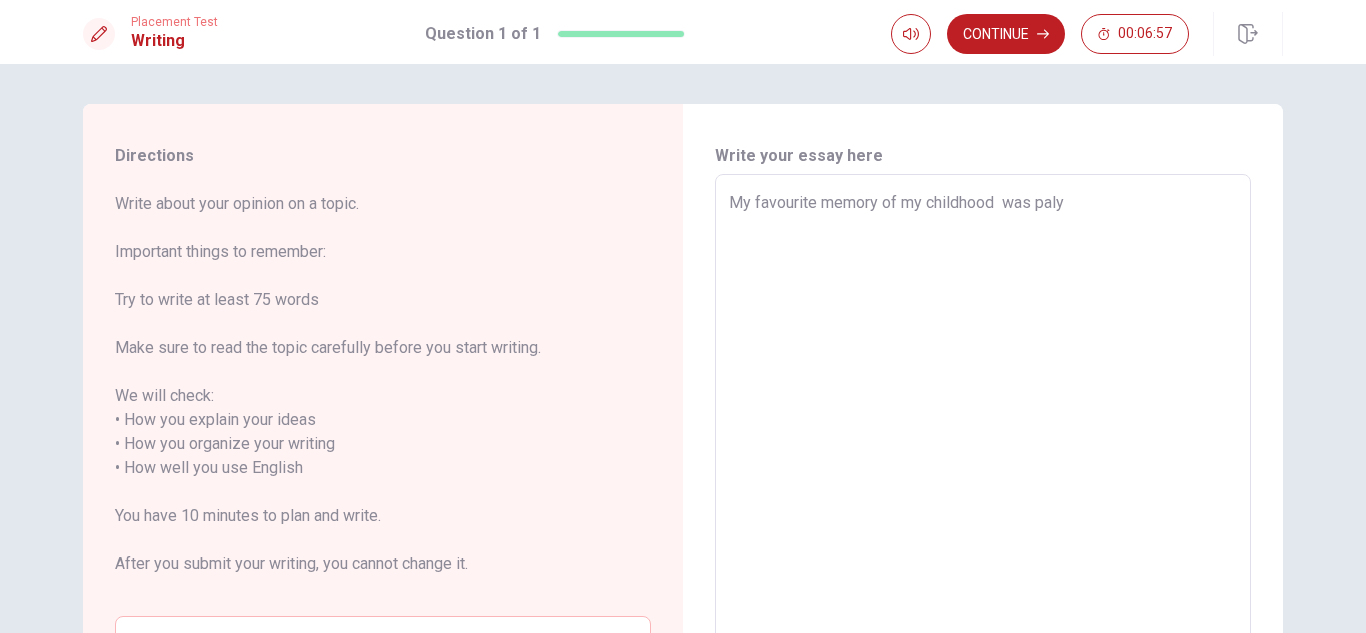 type on "x" 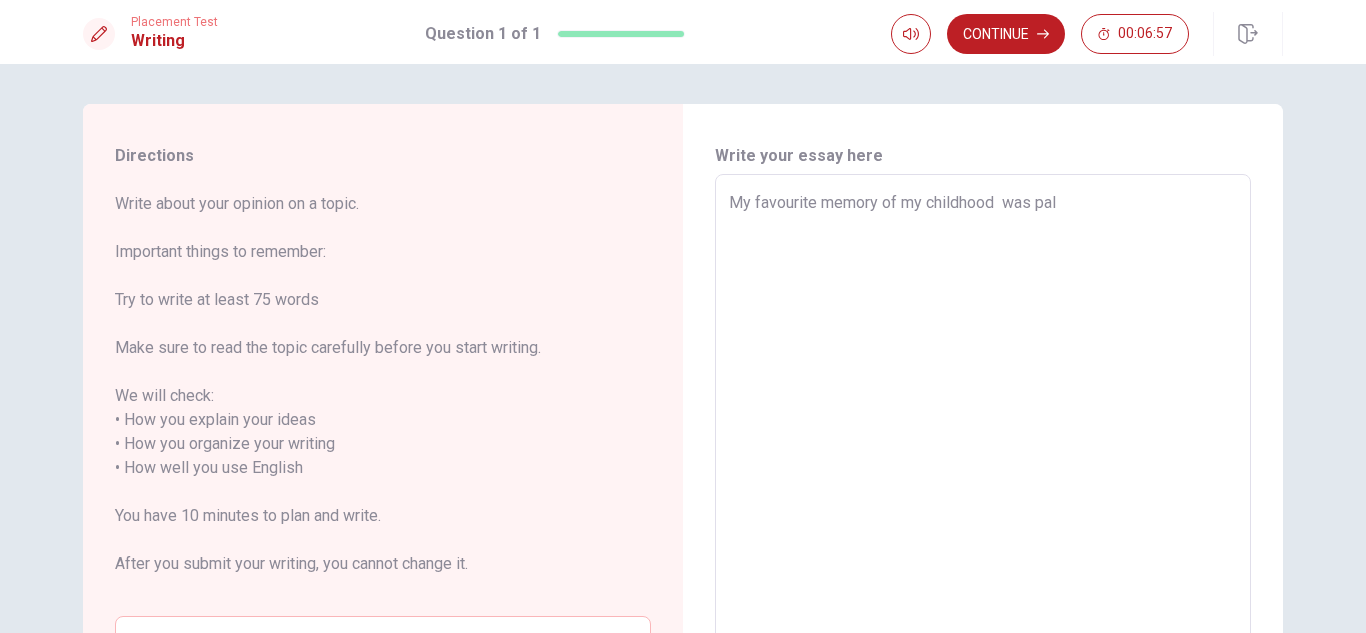 type on "x" 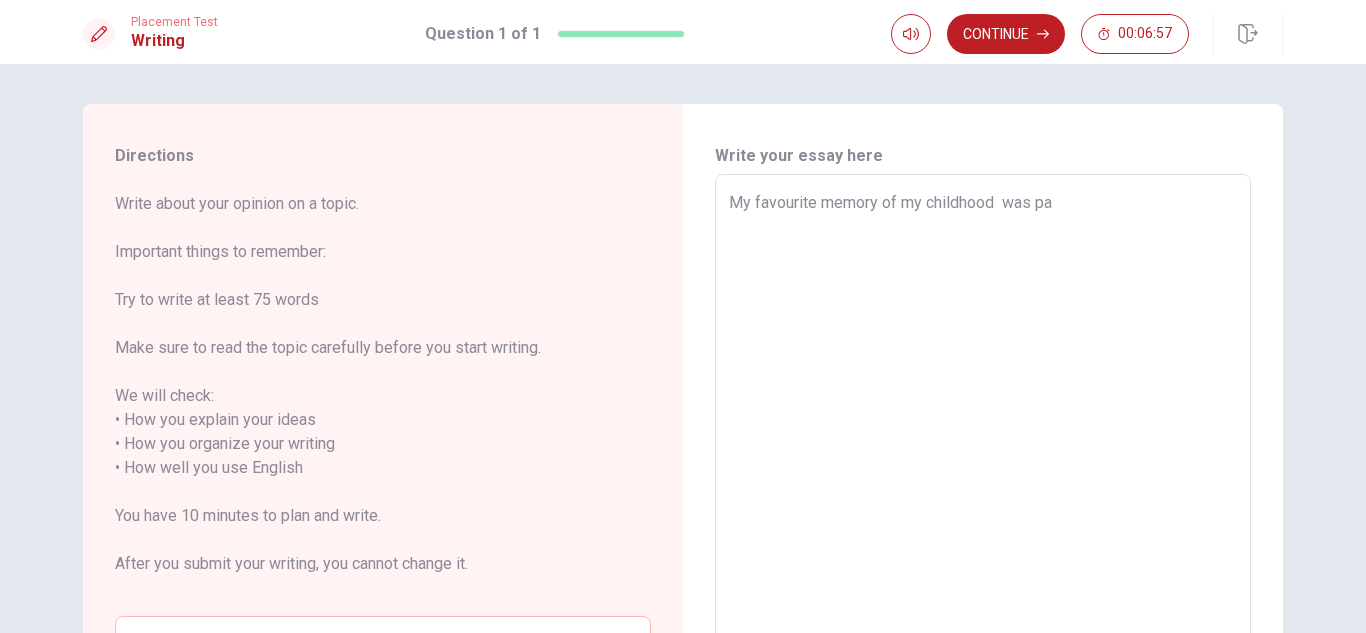 type on "x" 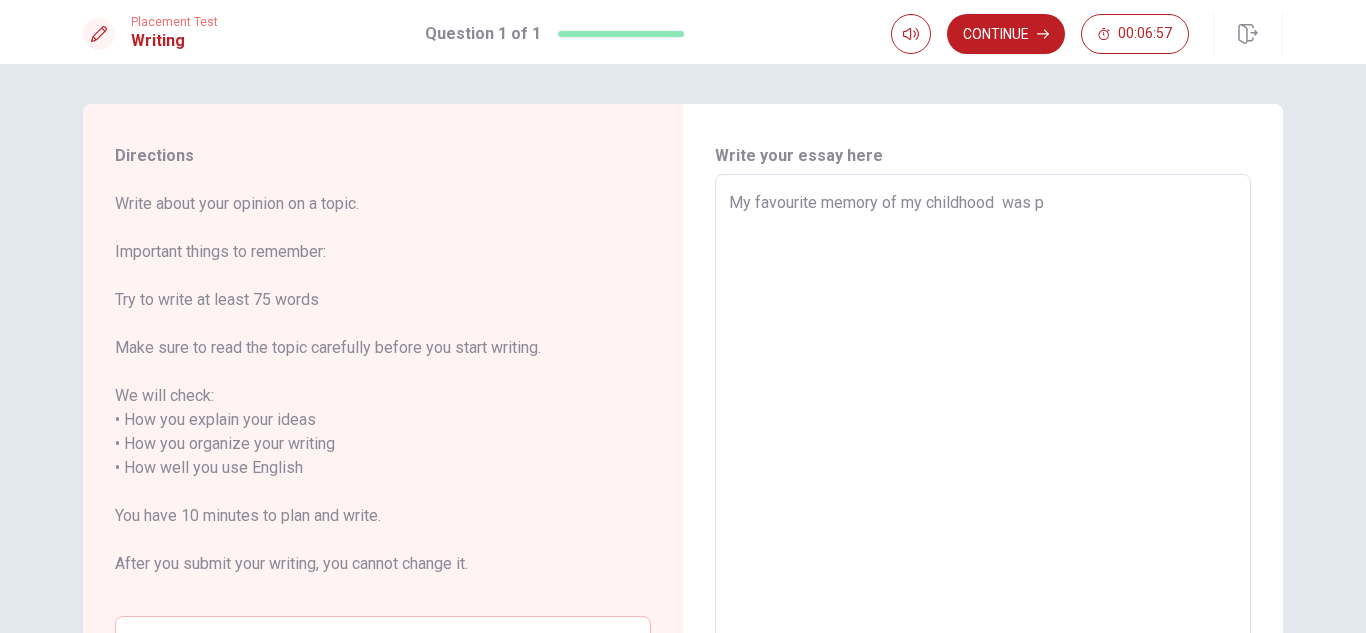 type on "x" 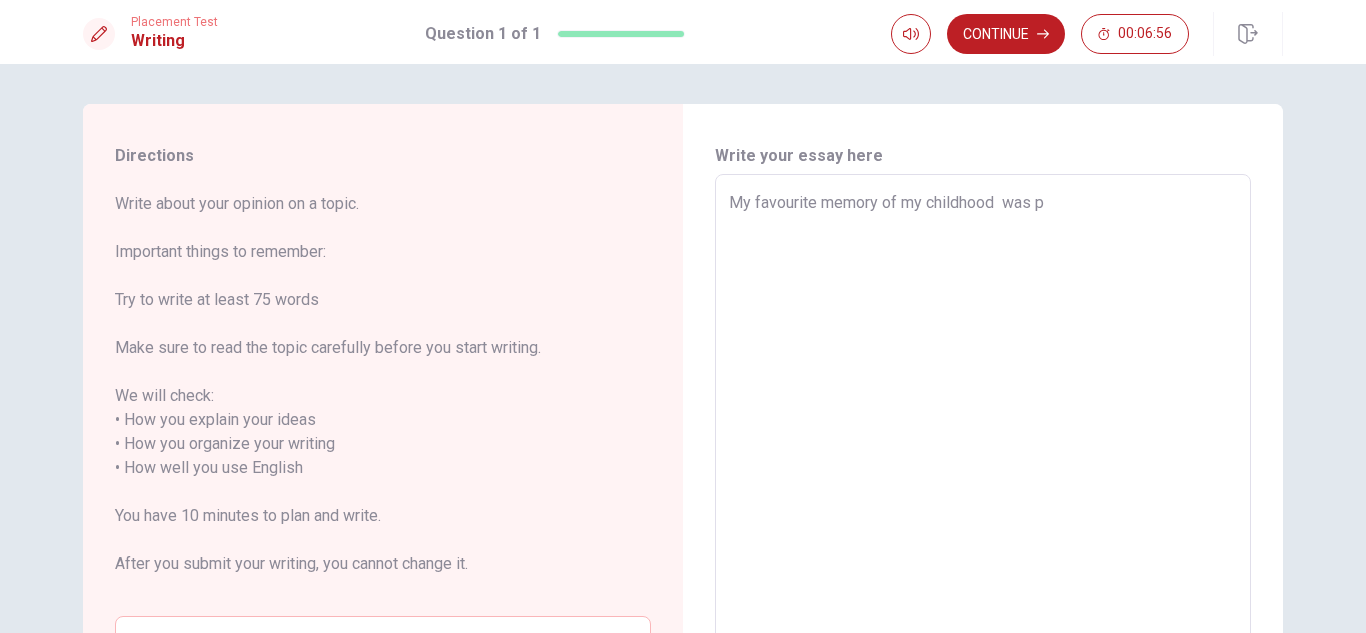 type on "My favourite memory of my childhood  was pl" 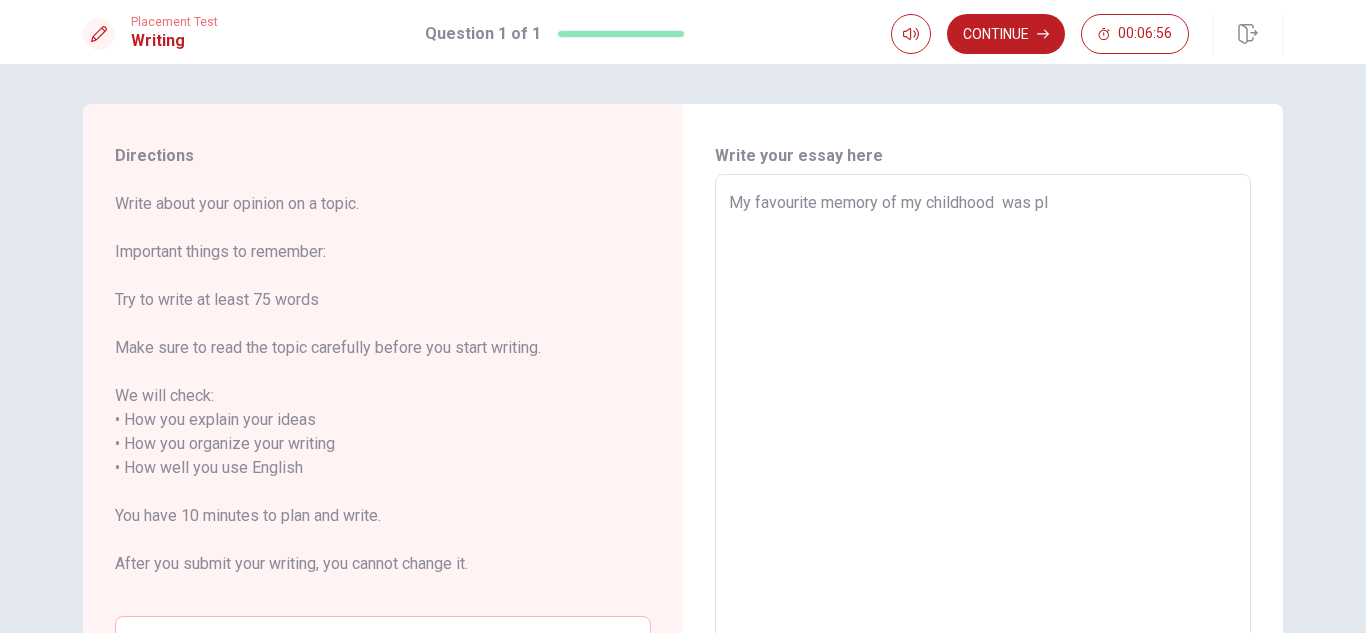 type on "x" 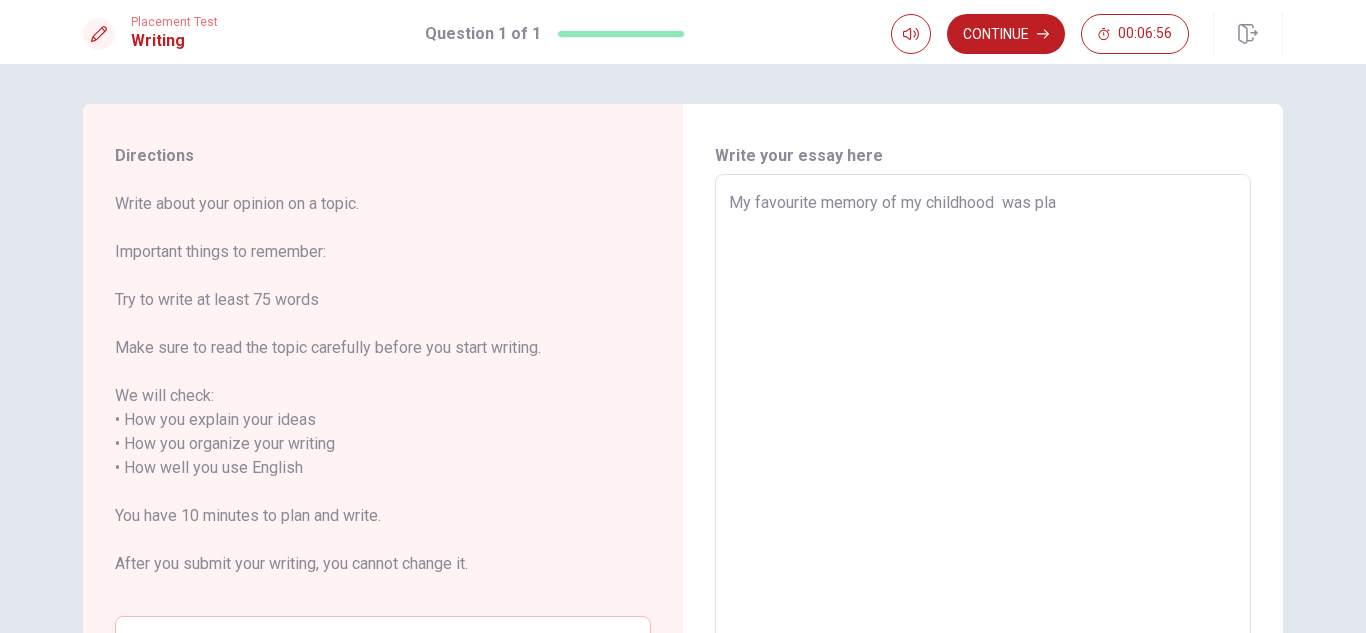 type on "x" 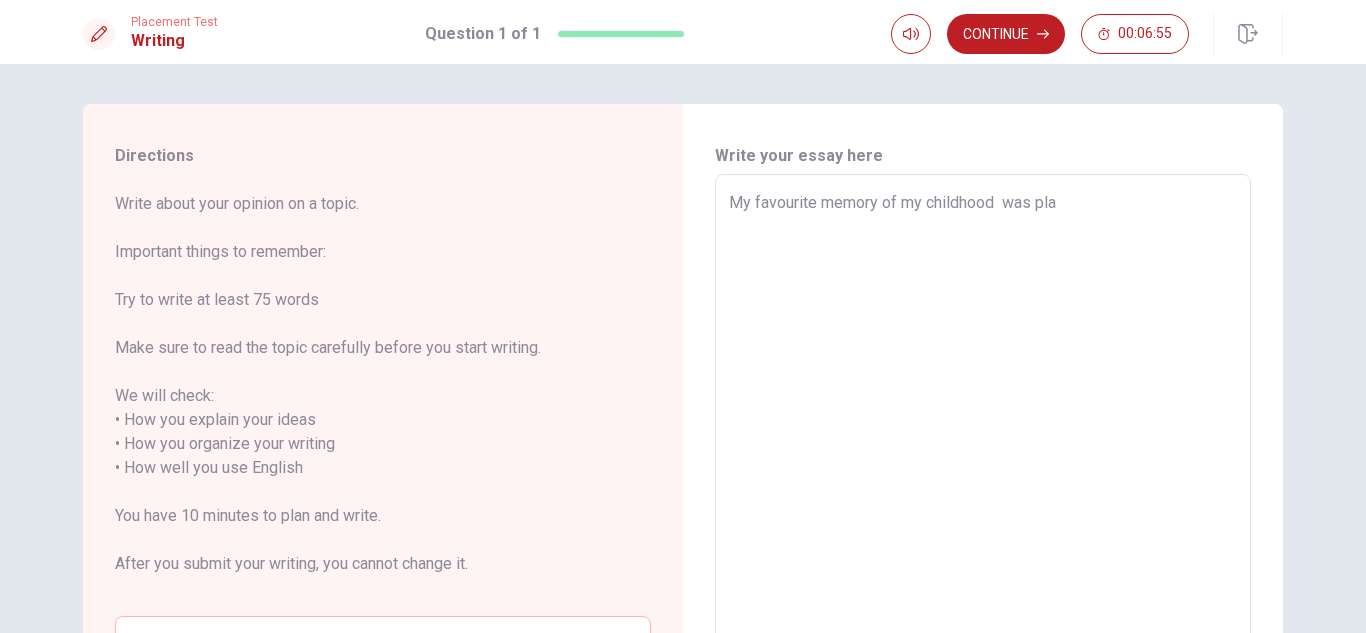 type on "My favourite memory of my childhood  was play" 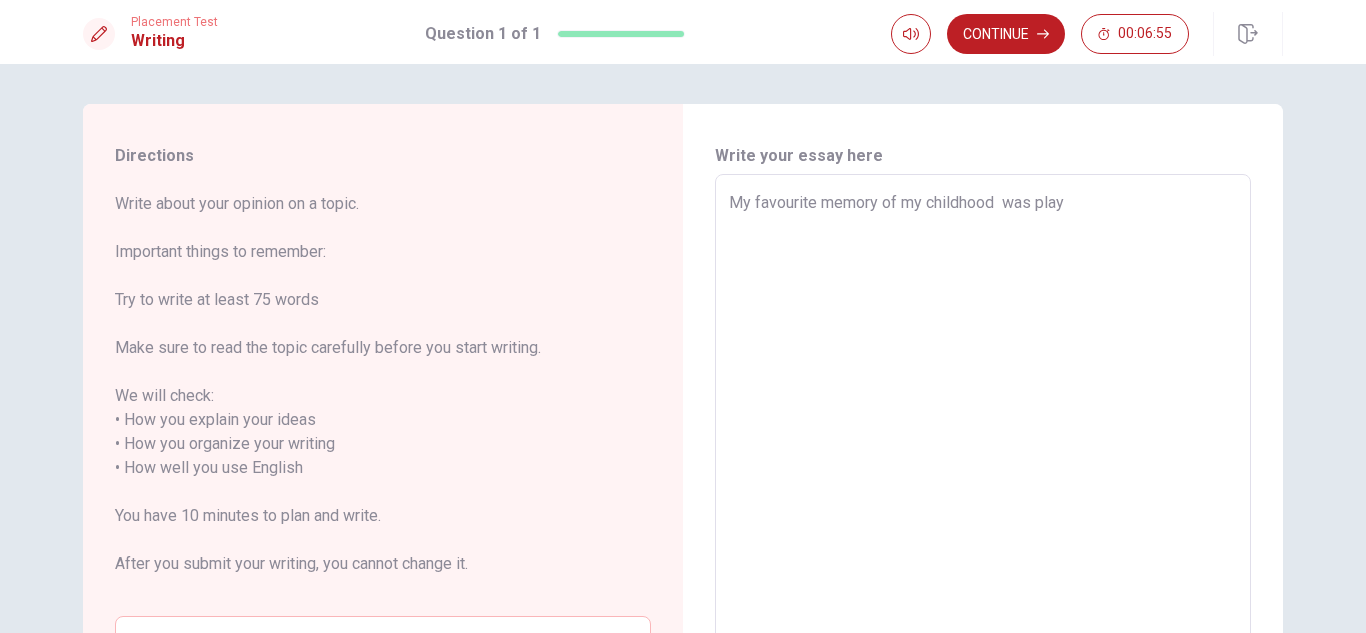 type on "x" 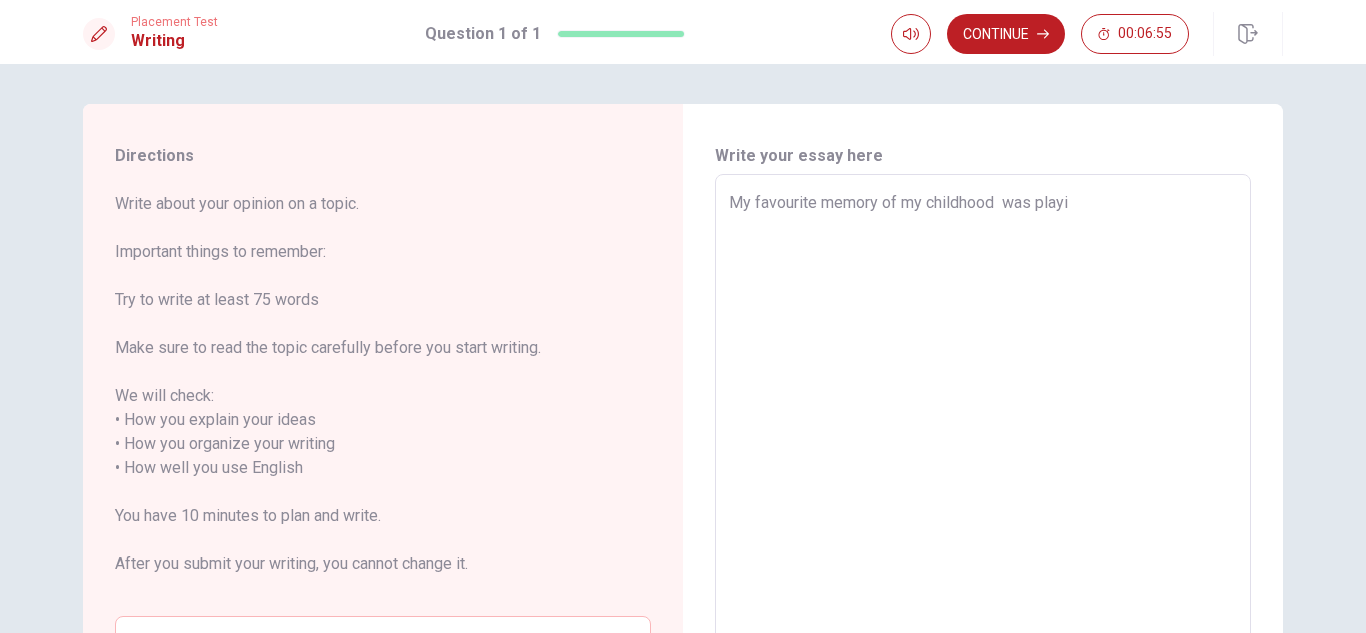 type on "x" 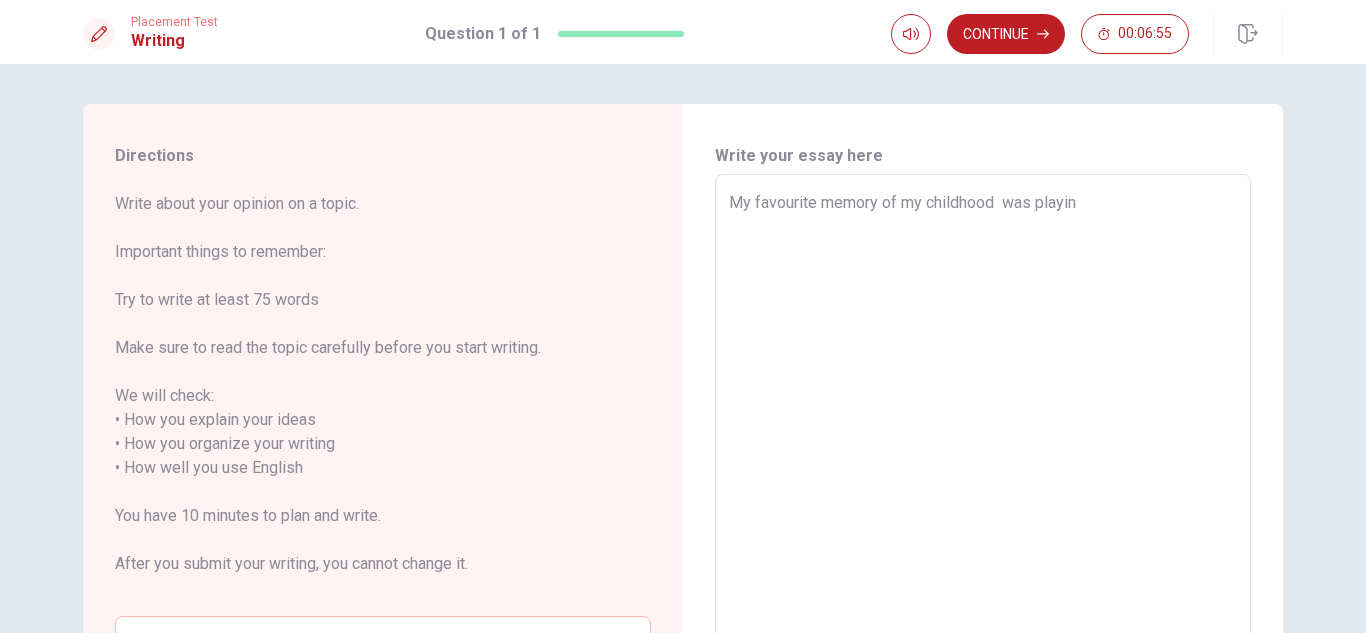 type on "x" 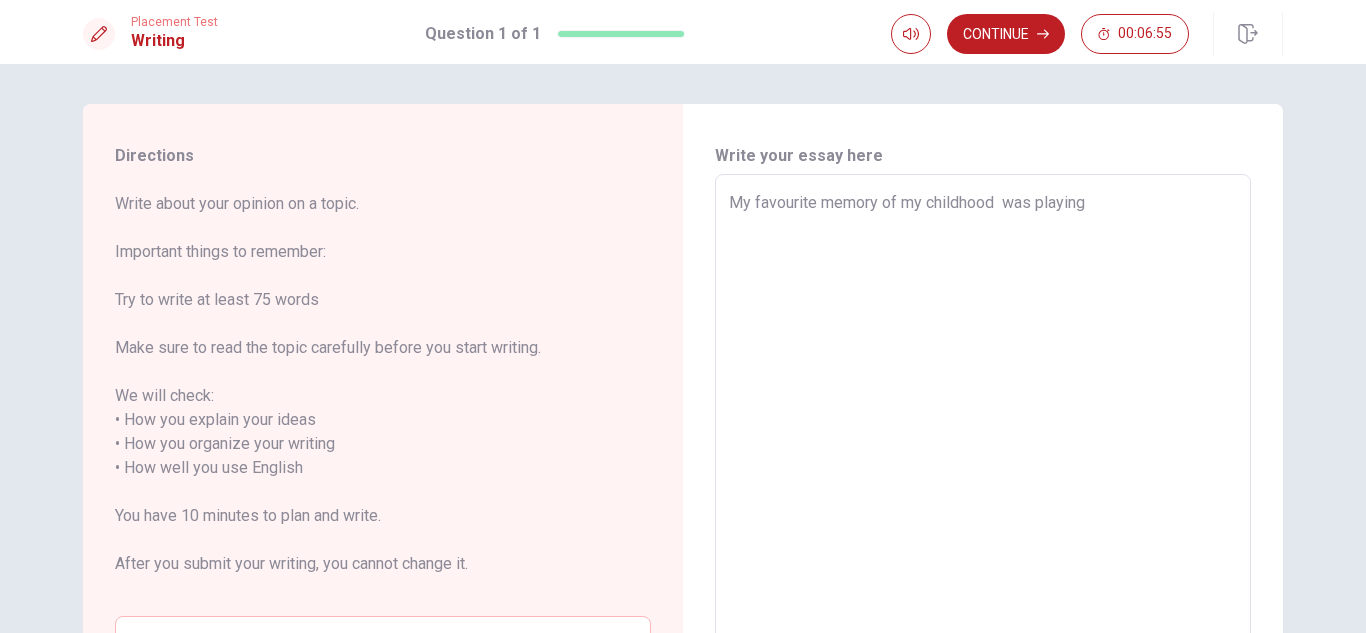 type on "x" 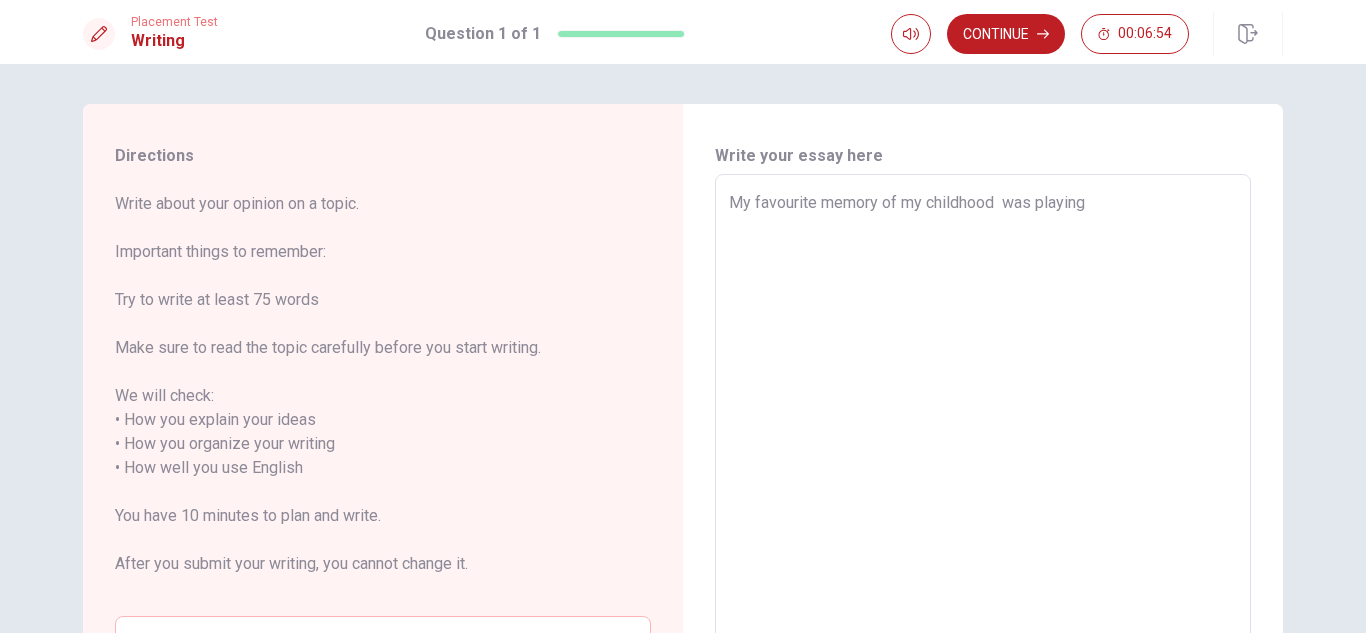type on "My favourite memory of my childhood  was playing" 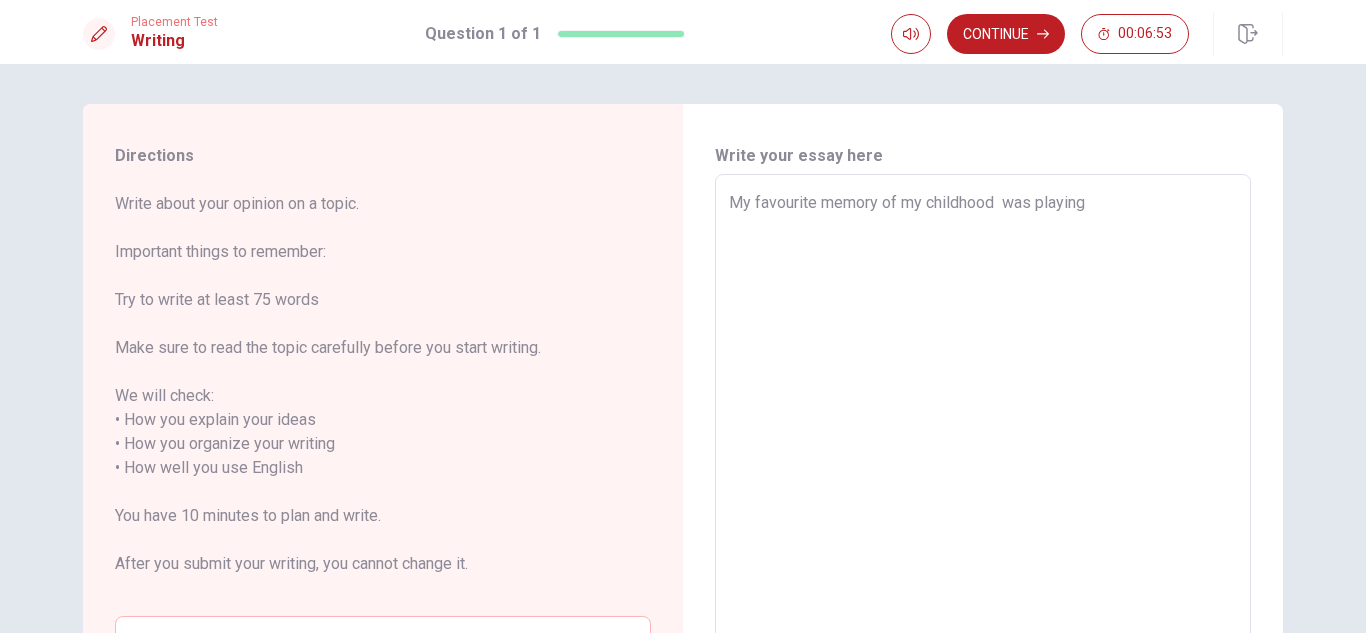 type on "x" 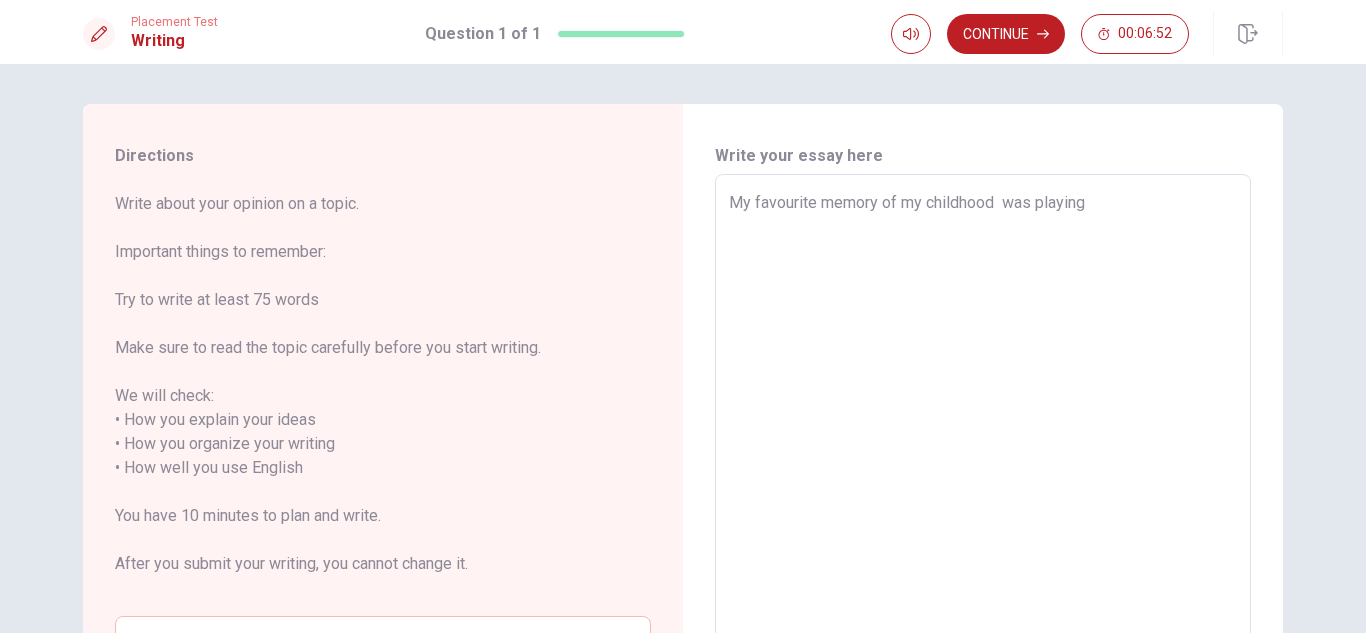 type on "My favourite memory of my childhood  was playing a" 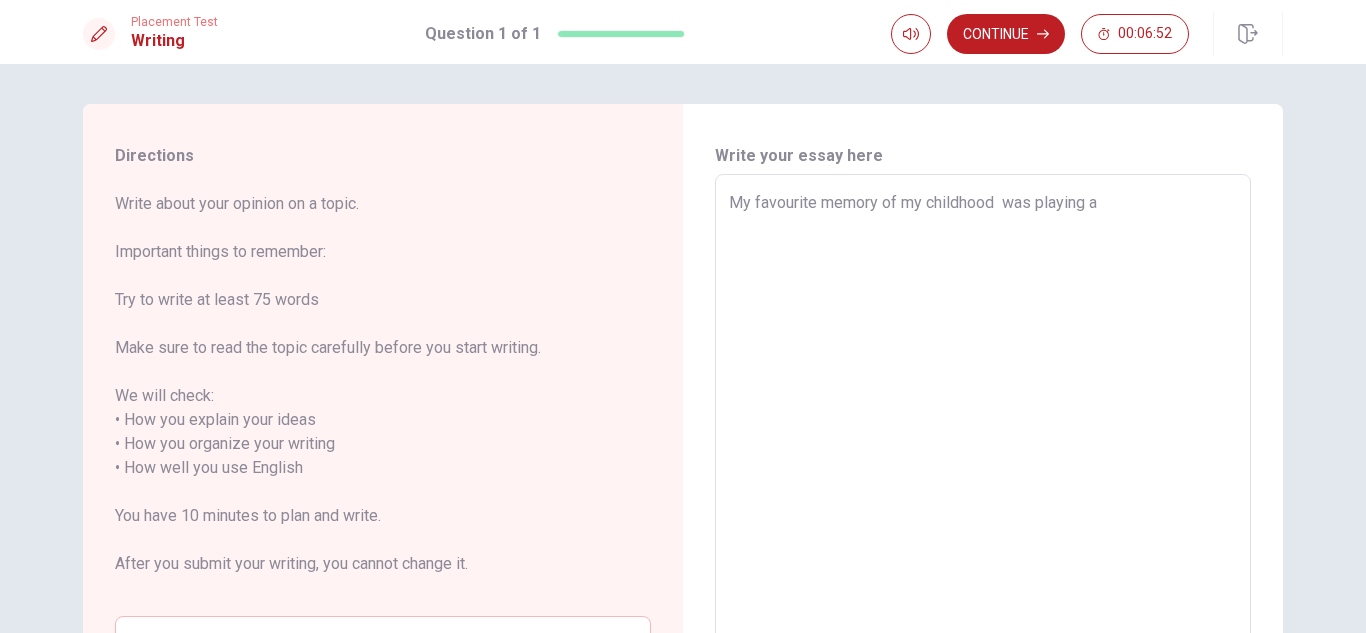 type on "x" 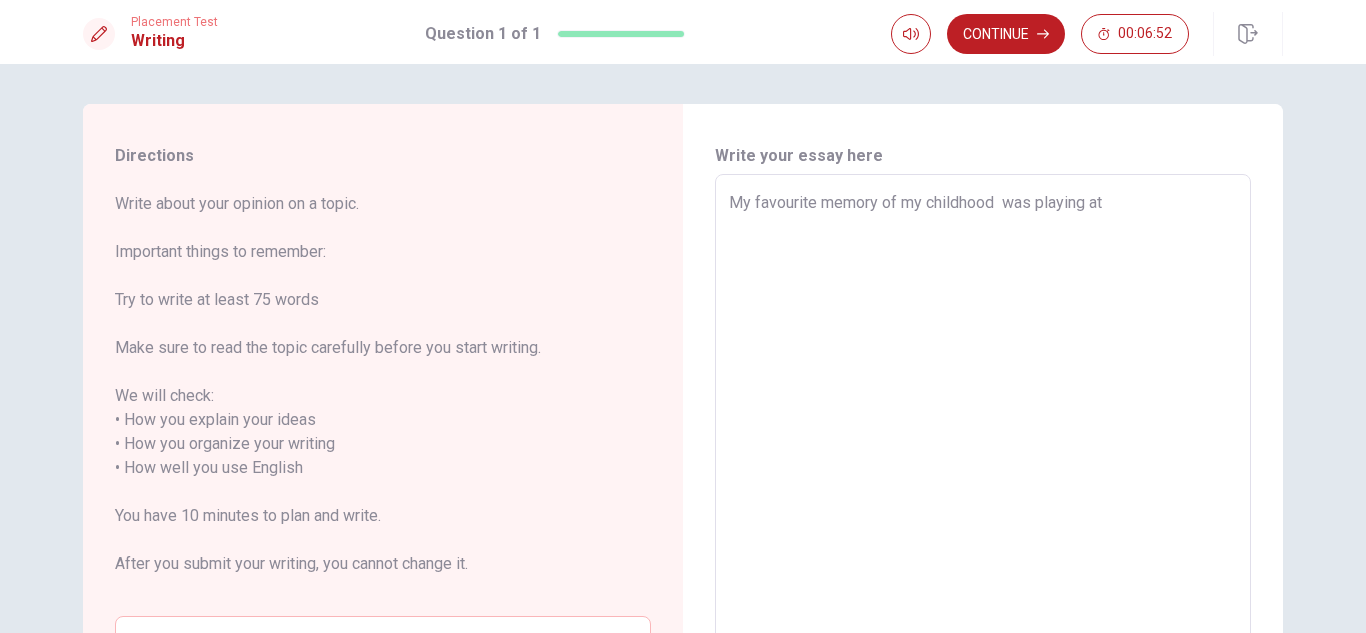type on "x" 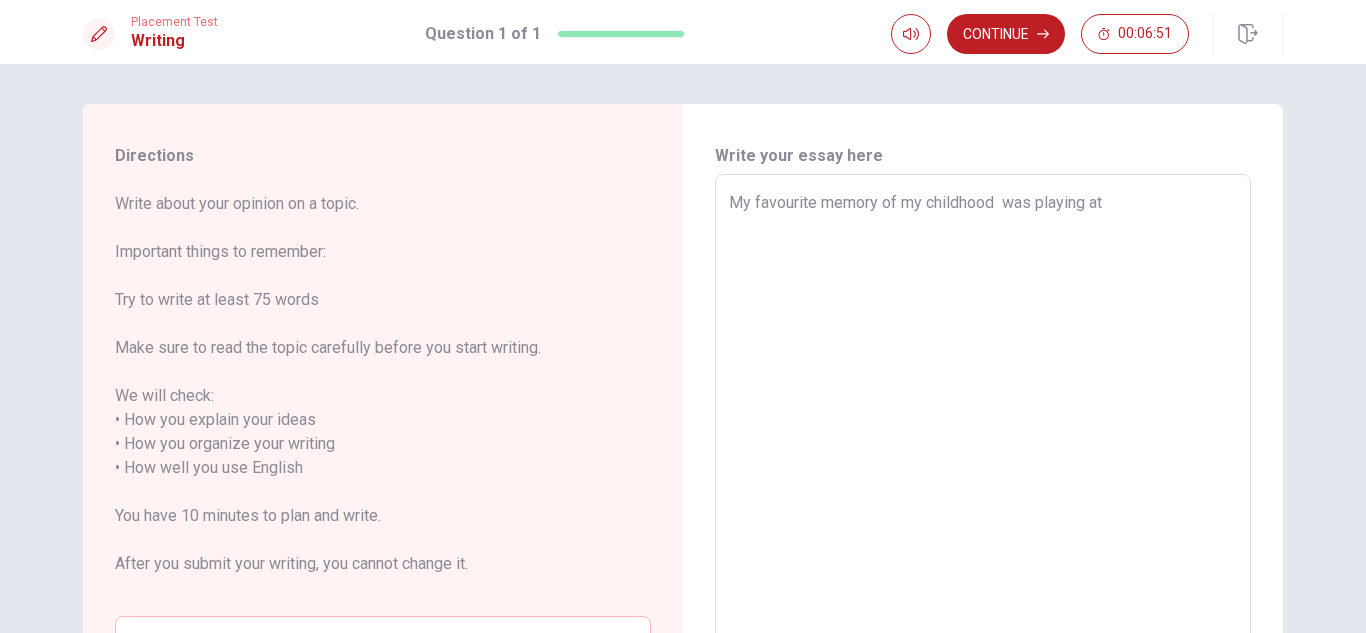 type on "My favourite memory of my childhood  was playing at" 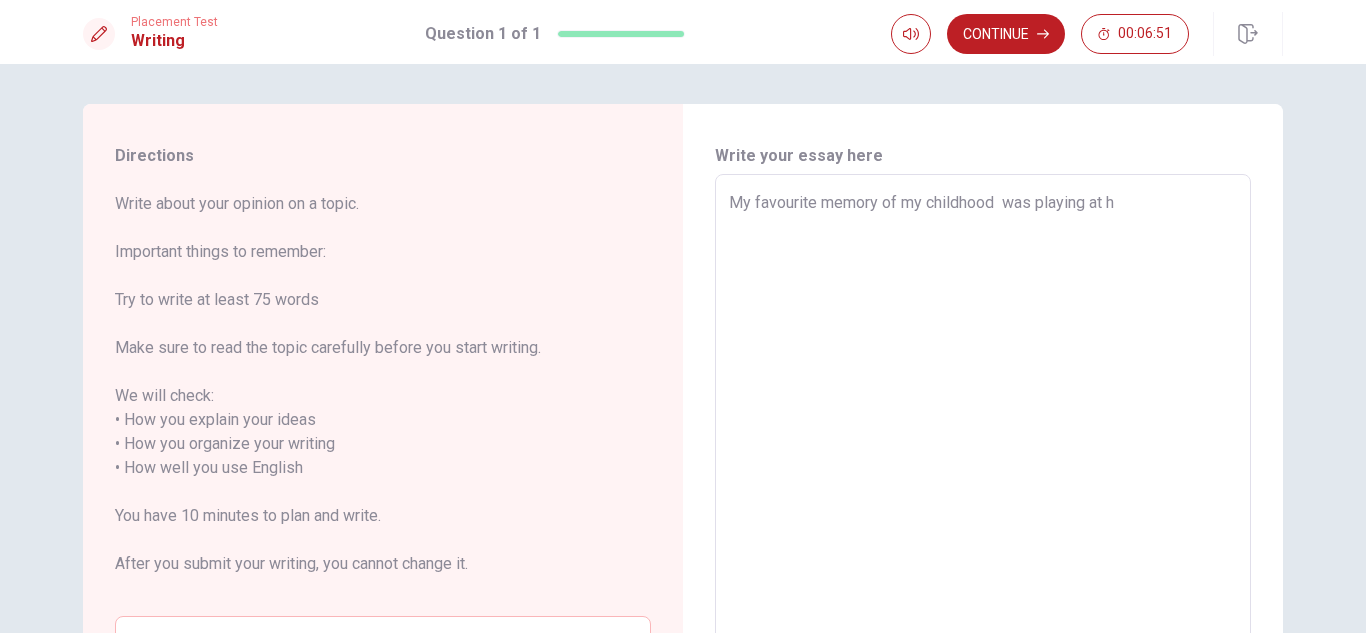 type on "x" 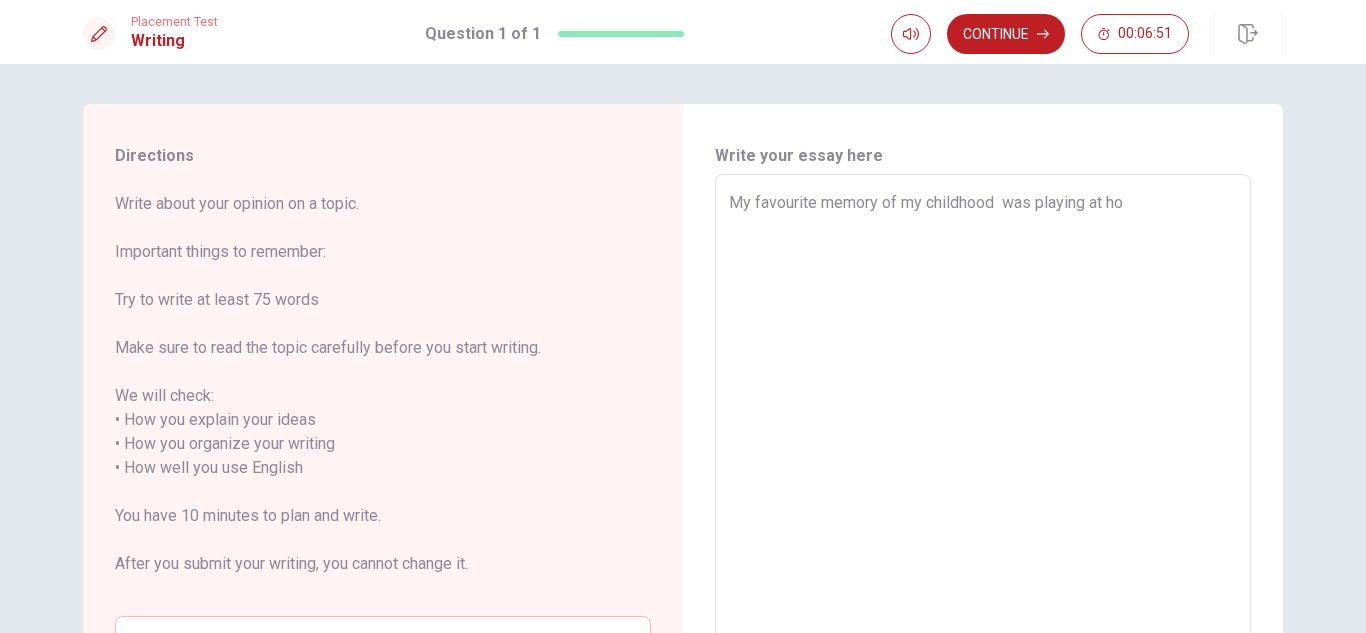 type on "x" 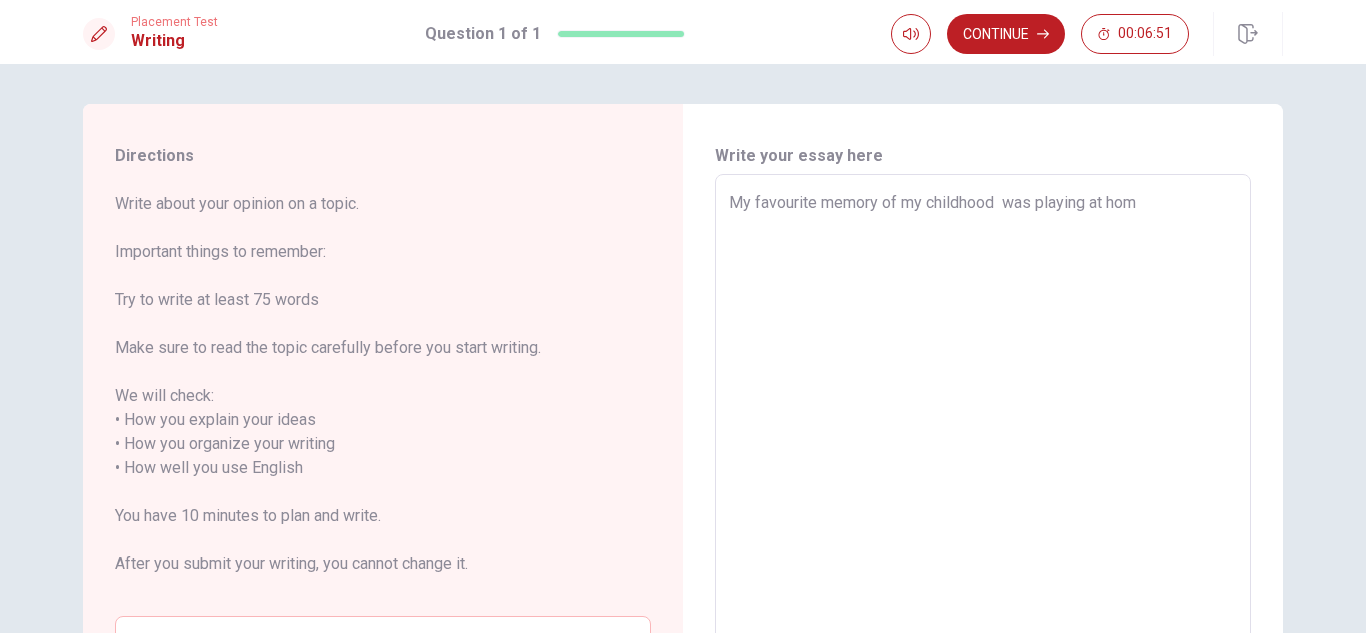 type on "x" 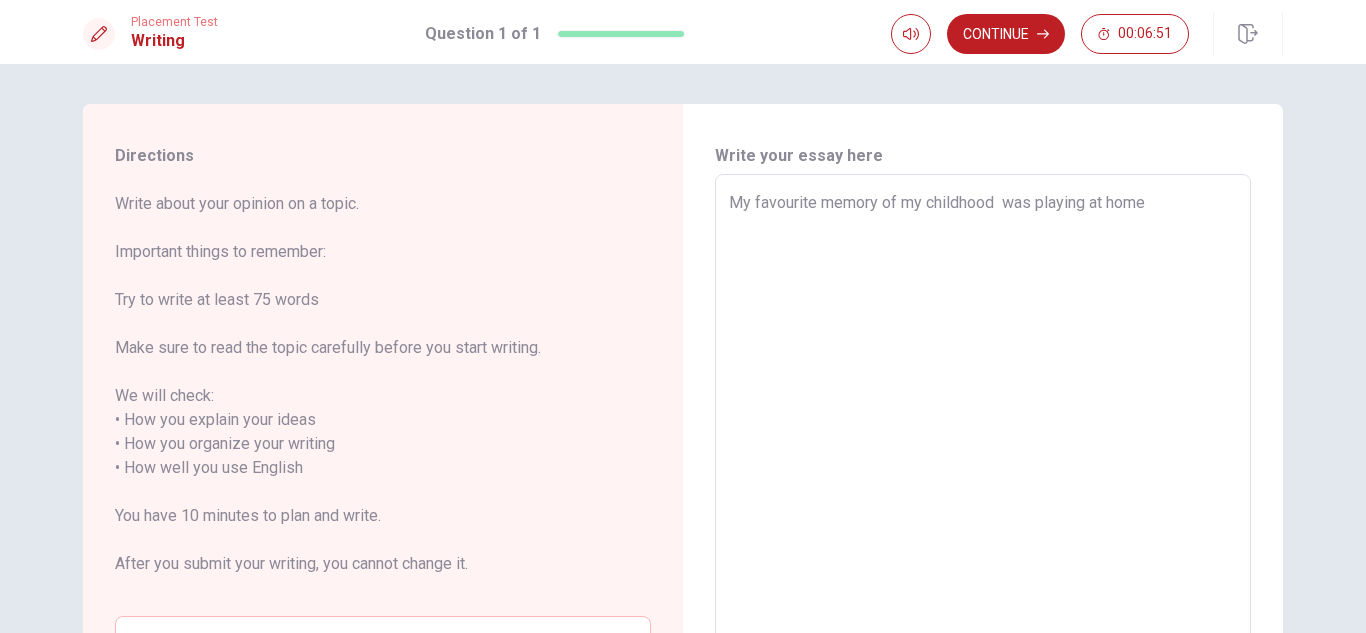 type on "x" 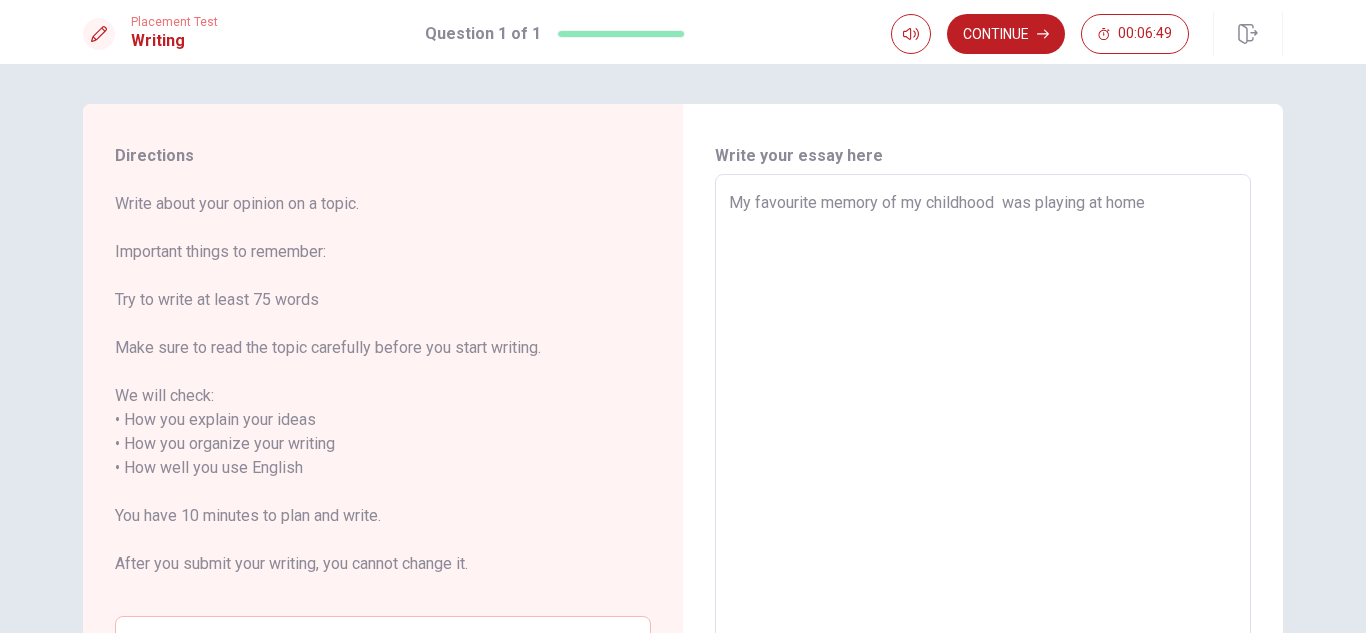 type on "x" 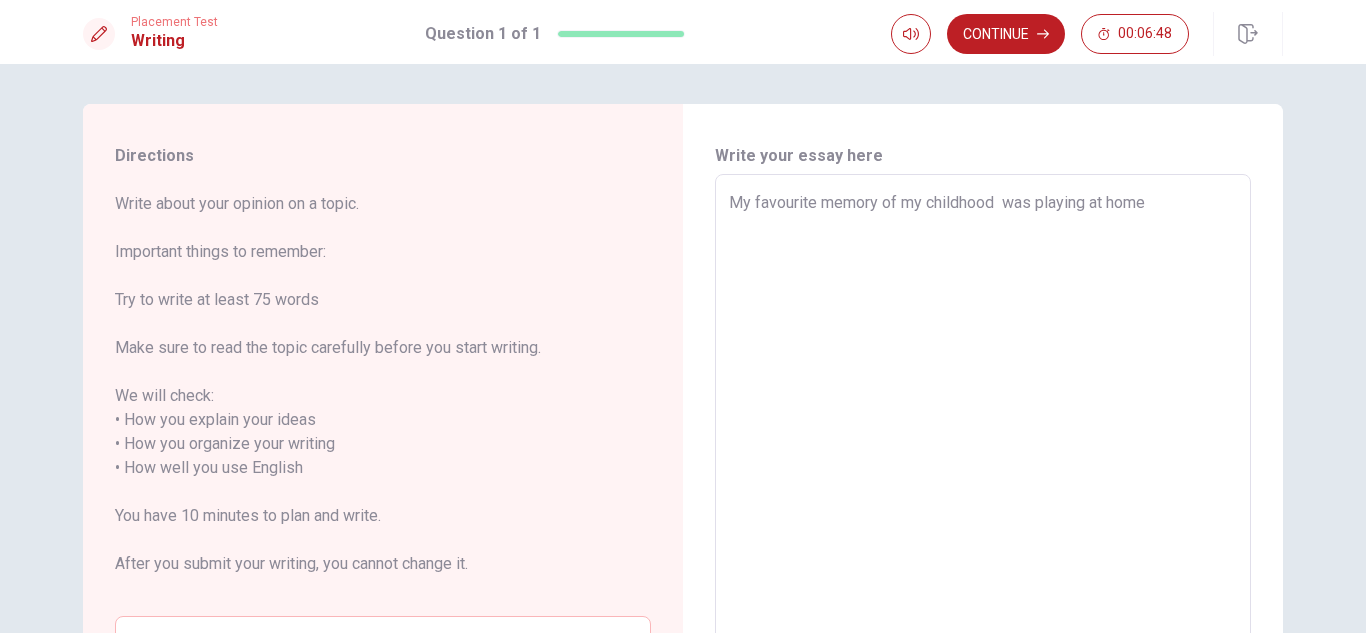 type on "My favourite memory of my childhood  was playing at home w" 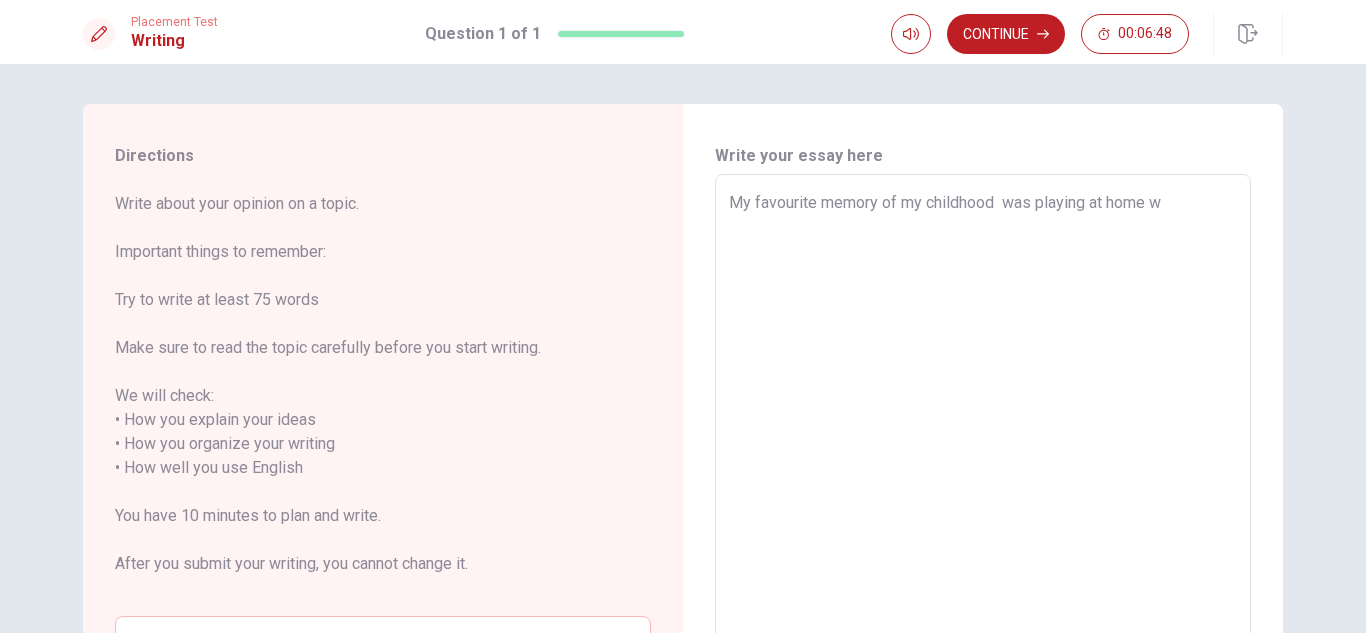 type on "x" 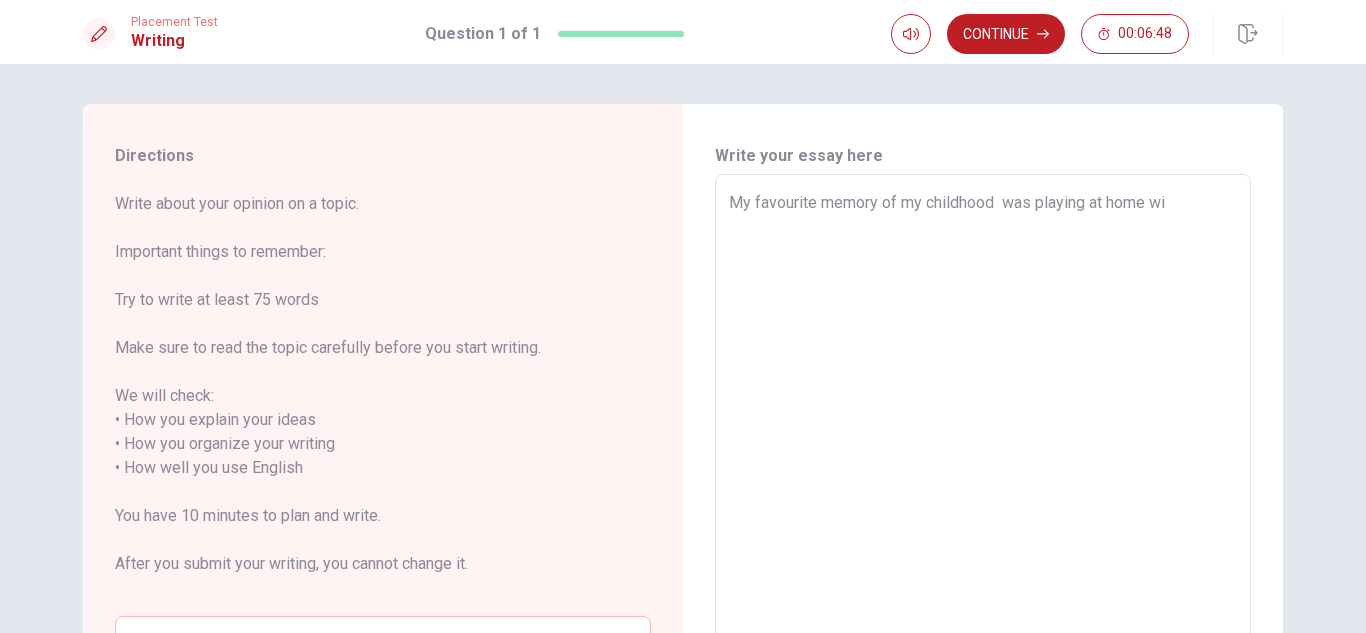 type on "x" 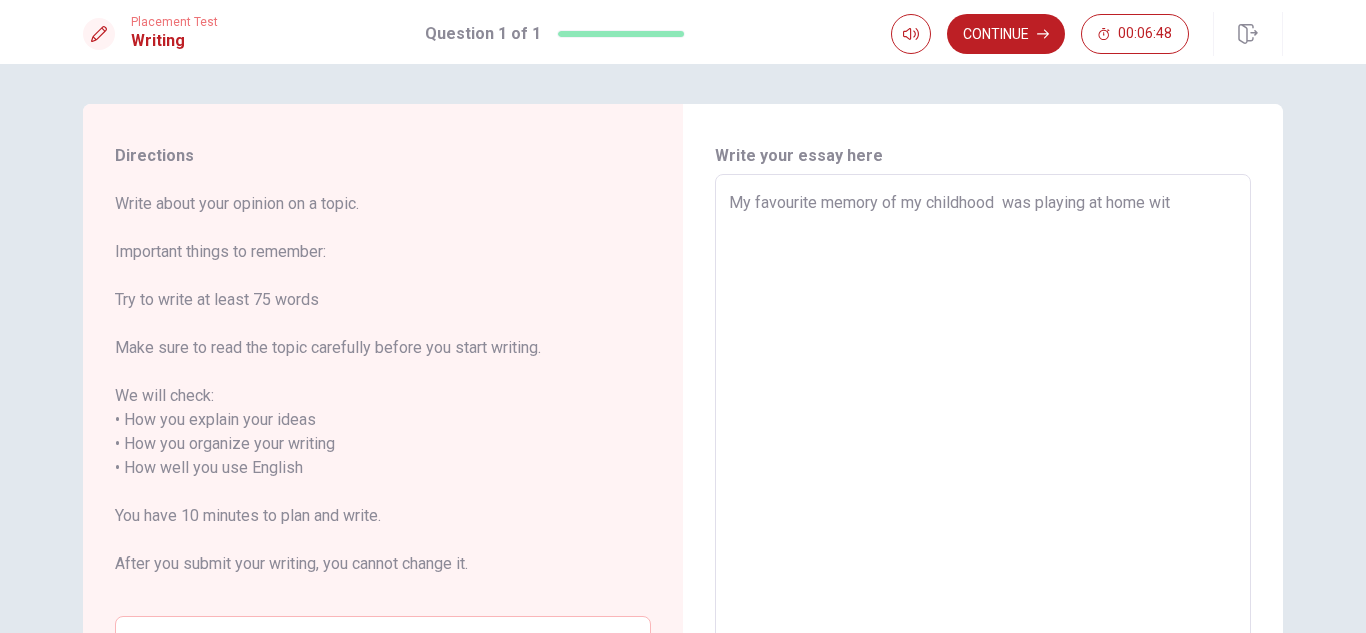 type on "x" 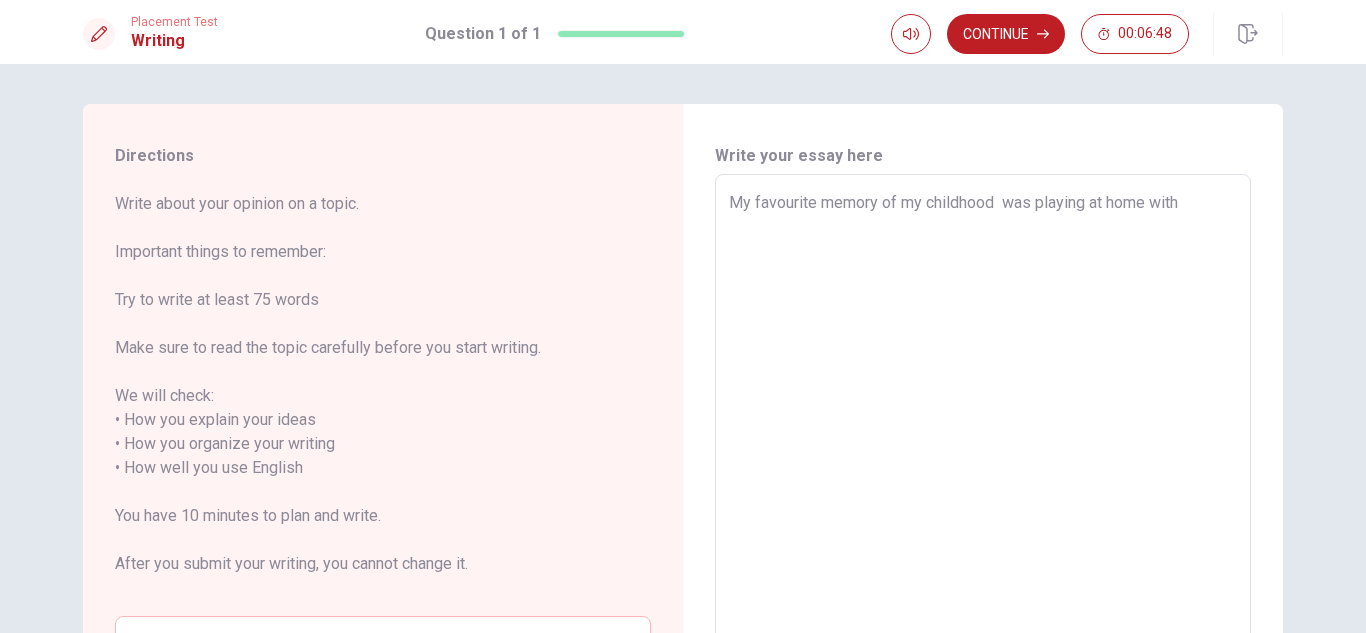type on "x" 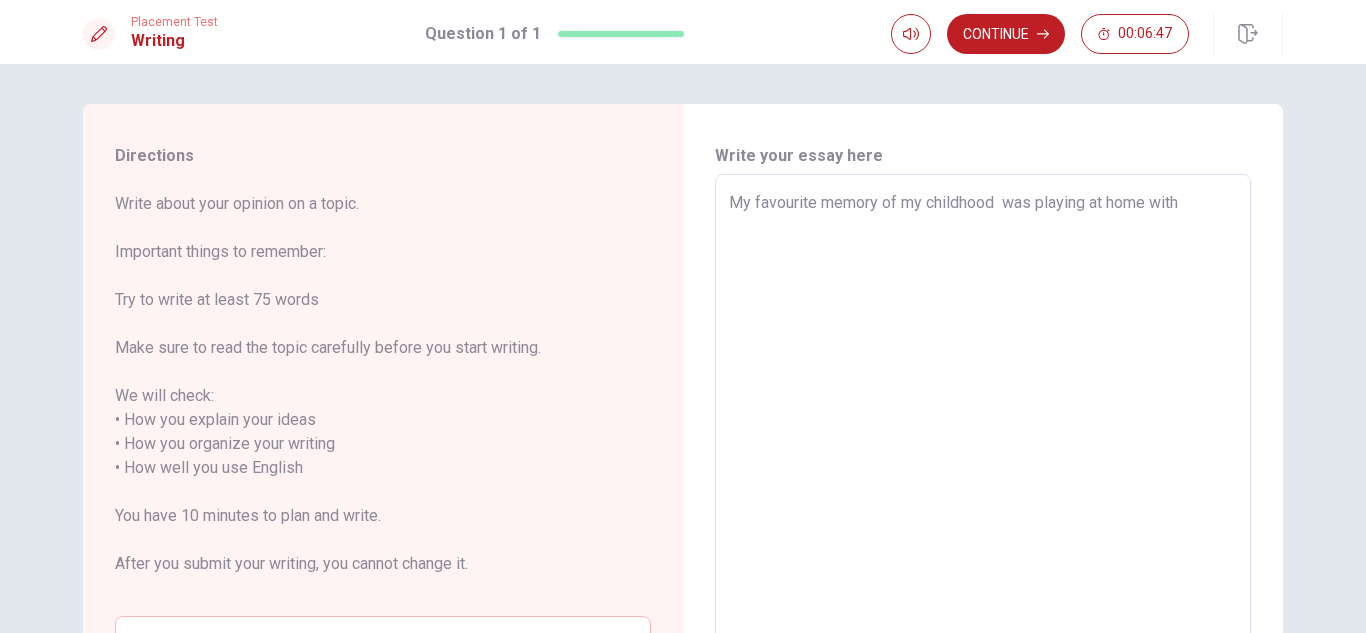 type on "My favourite memory of my childhood  was playing at home with" 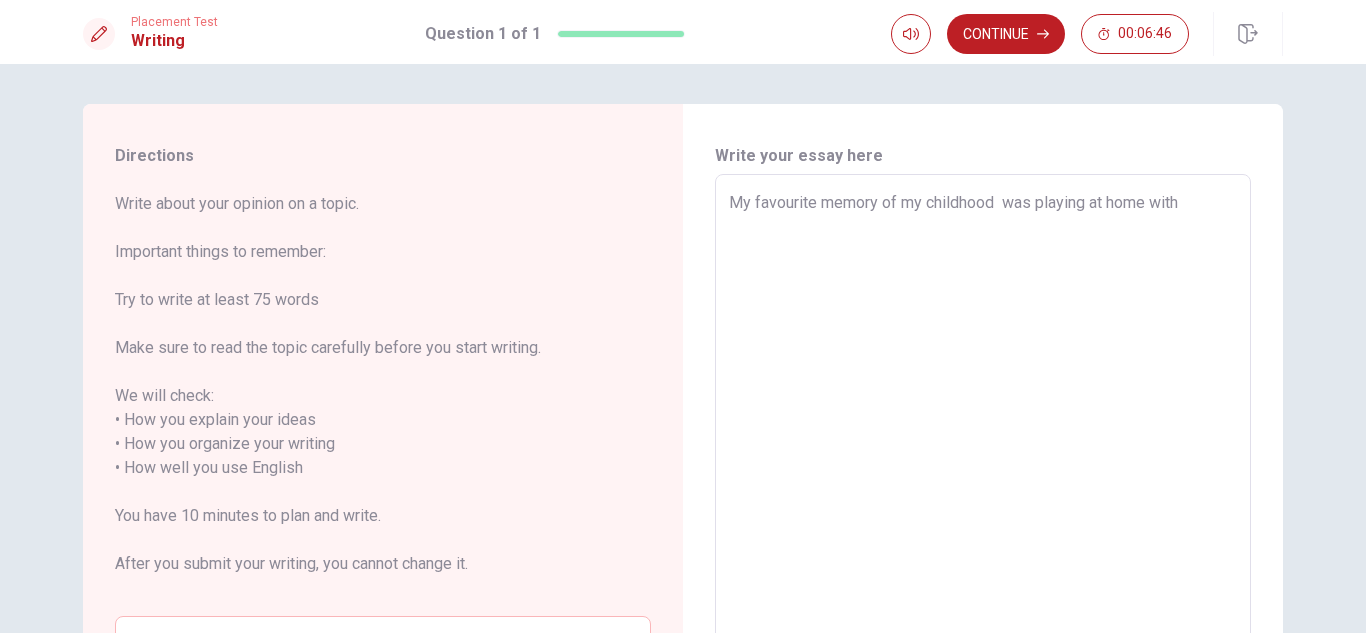 type on "My favourite memory of my childhood  was playing at home with m" 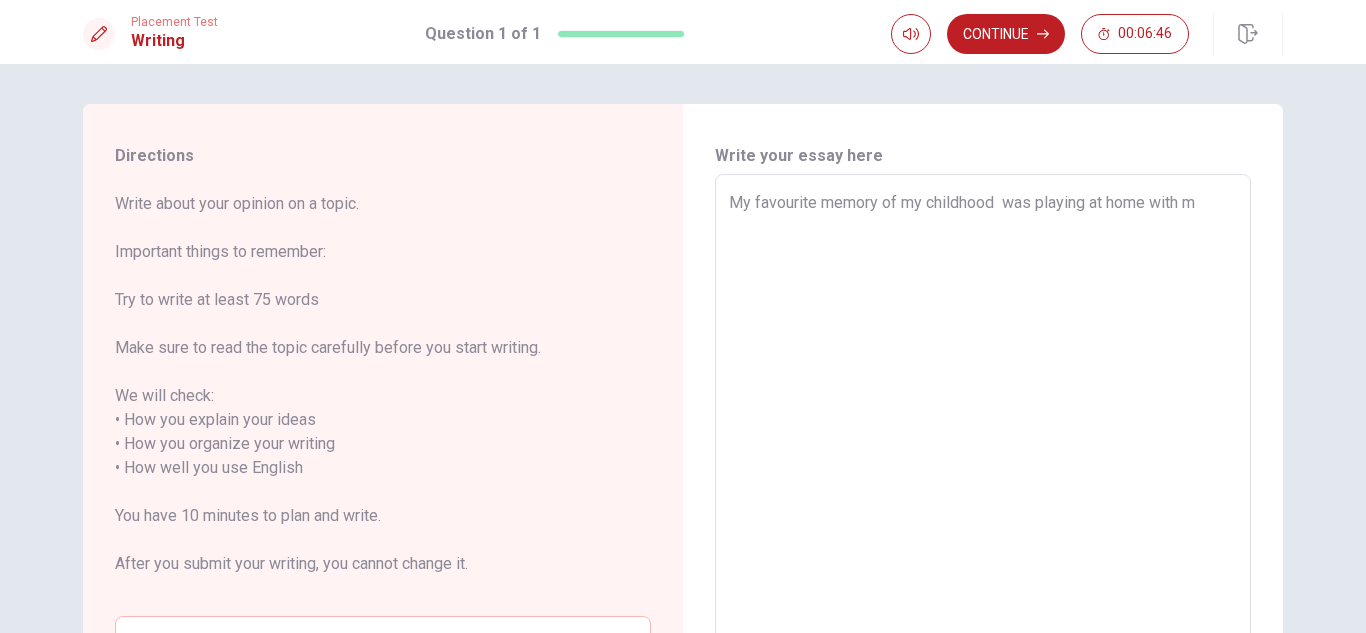 type on "x" 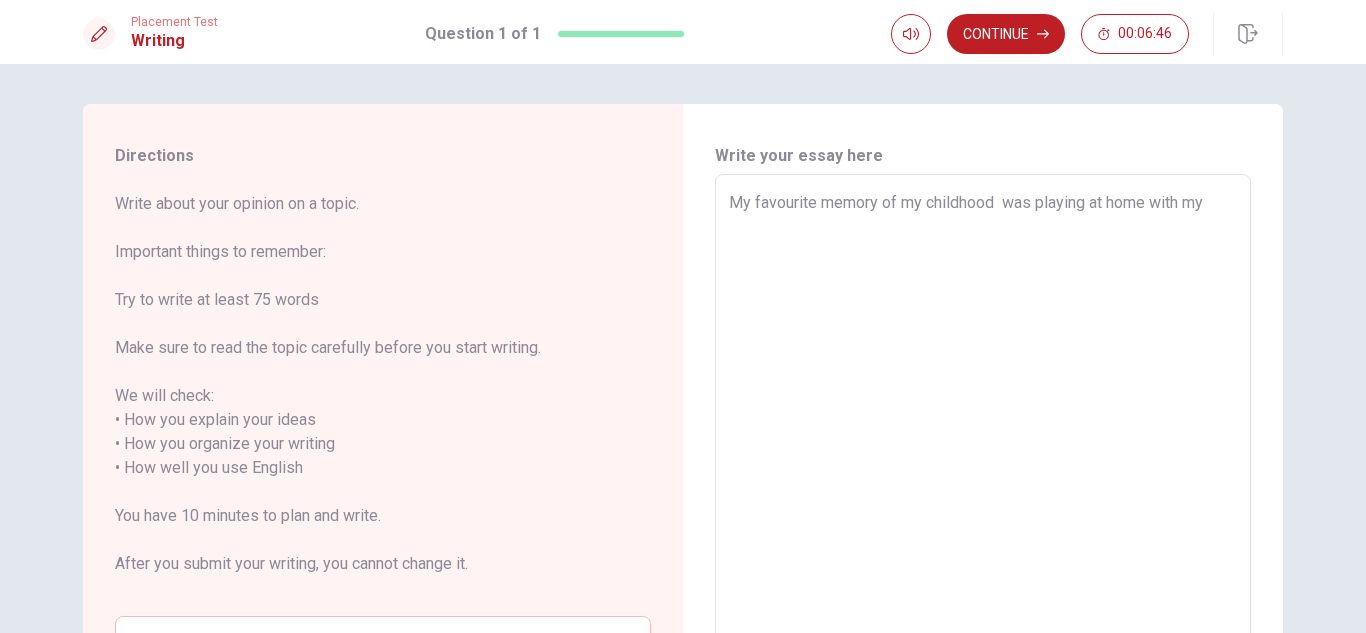 type on "x" 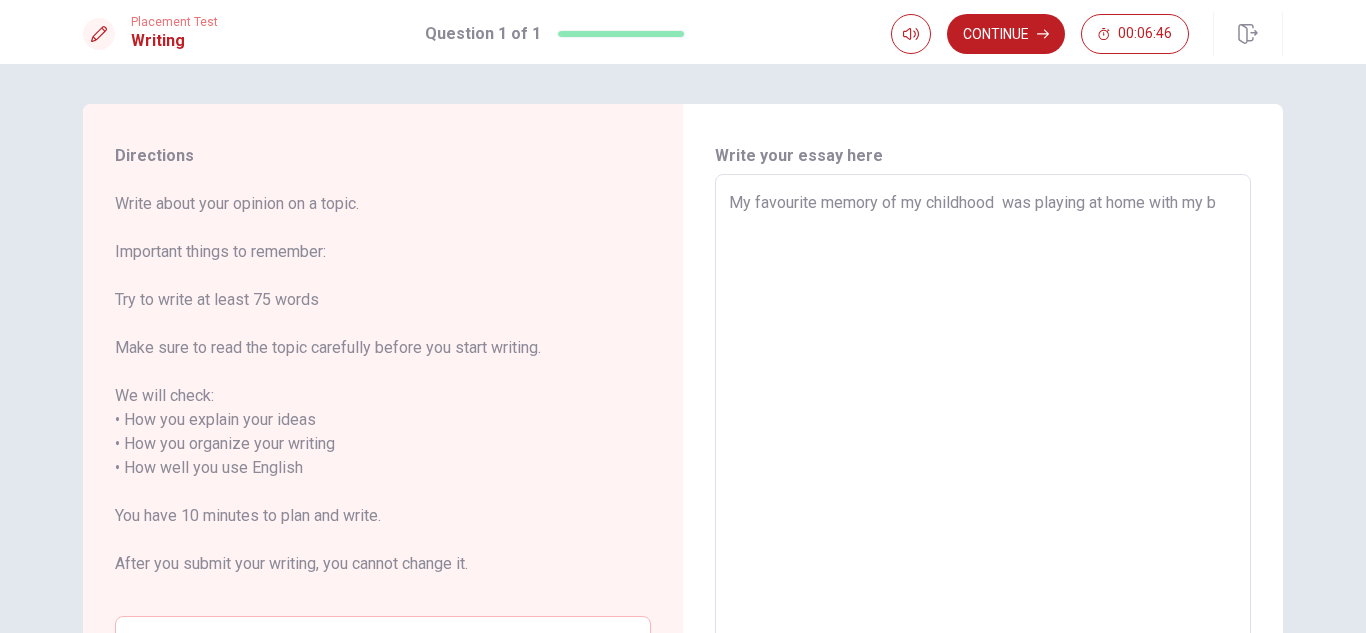 type on "x" 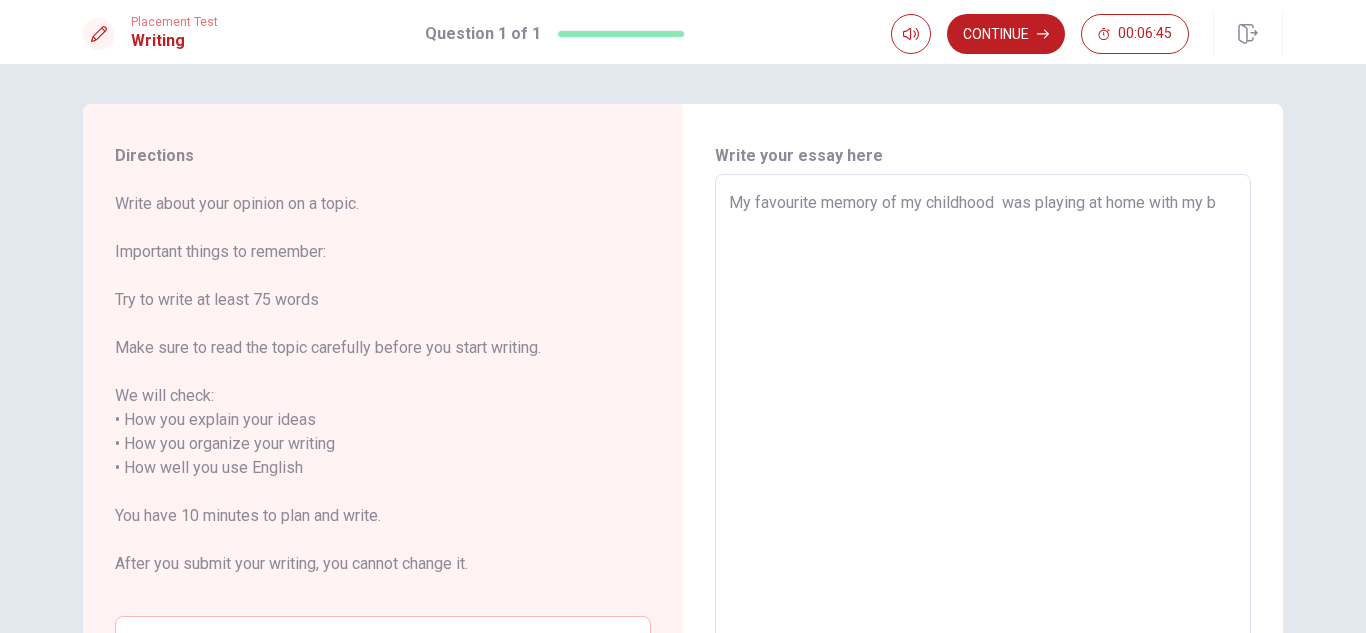 type on "My favourite memory of my childhood  was playing at home with my br" 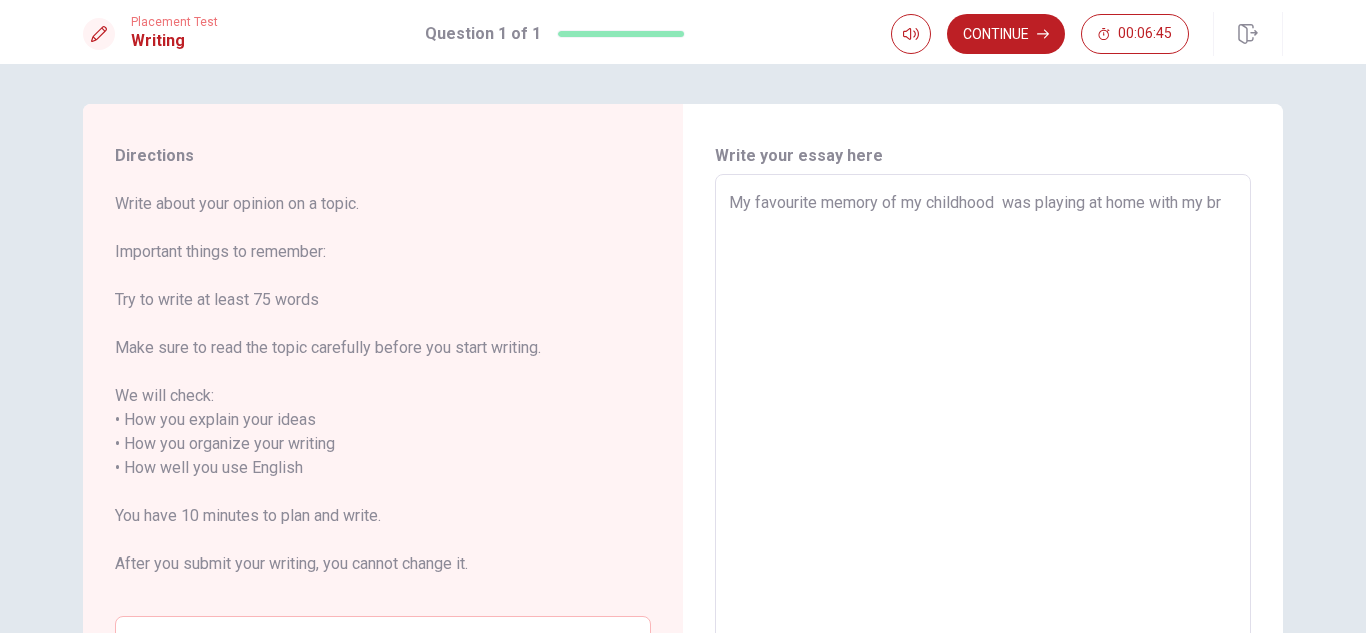type on "x" 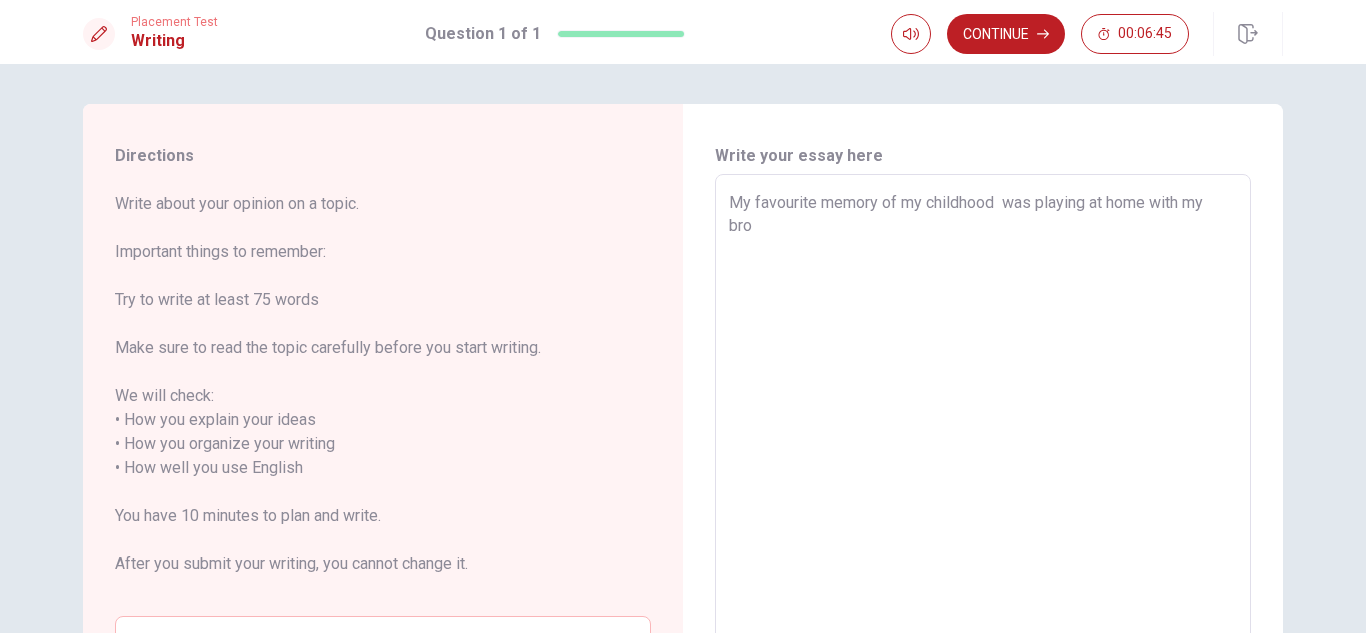 type on "x" 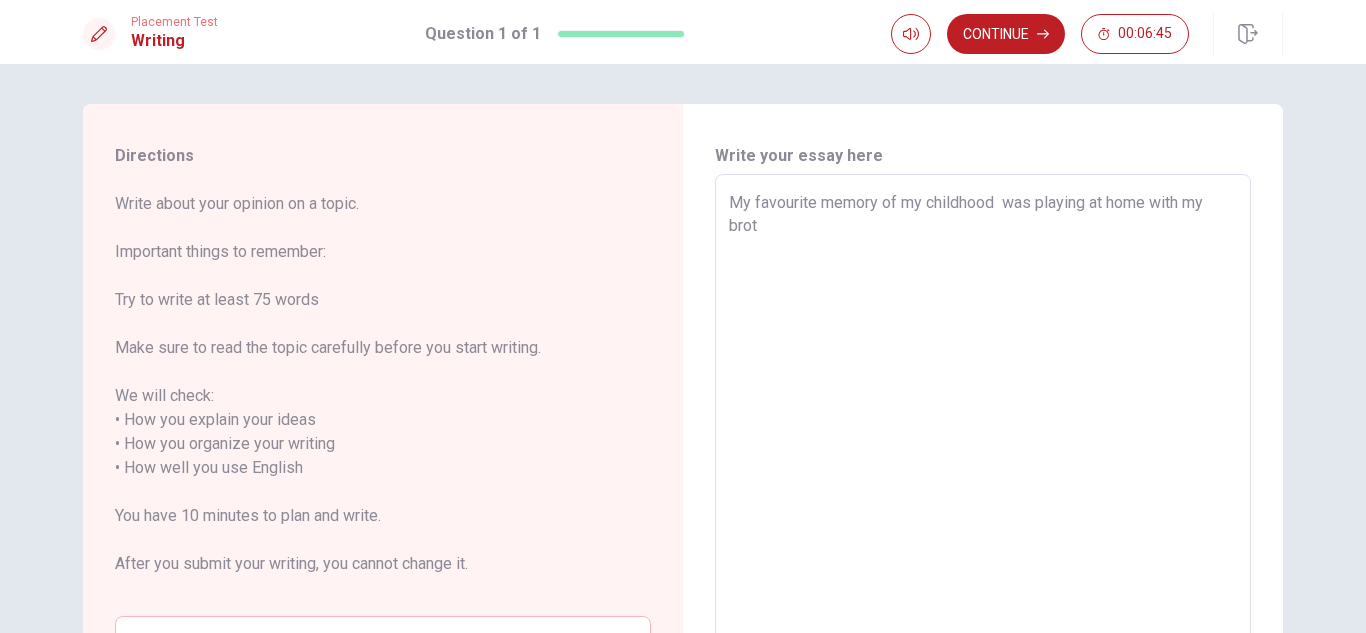 type on "x" 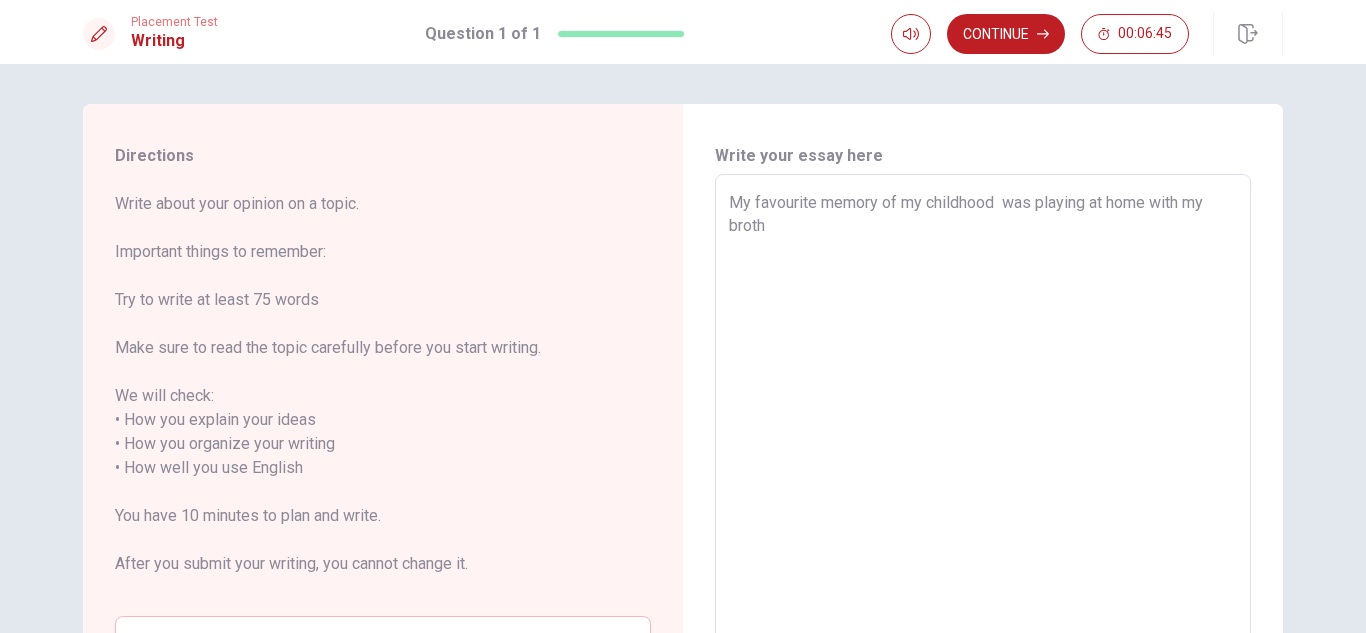 type on "x" 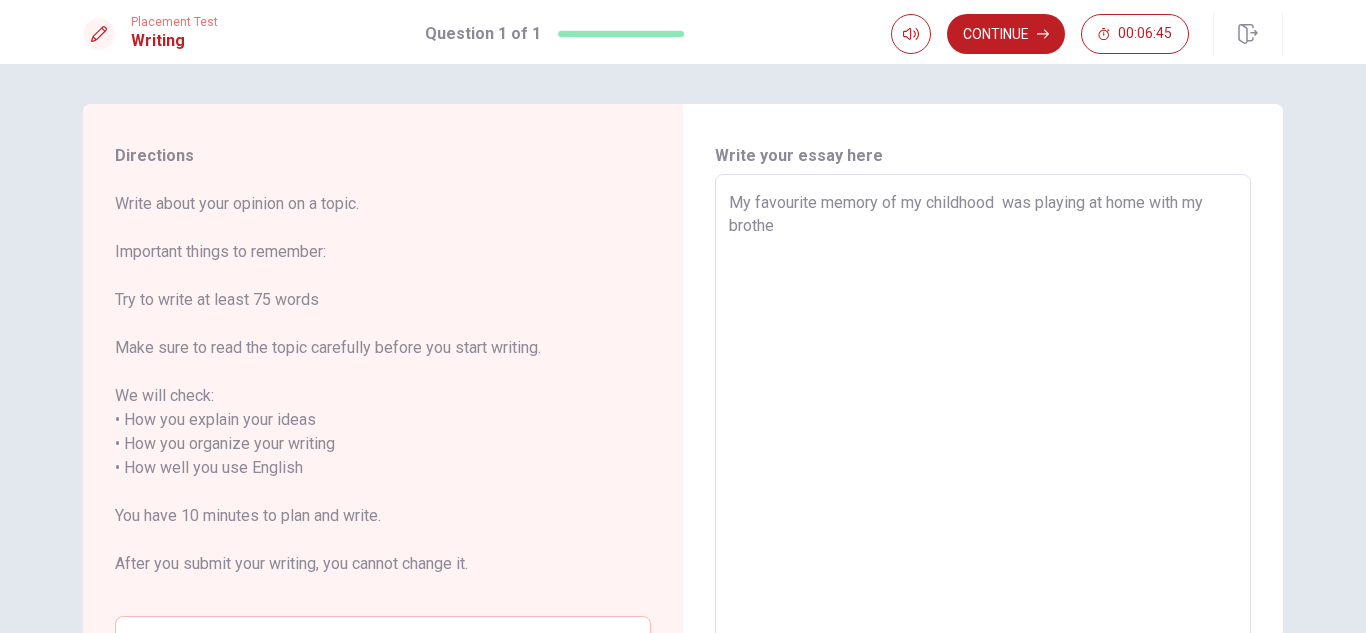 type on "x" 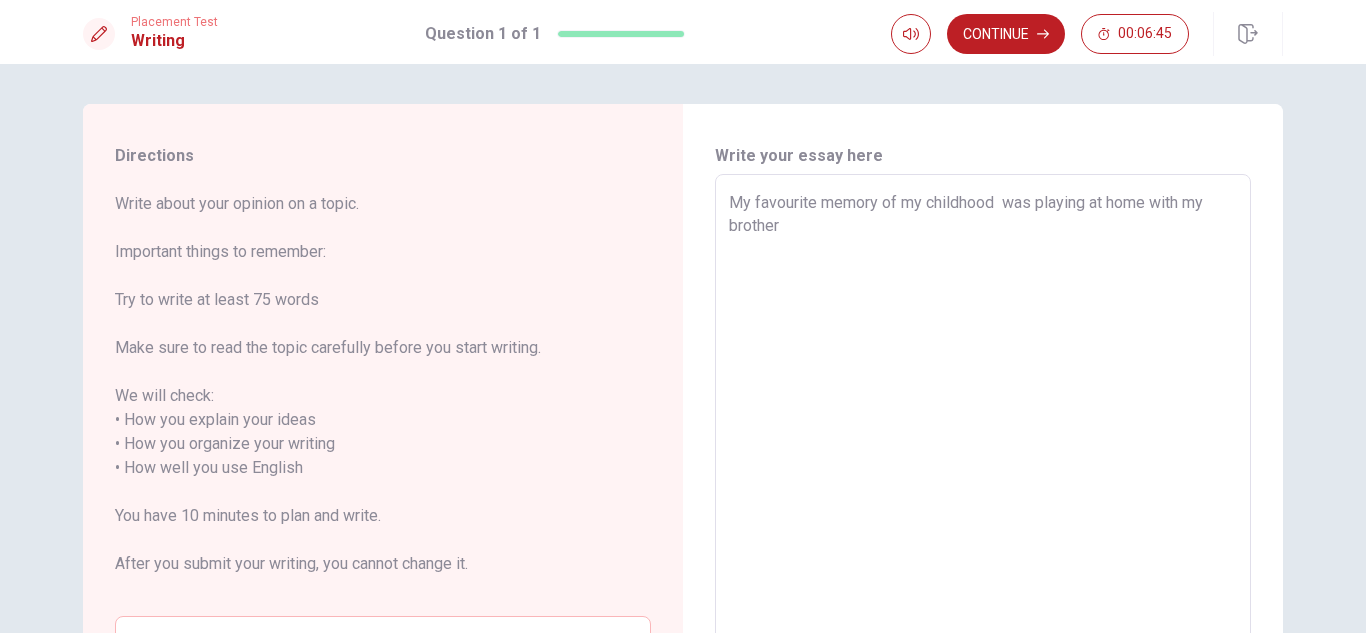 type on "x" 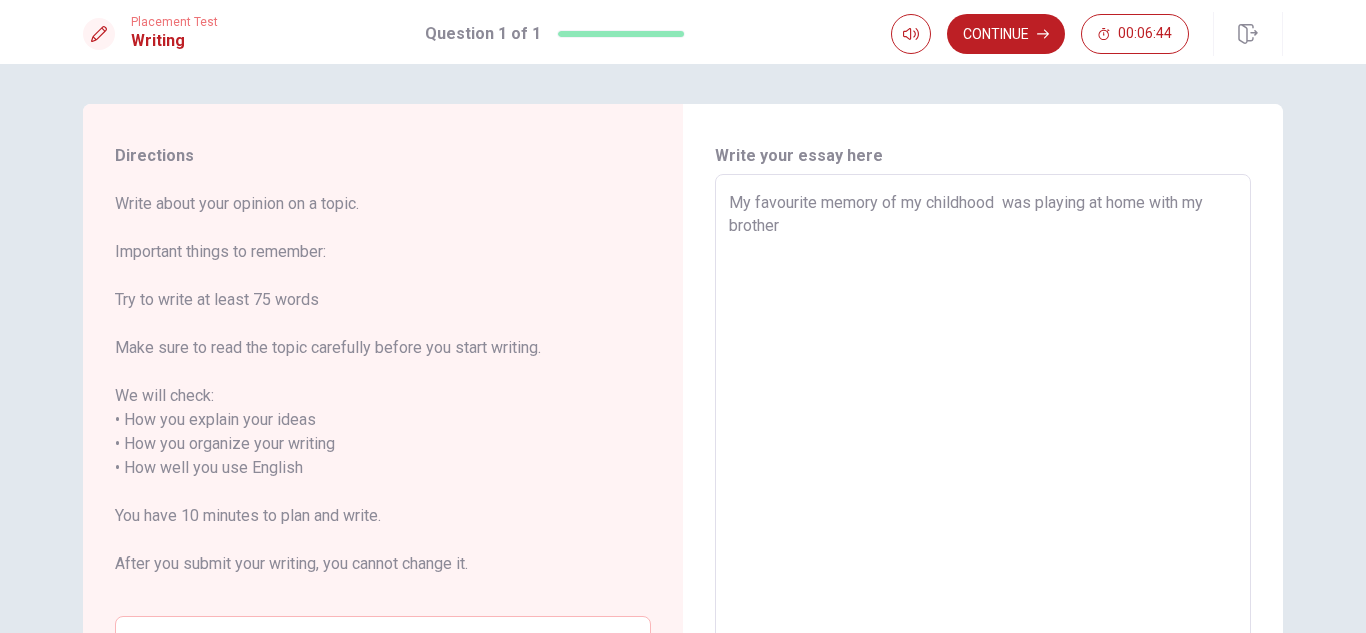 type on "My favourite memory of my childhood  was playing at home with my brothers" 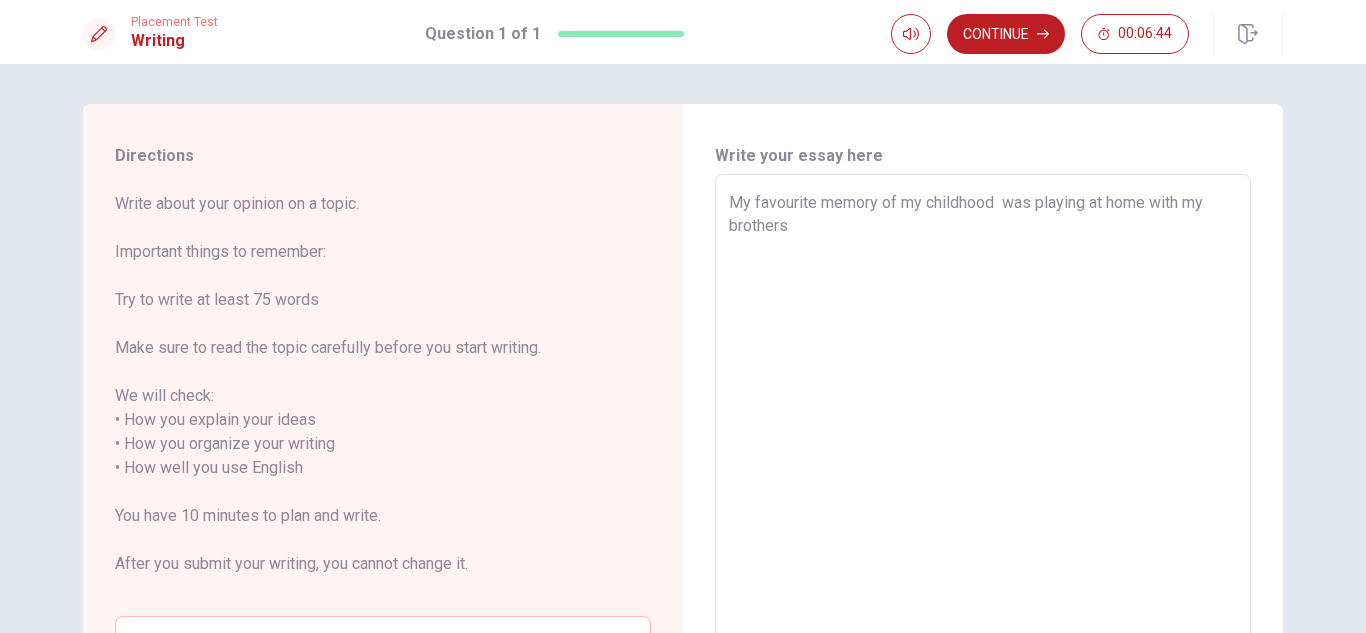 type on "x" 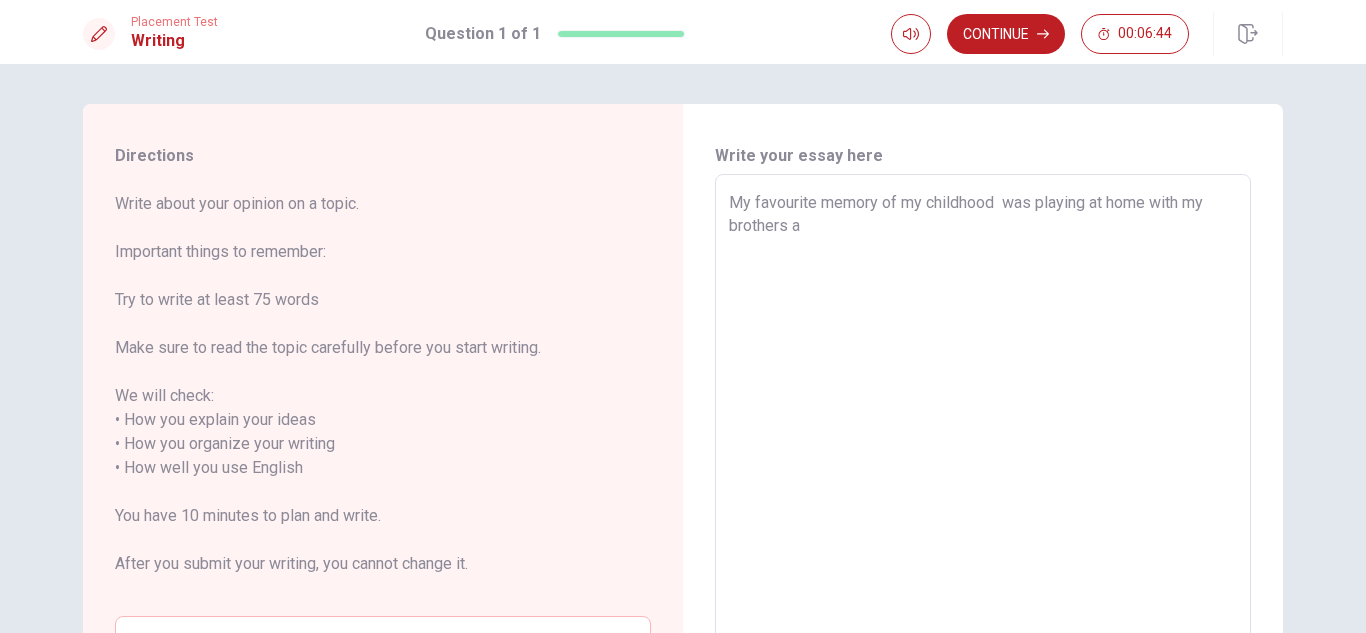 type on "x" 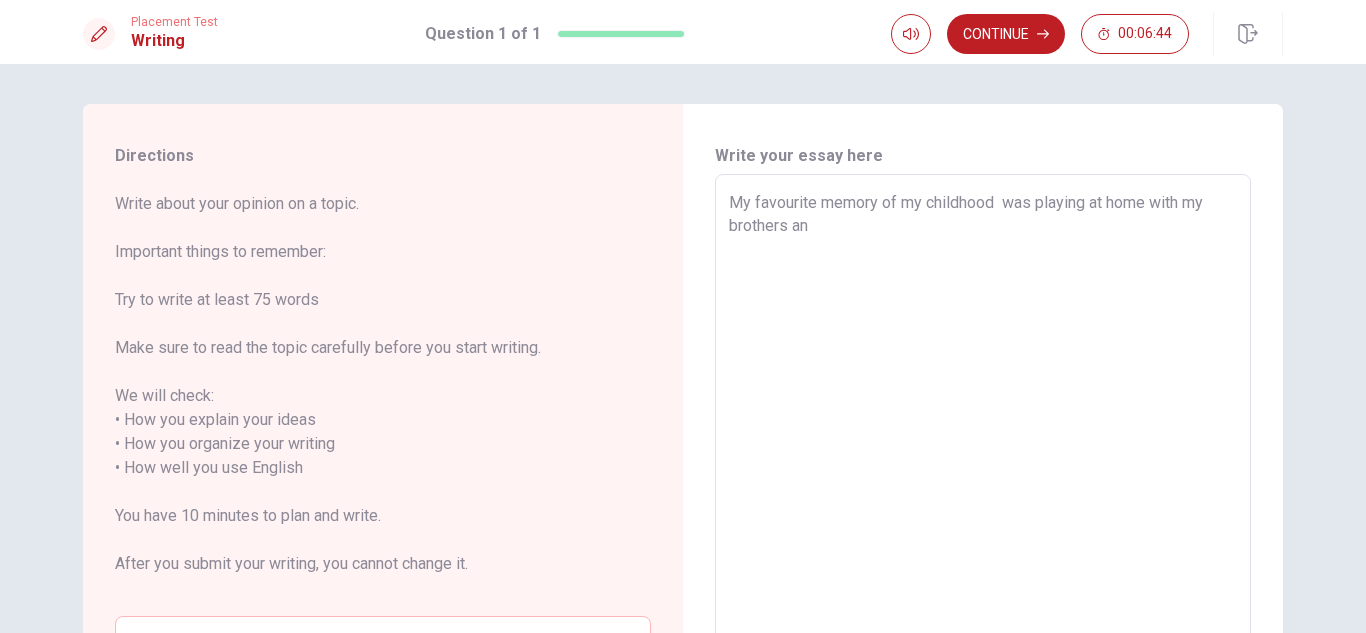 type on "x" 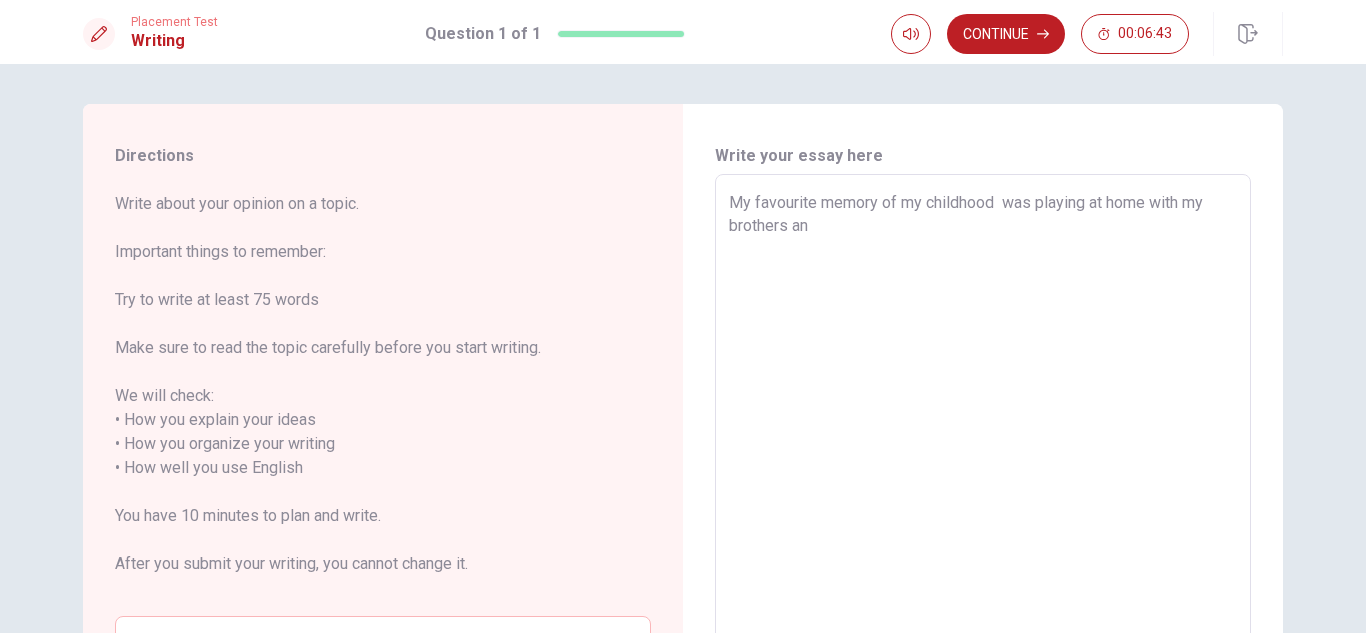 type on "My favourite memory of my childhood  was playing at home with my brothers [PERSON_NAME]" 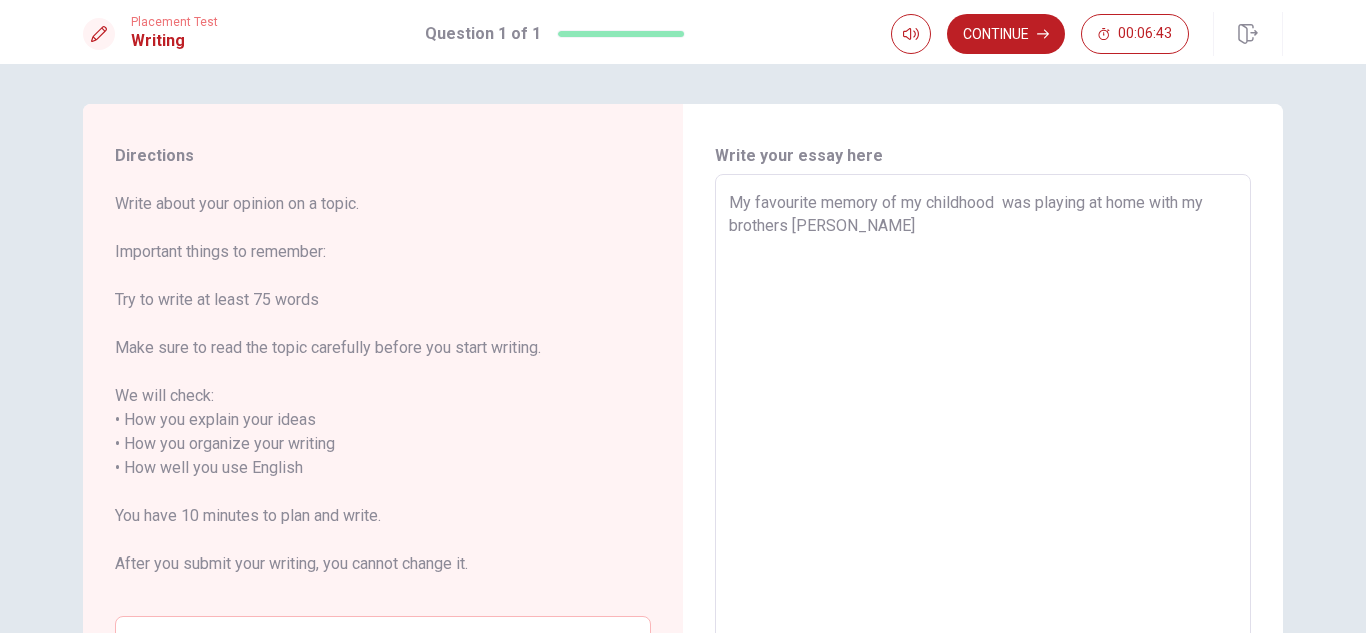type on "x" 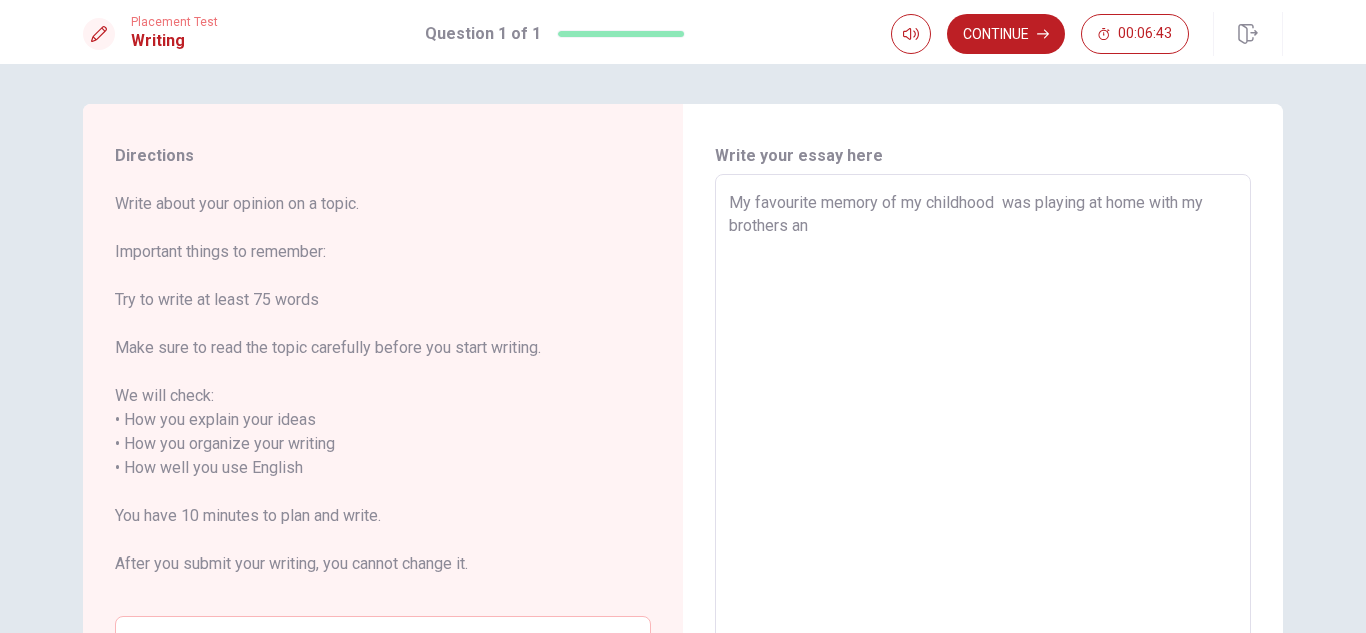 type on "x" 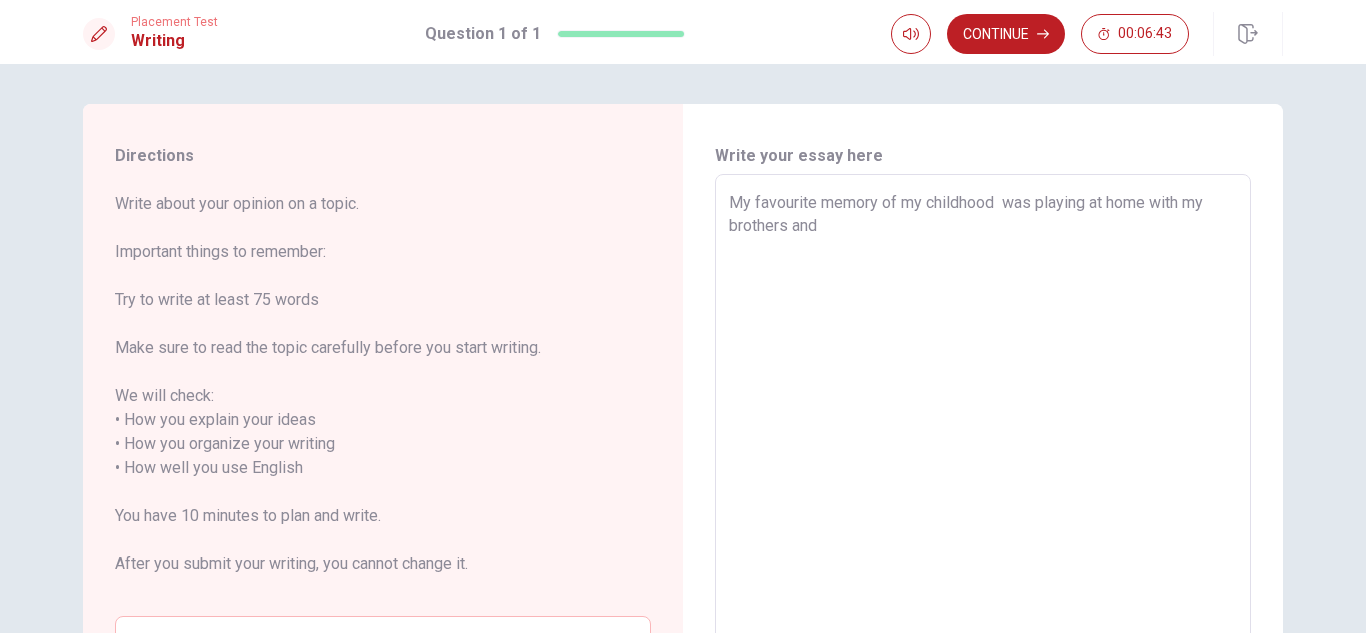 type on "x" 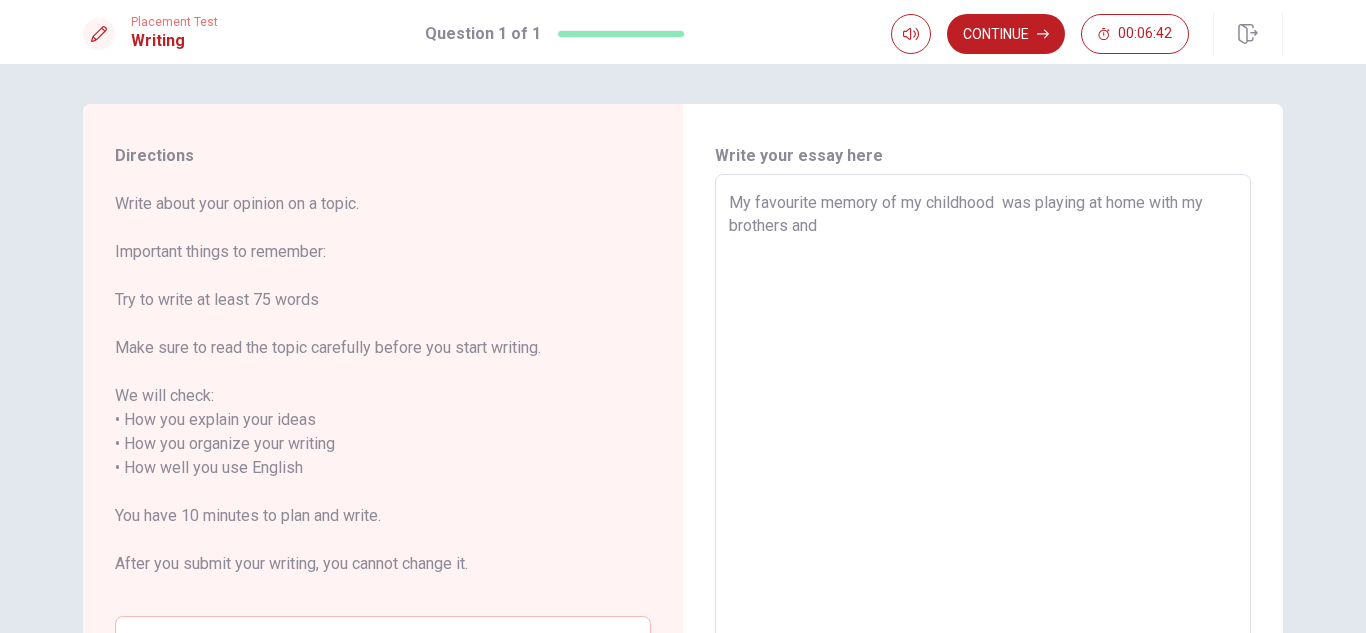 type on "My favourite memory of my childhood  was playing at home with my brothers and s" 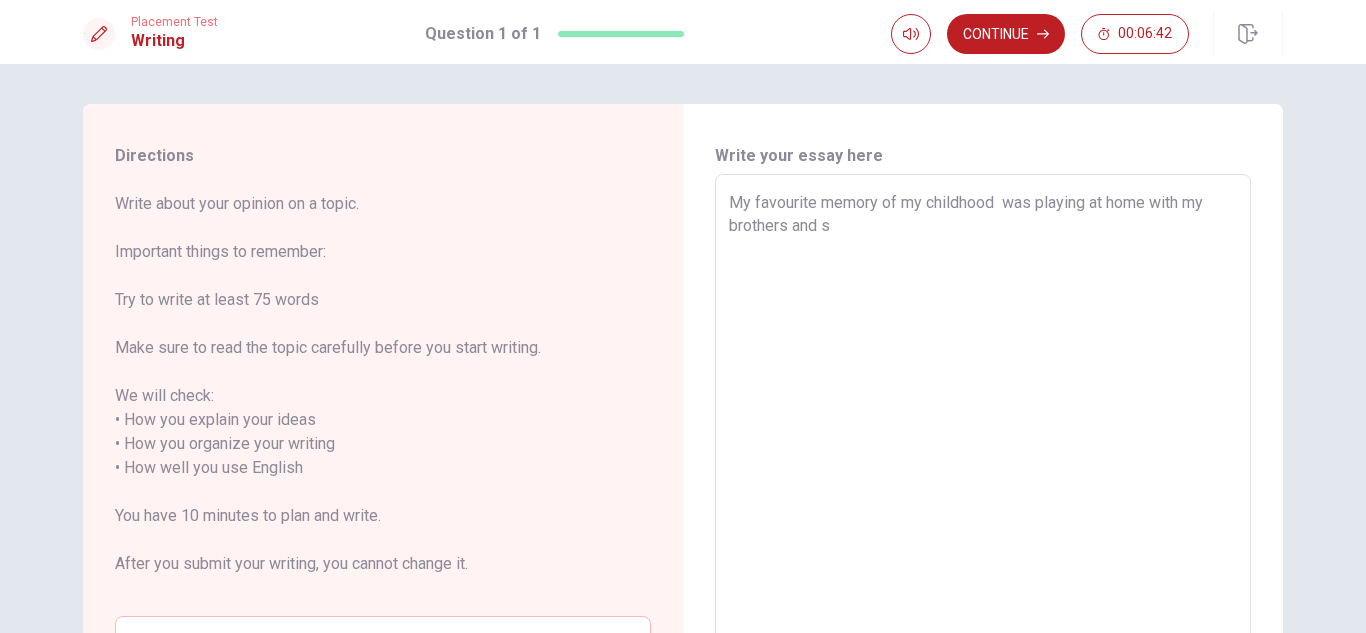 type on "x" 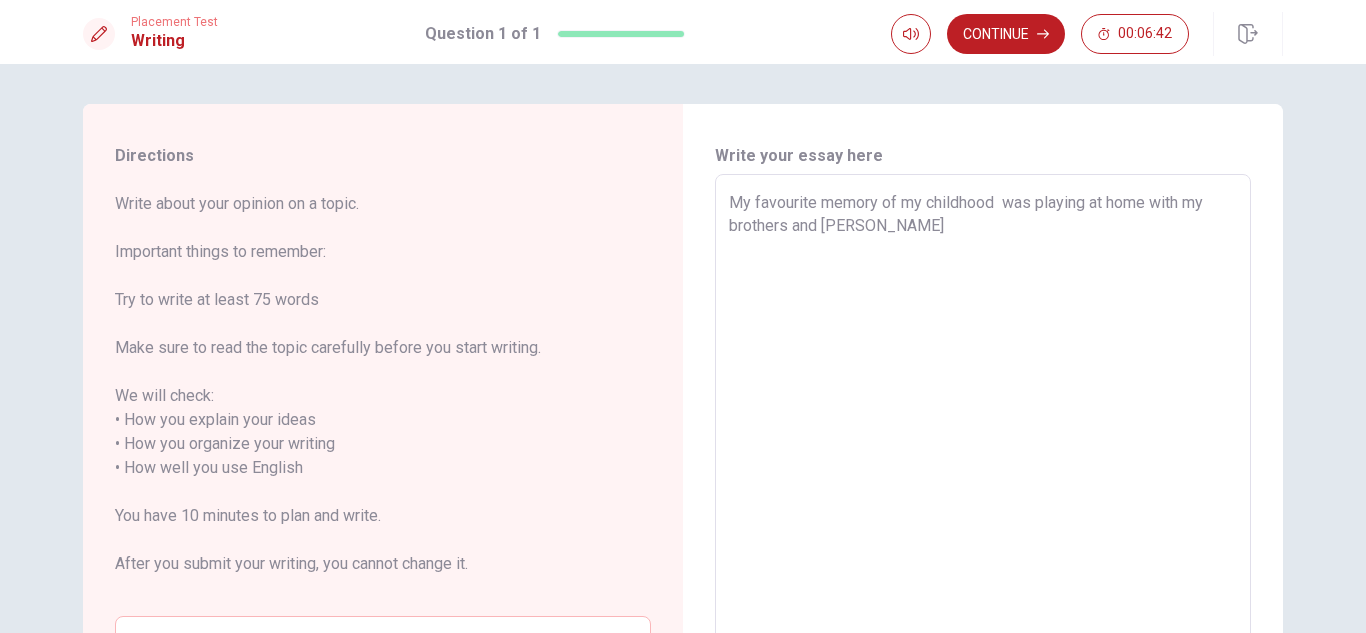 type on "x" 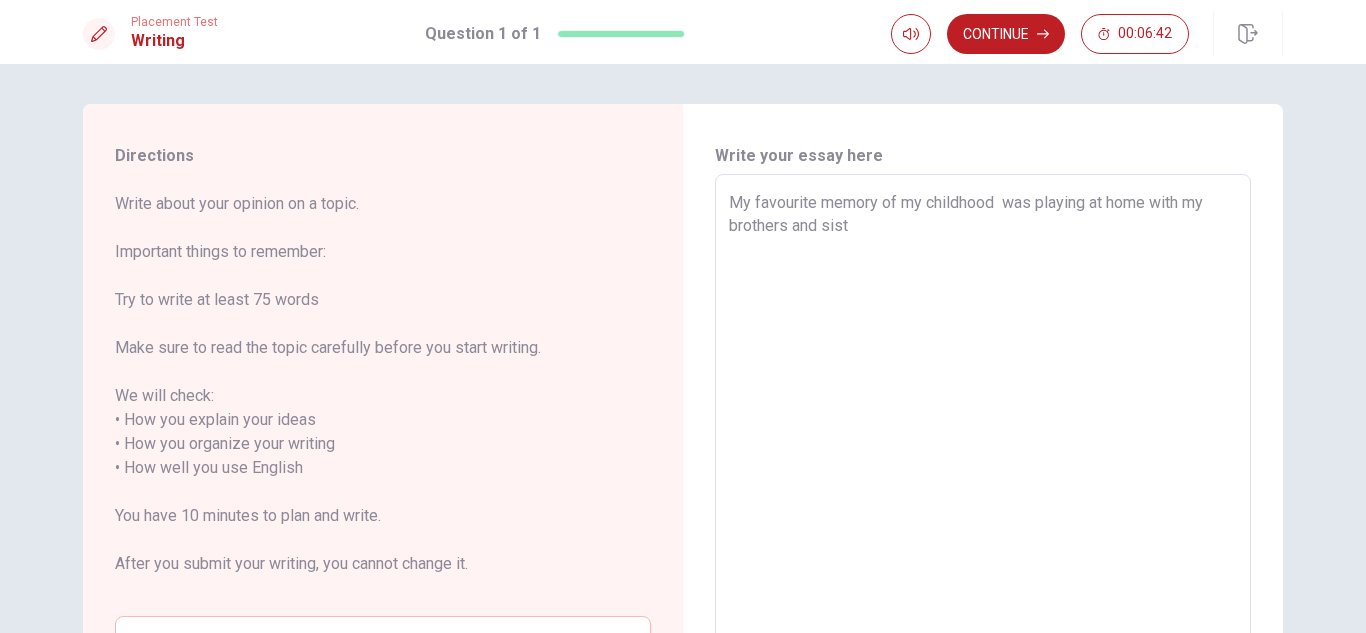 type on "x" 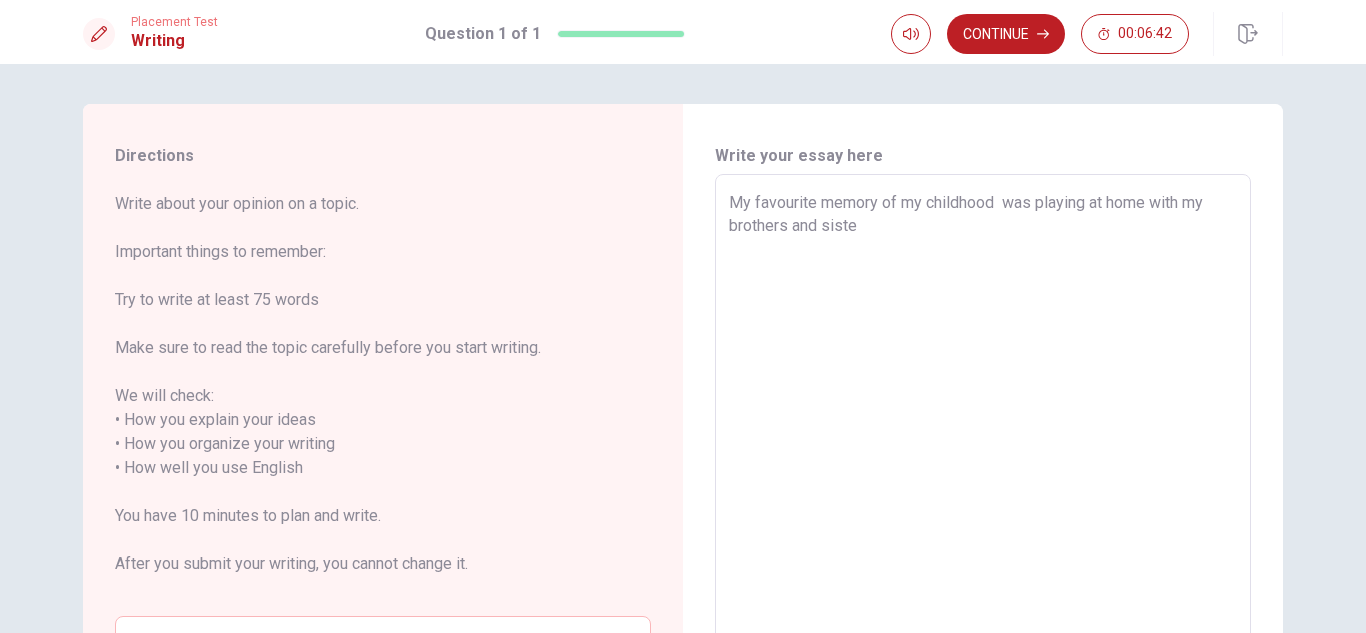 type on "x" 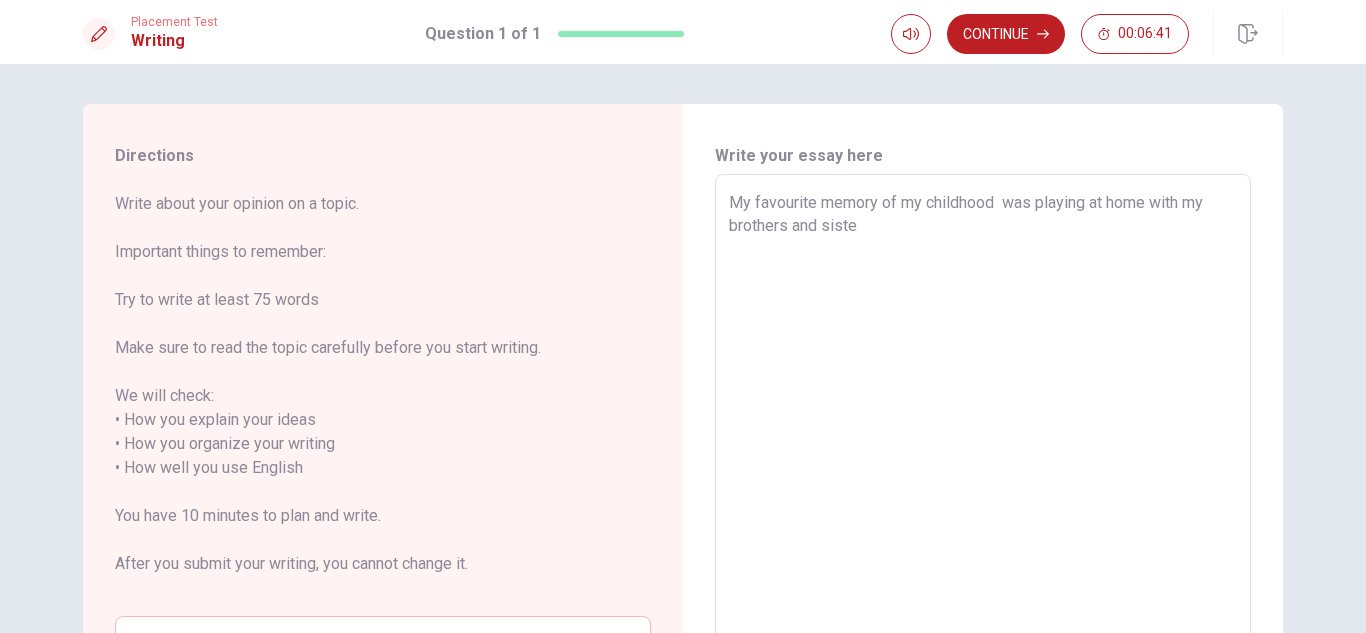 type on "My favourite memory of my childhood  was playing at home with my brothers and sister" 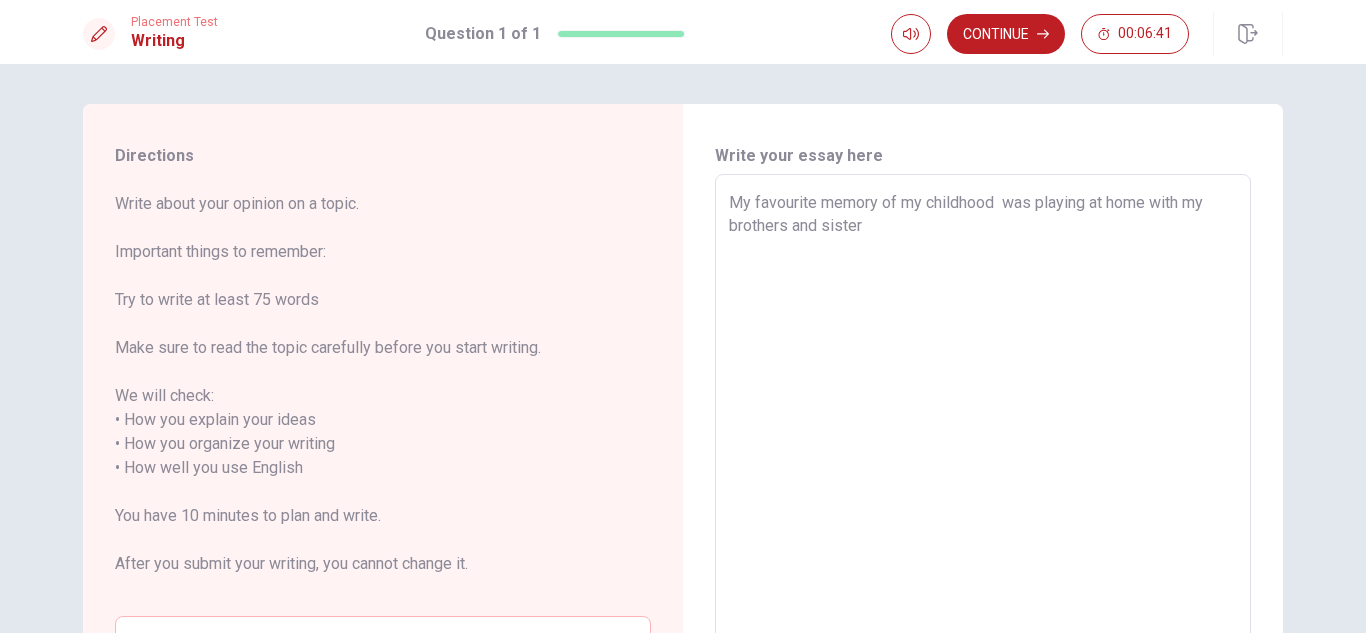 type on "x" 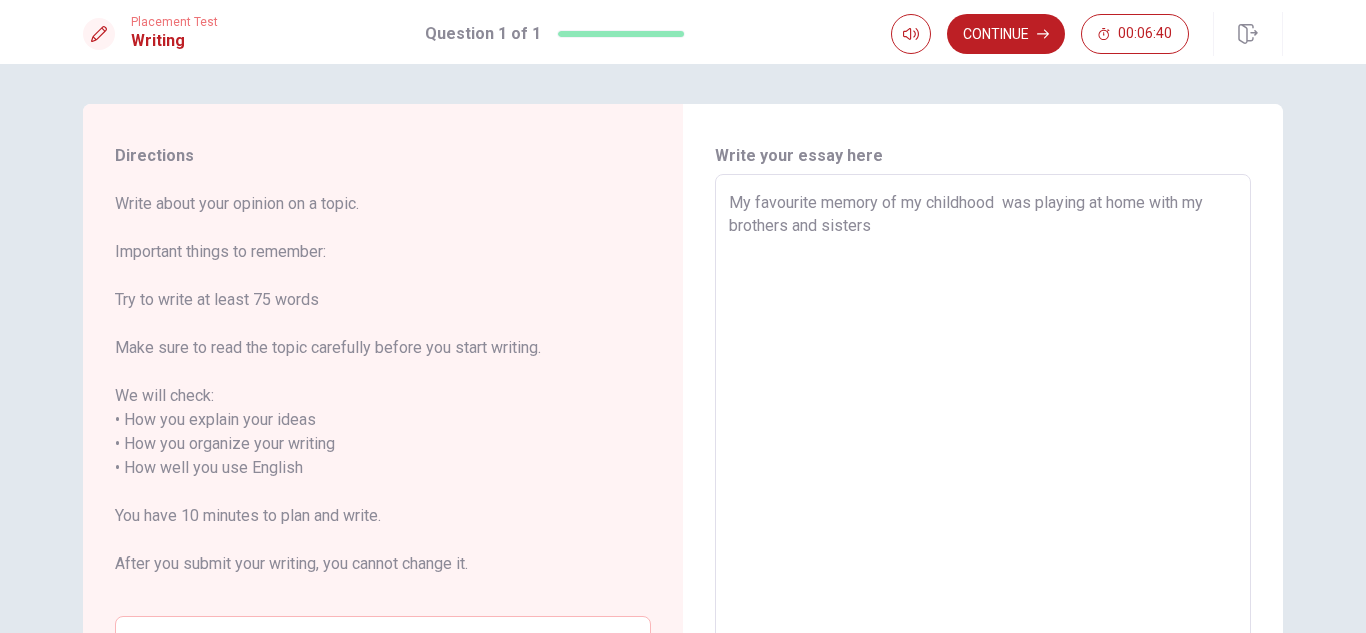 type 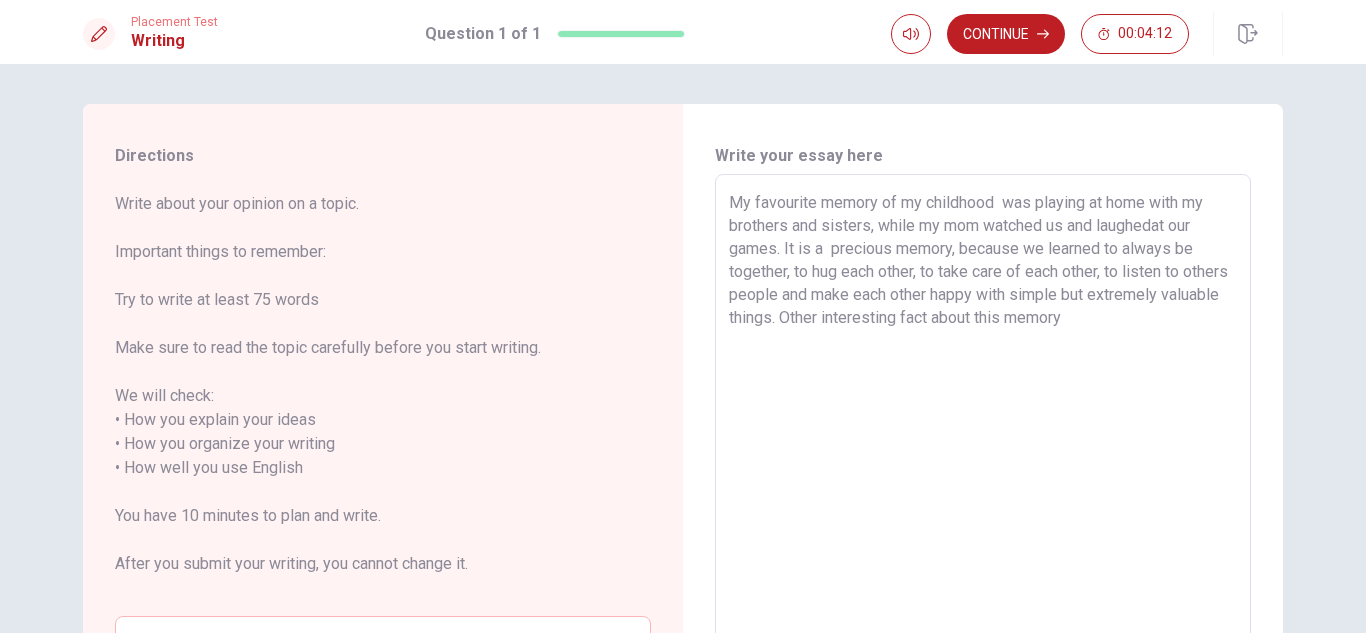 click on "My favourite memory of my childhood  was playing at home with my brothers and sisters, while my mom watched us and laughedat our games. It is a  precious memory, because we learned to always be together, to hug each other, to take care of each other, to listen to others people and make each other happy with simple but extremely valuable things. Other interesting fact about this memory" at bounding box center [983, 468] 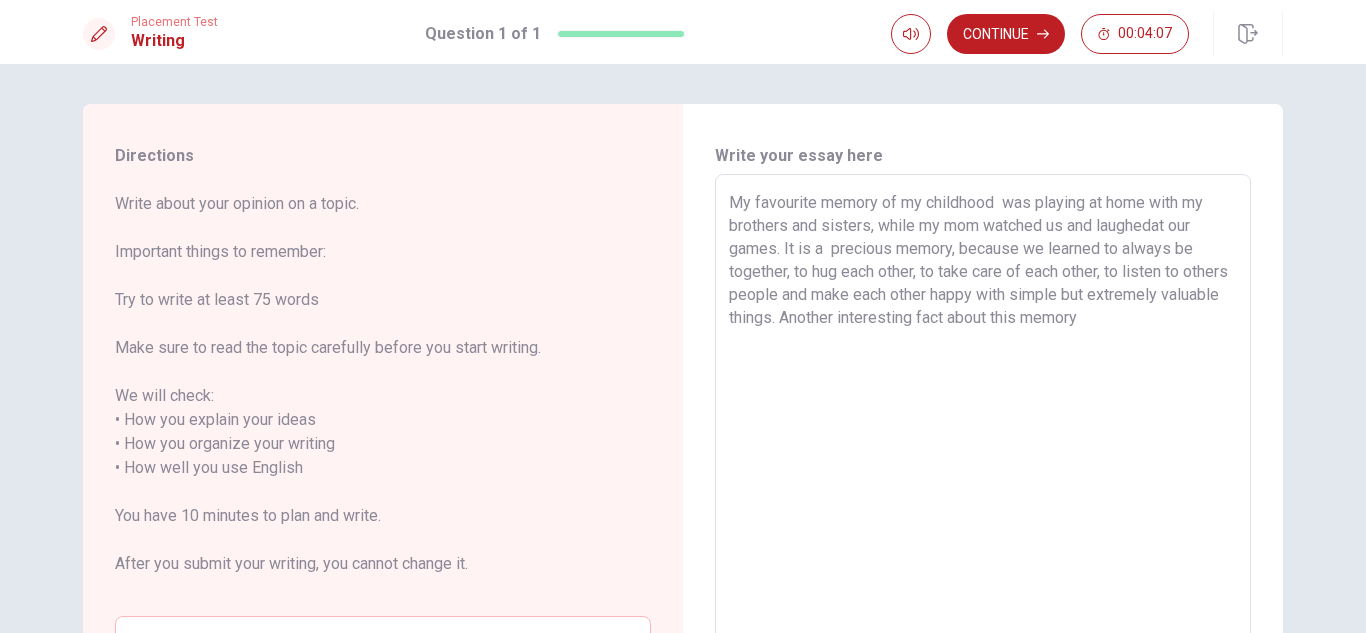 click on "My favourite memory of my childhood  was playing at home with my brothers and sisters, while my mom watched us and laughedat our games. It is a  precious memory, because we learned to always be together, to hug each other, to take care of each other, to listen to others people and make each other happy with simple but extremely valuable things. Another interesting fact about this memory" at bounding box center (983, 468) 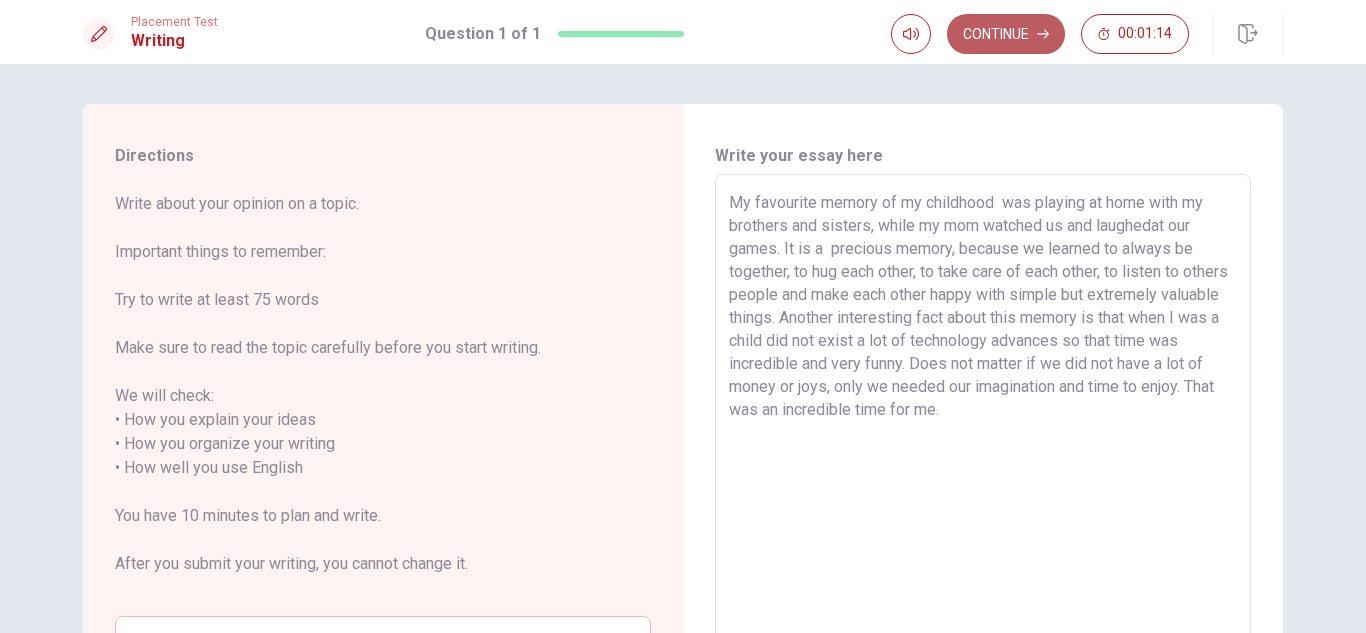 click on "Continue" at bounding box center [1006, 34] 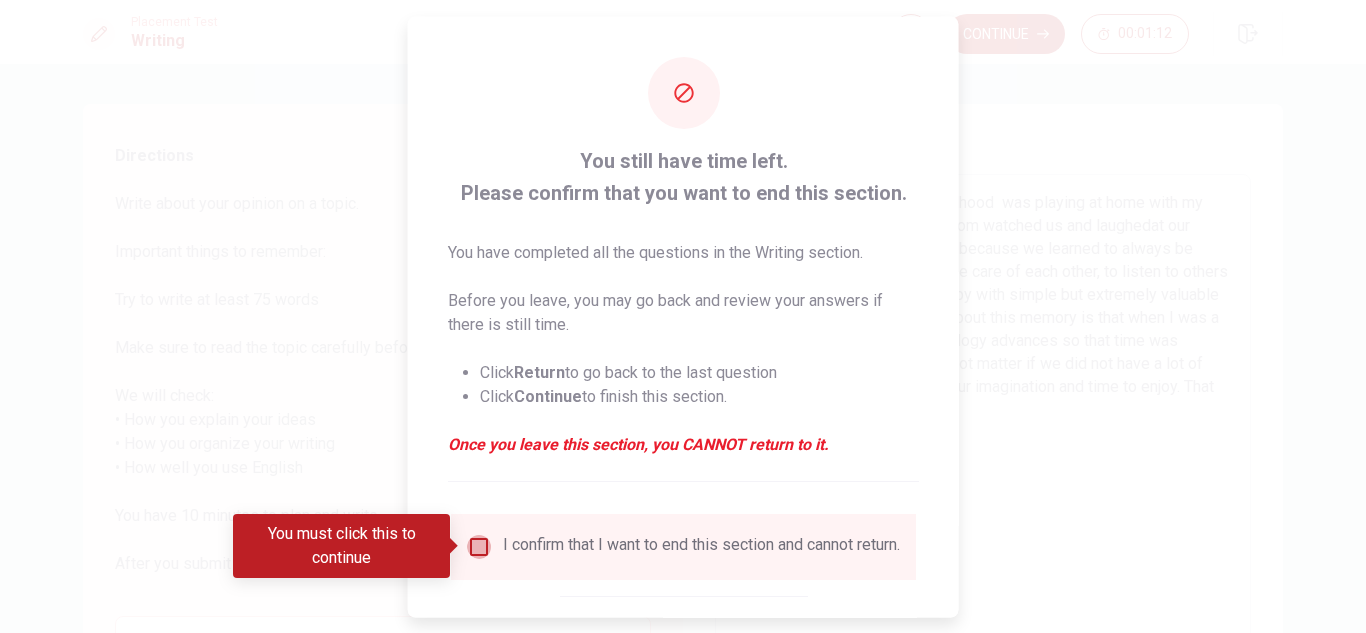 click at bounding box center [479, 546] 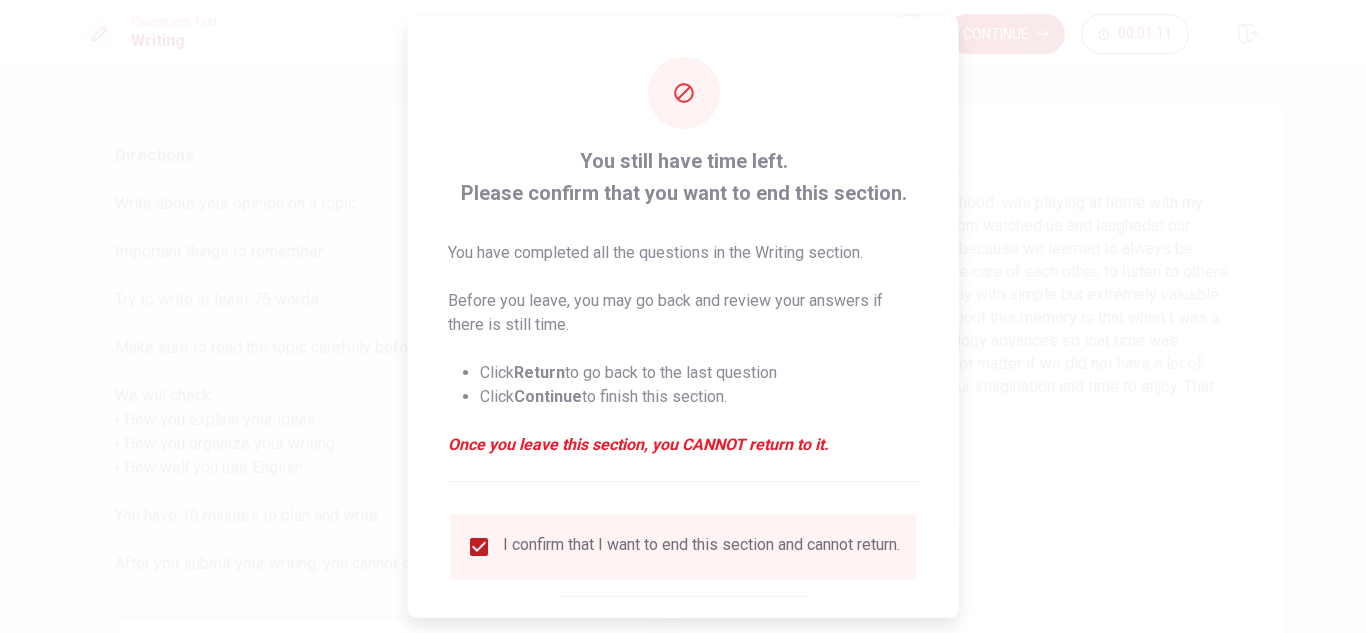 click at bounding box center [683, 316] 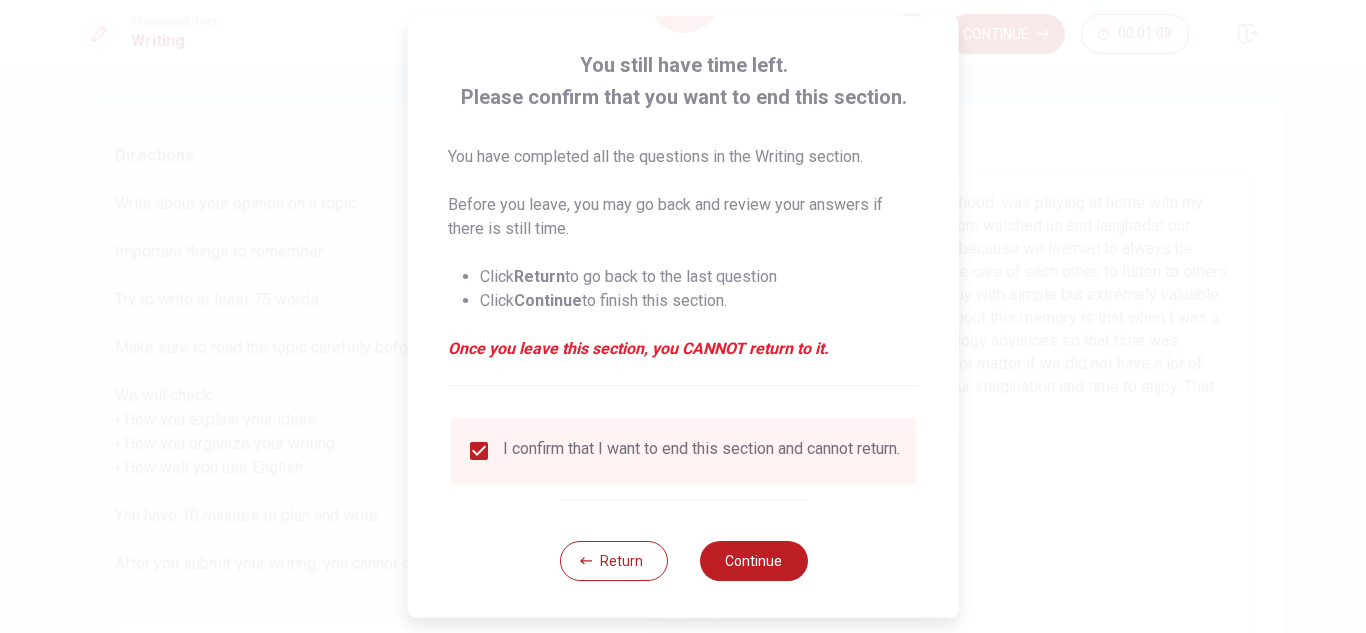 scroll, scrollTop: 113, scrollLeft: 0, axis: vertical 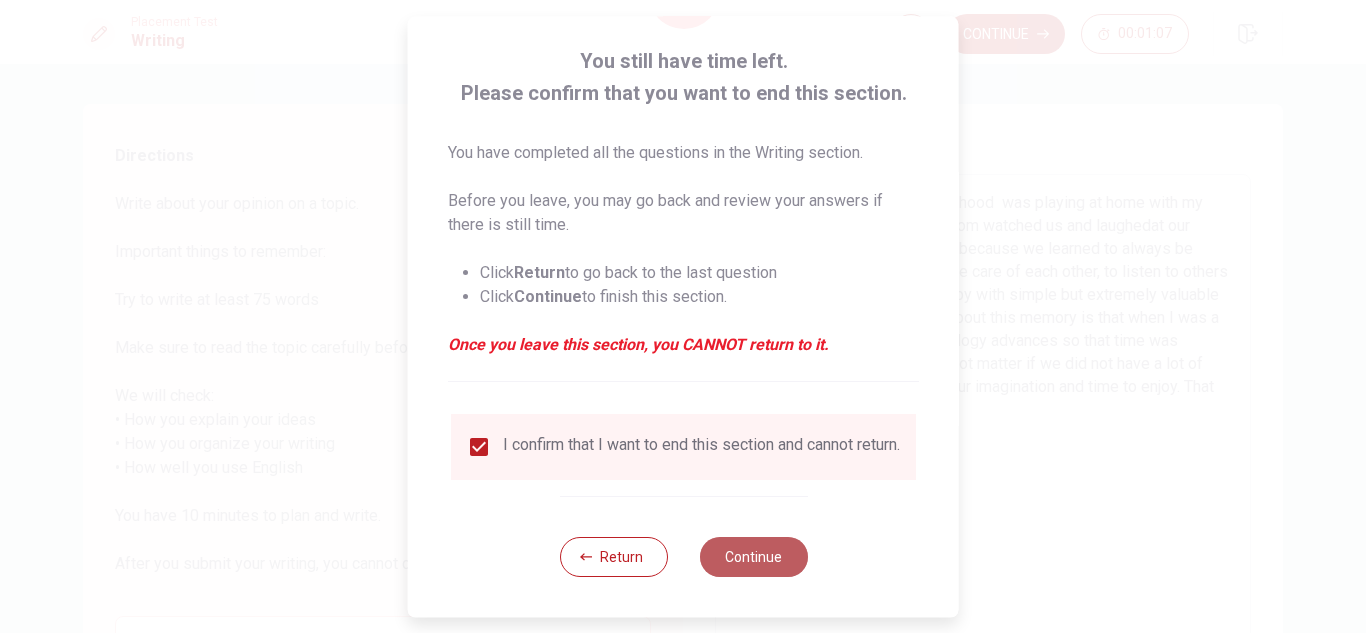 click on "Continue" at bounding box center [753, 557] 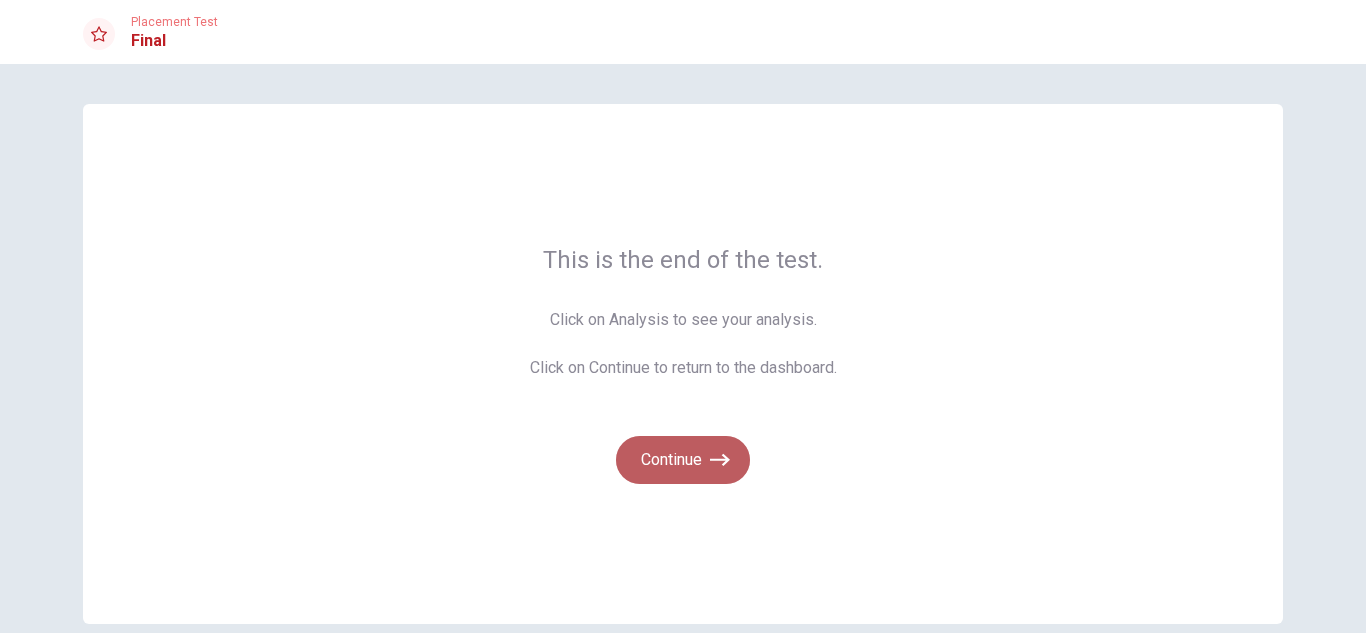 click on "Continue" at bounding box center [683, 460] 